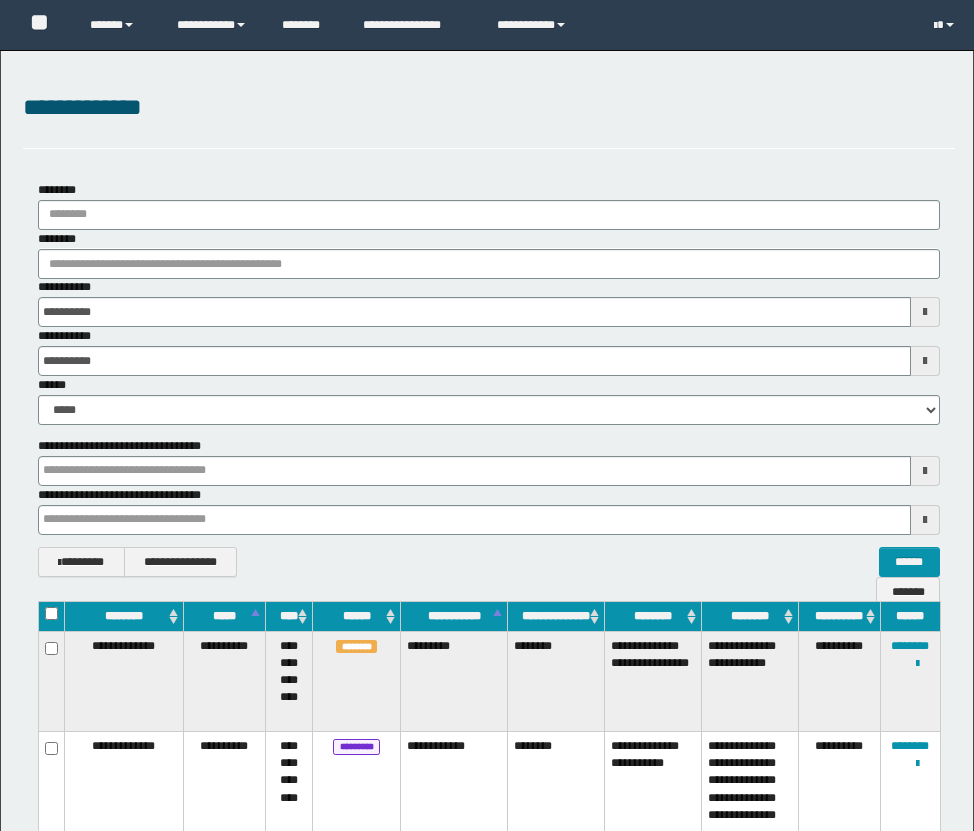 scroll, scrollTop: 2307, scrollLeft: 0, axis: vertical 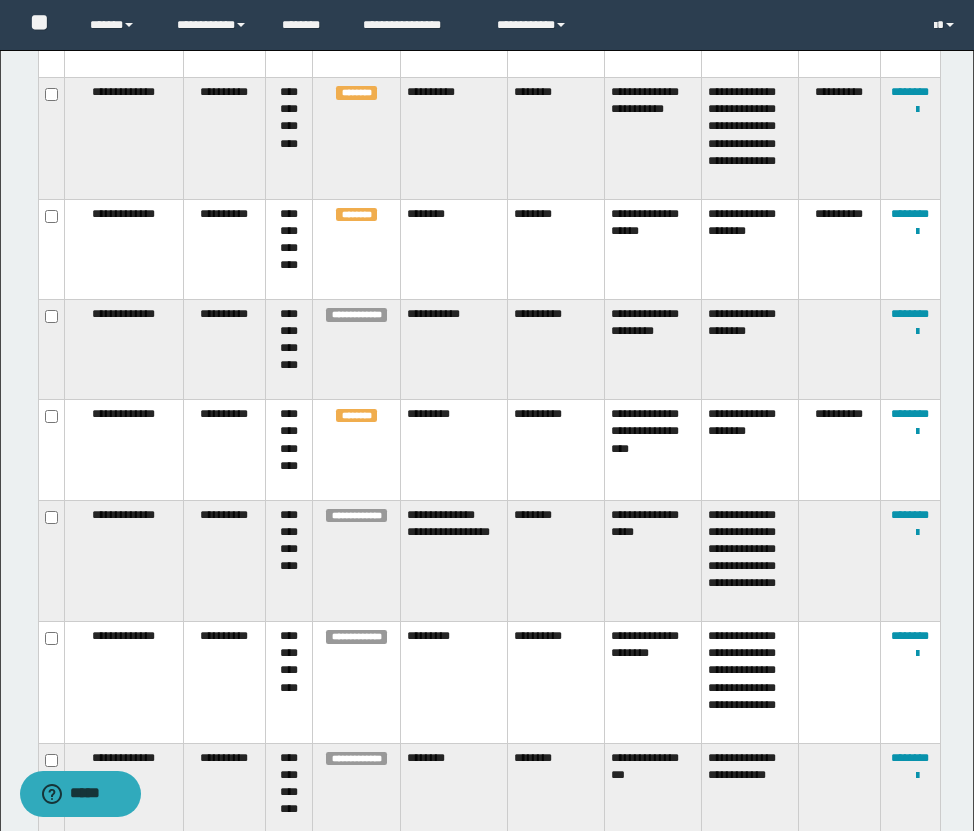 click on "**********" at bounding box center (653, 560) 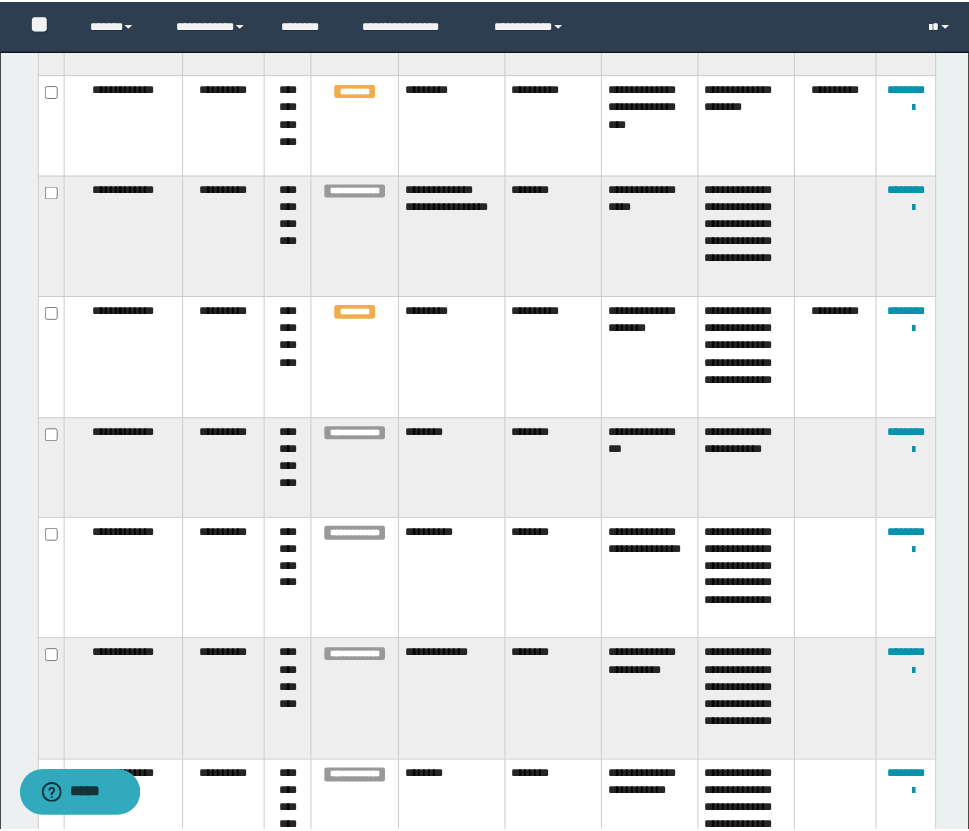 scroll, scrollTop: 2643, scrollLeft: 0, axis: vertical 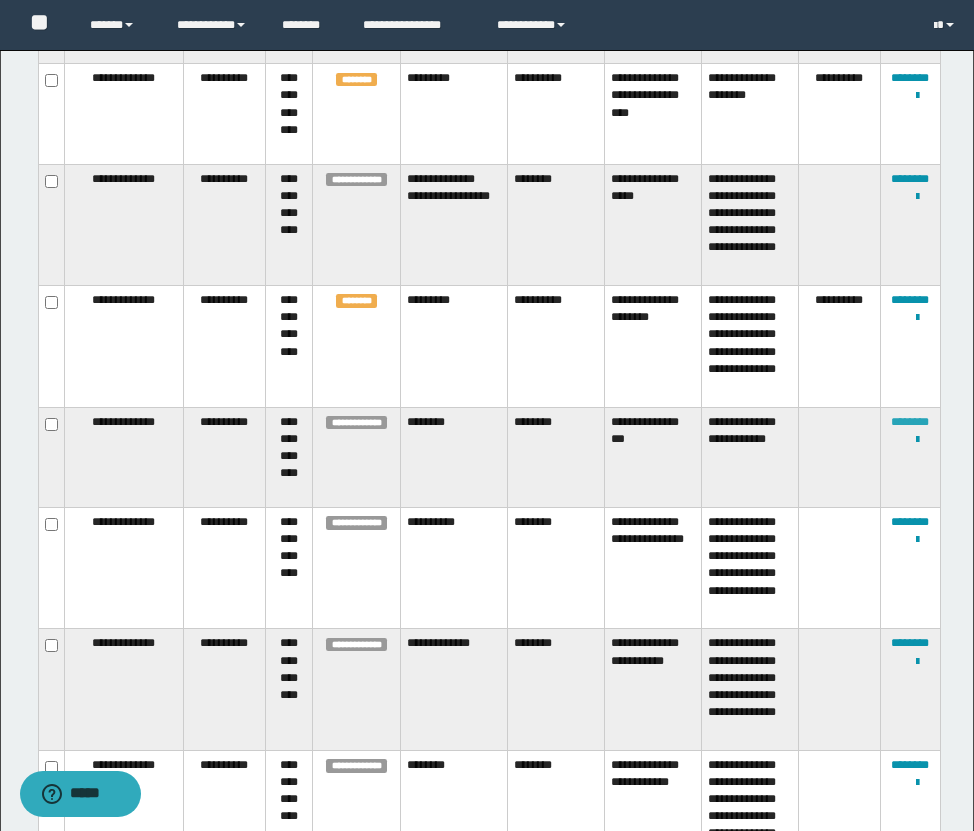 click on "********" at bounding box center [910, 422] 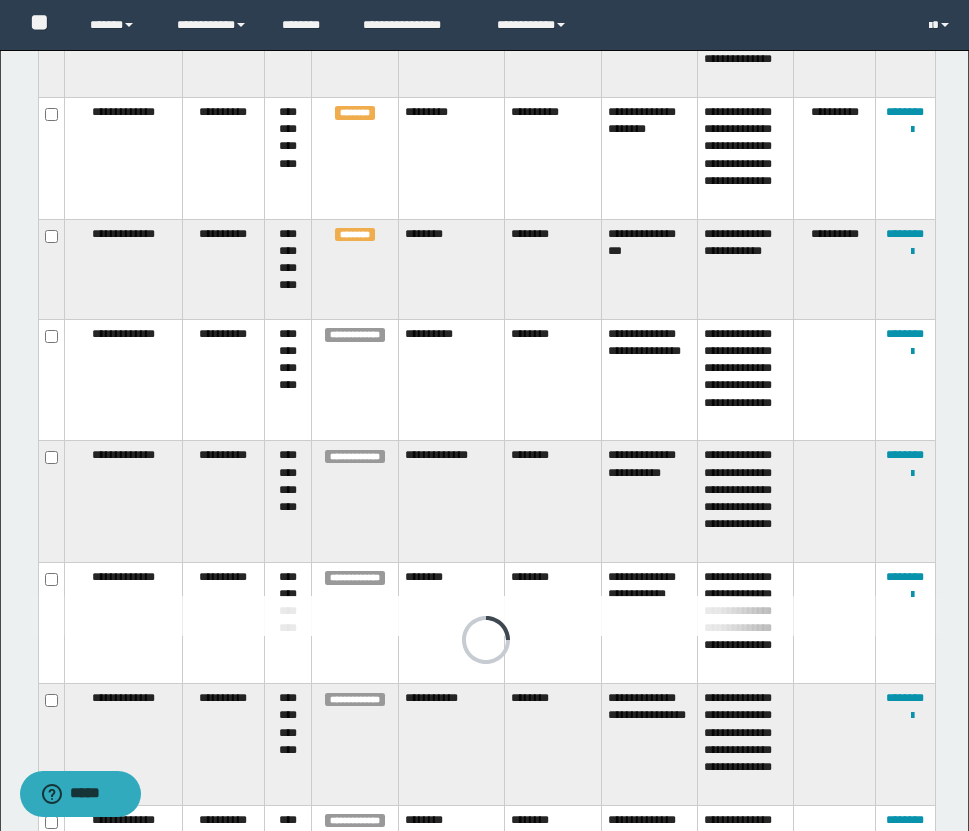 scroll, scrollTop: 2847, scrollLeft: 0, axis: vertical 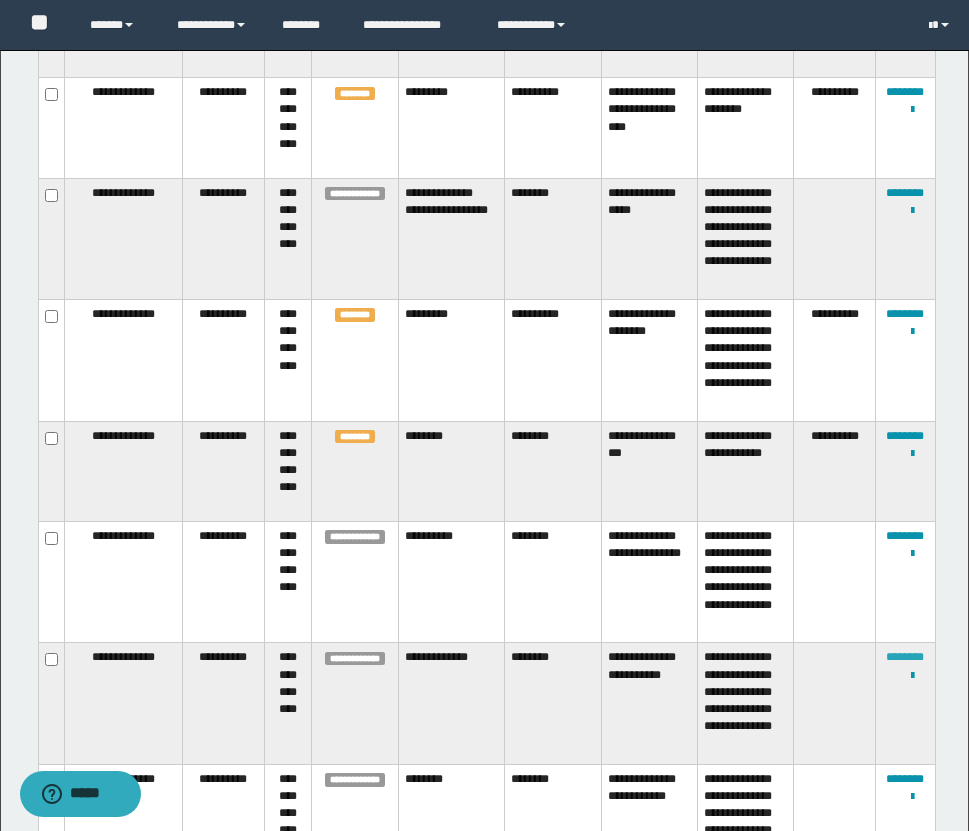 click on "********" at bounding box center [905, 657] 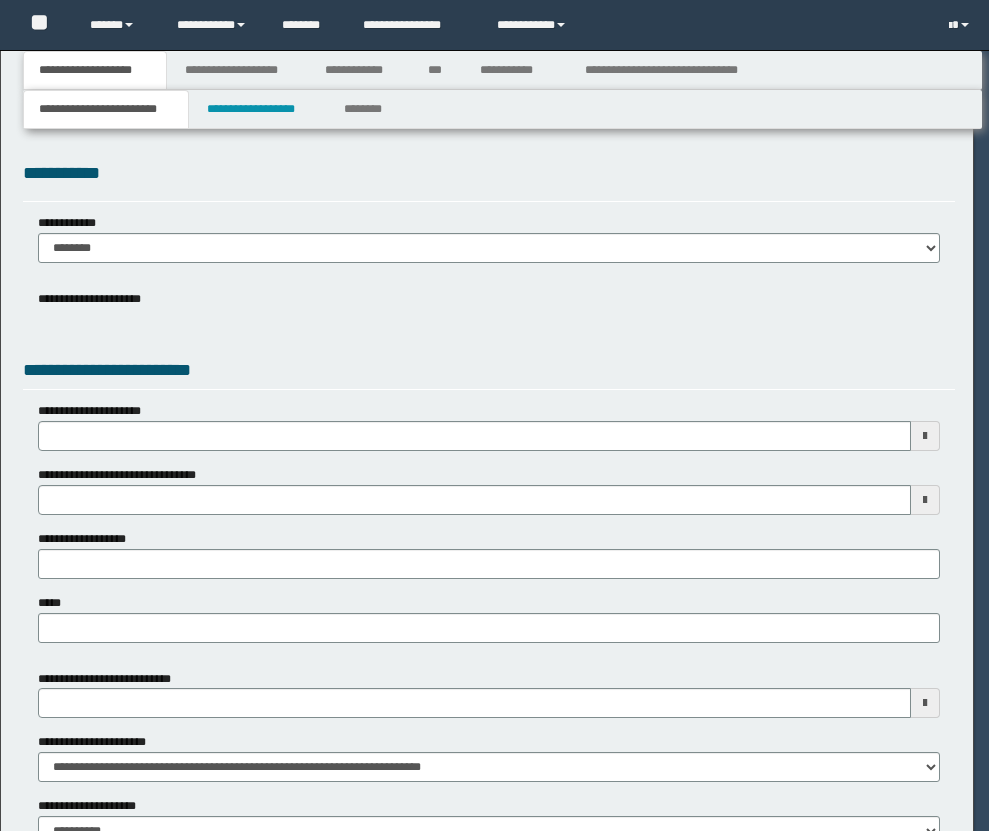 scroll, scrollTop: 0, scrollLeft: 0, axis: both 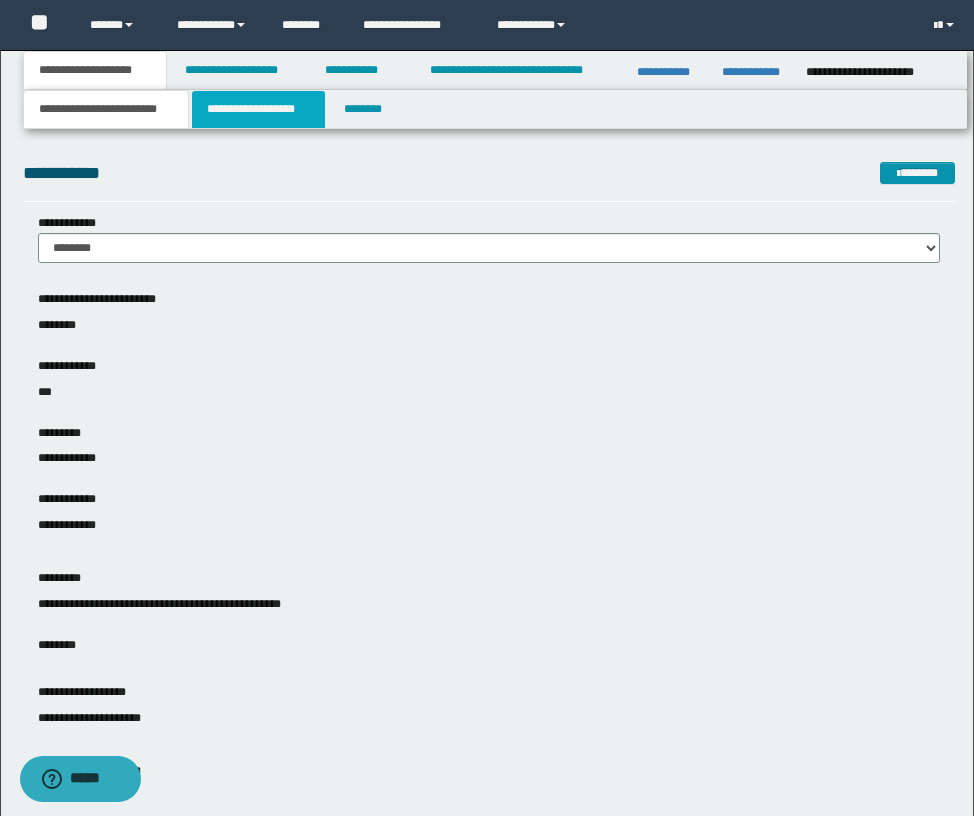 click on "**********" at bounding box center (258, 109) 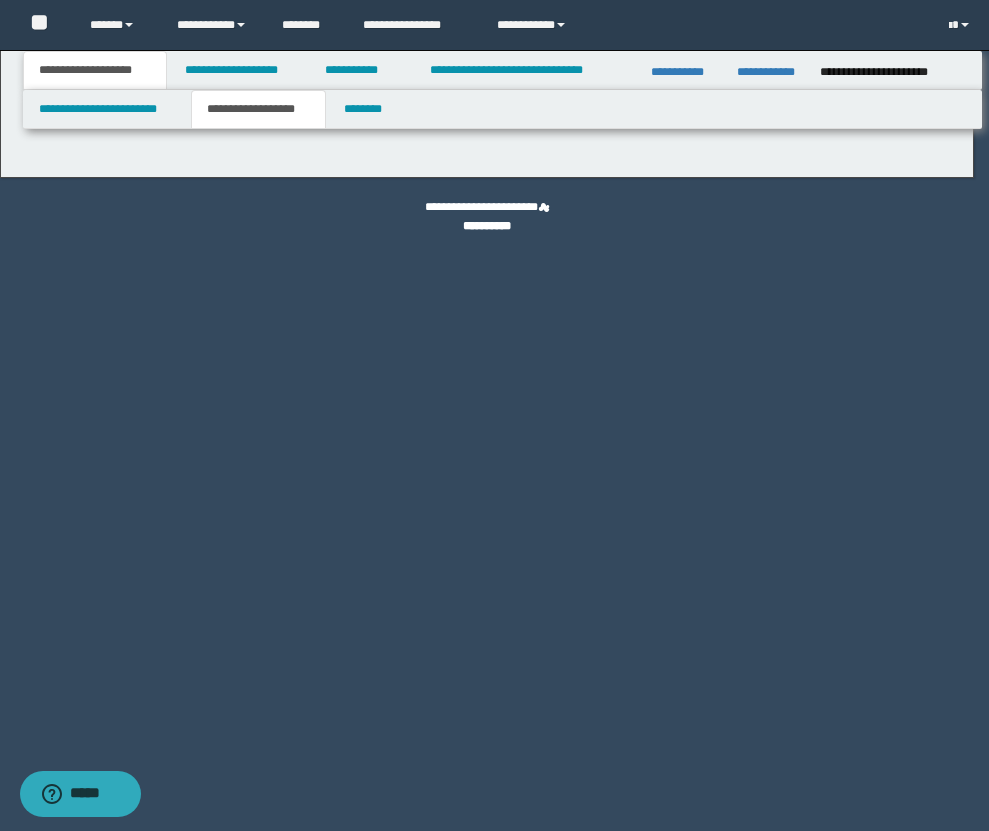 type on "********" 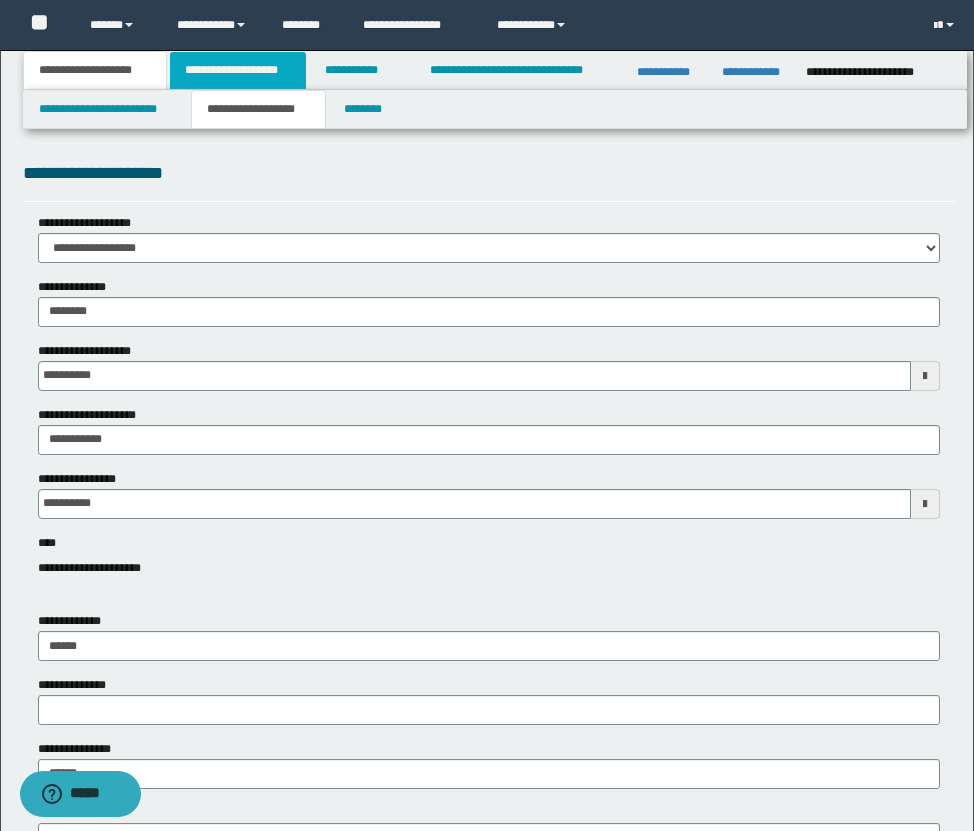 click on "**********" at bounding box center [238, 70] 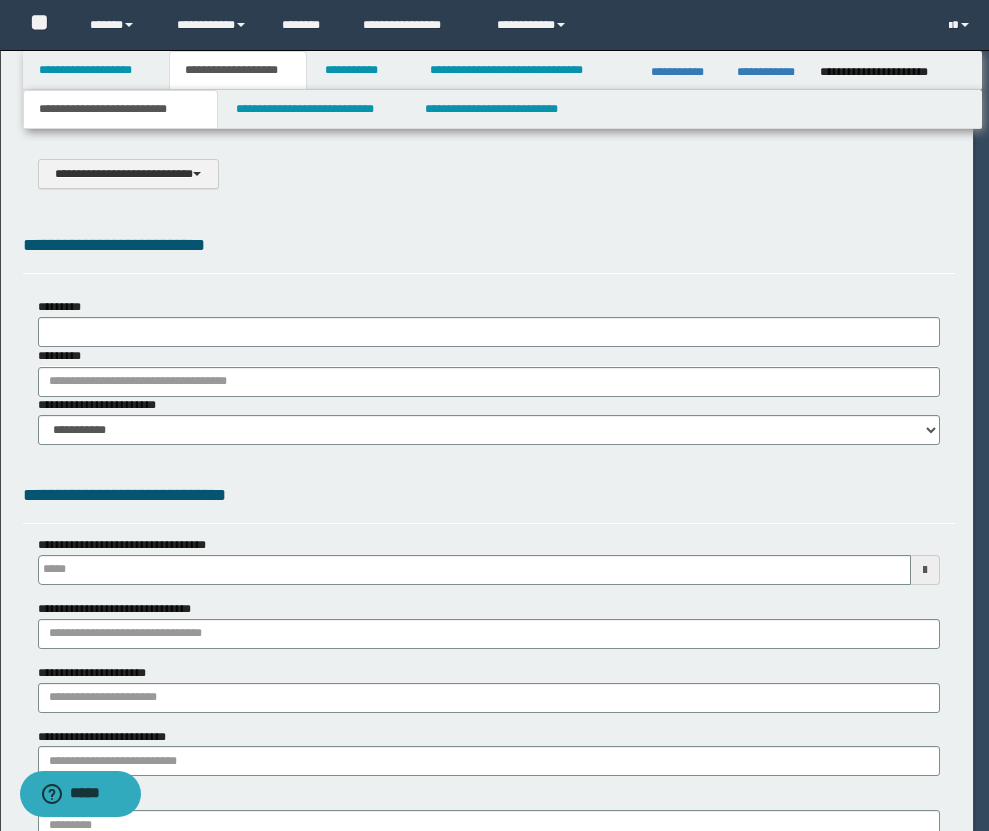 select on "*" 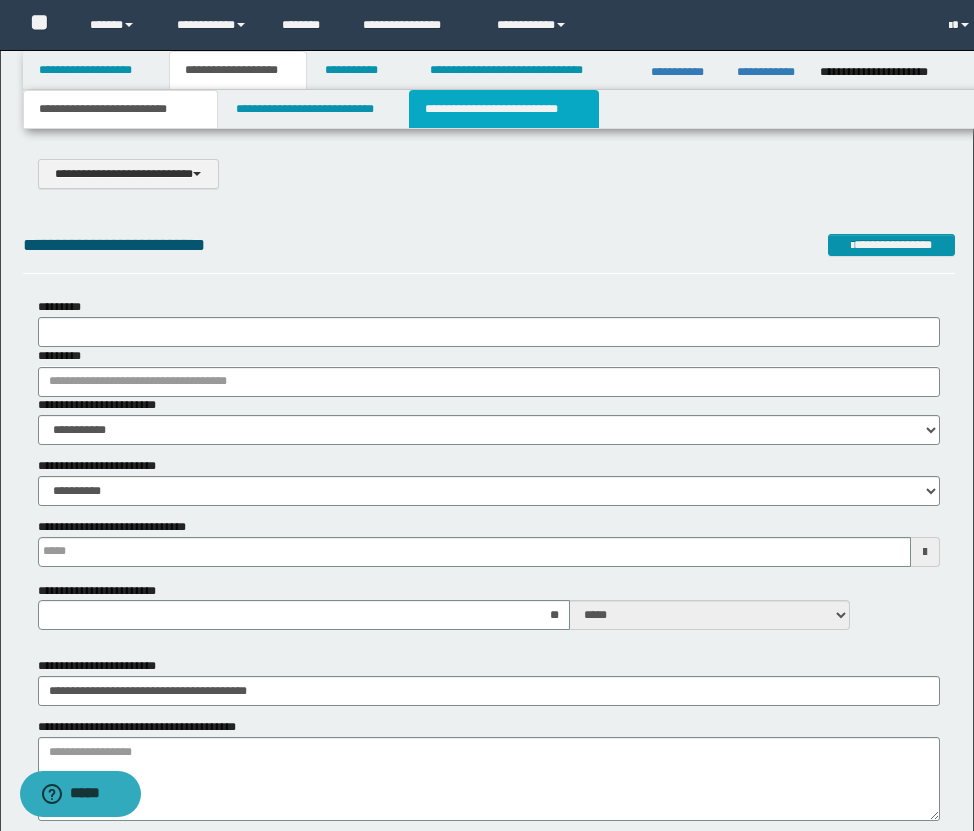 click on "**********" at bounding box center [504, 109] 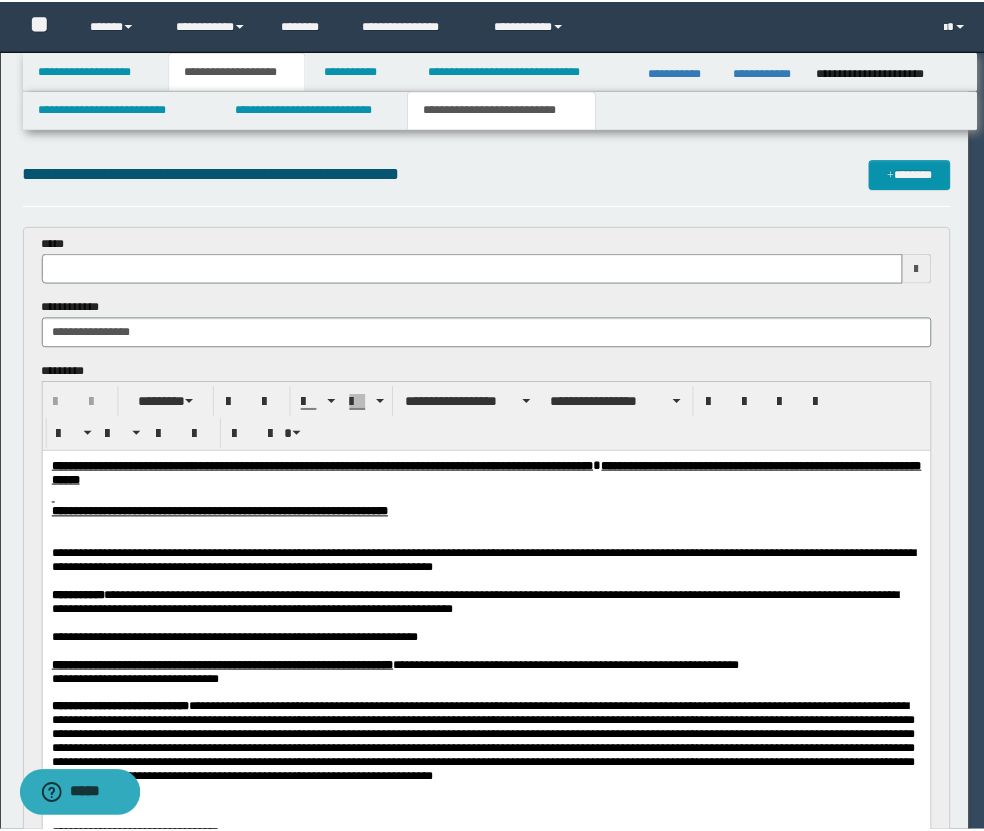 scroll, scrollTop: 0, scrollLeft: 0, axis: both 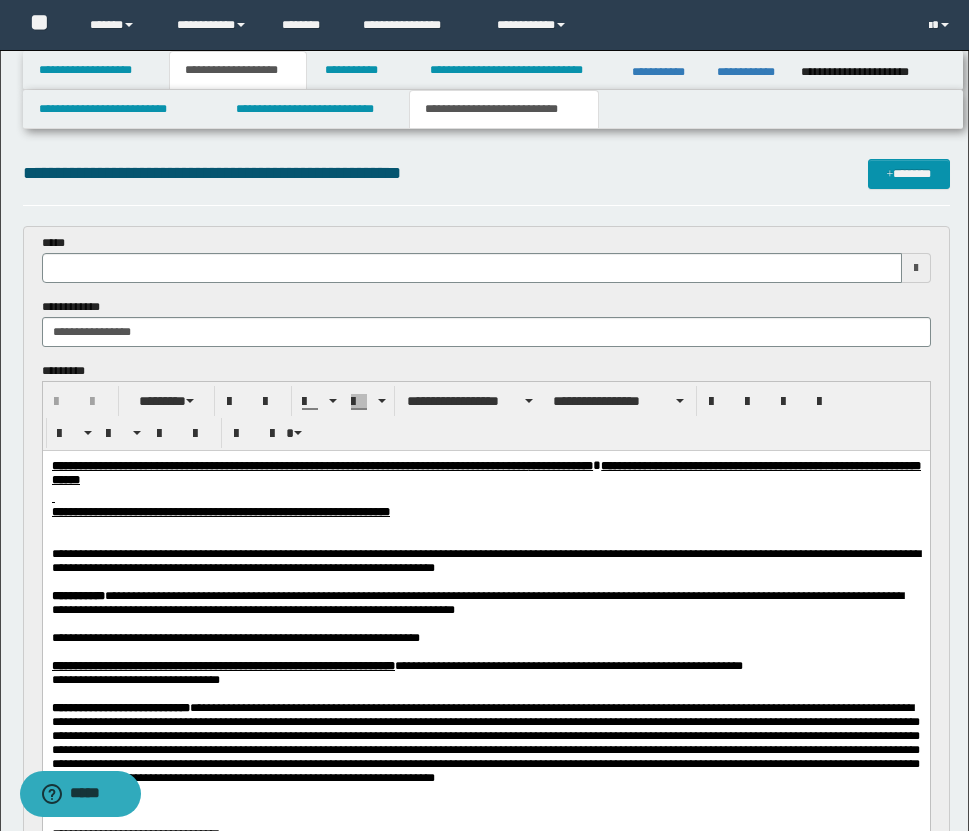 type 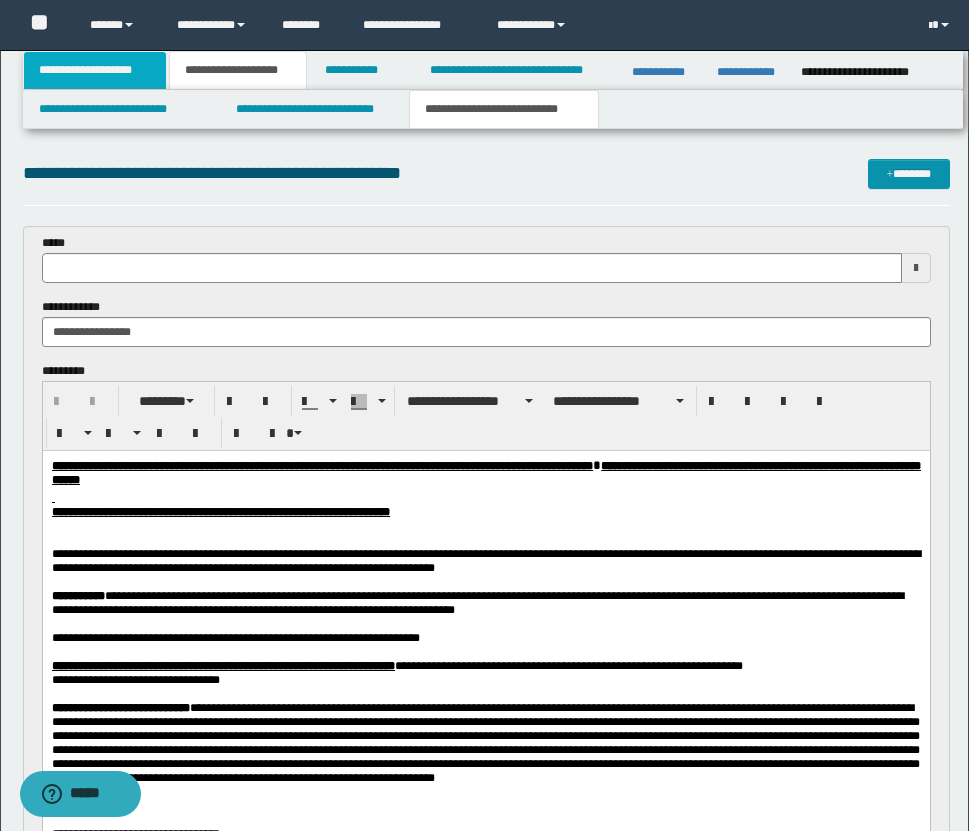 click on "**********" at bounding box center (95, 70) 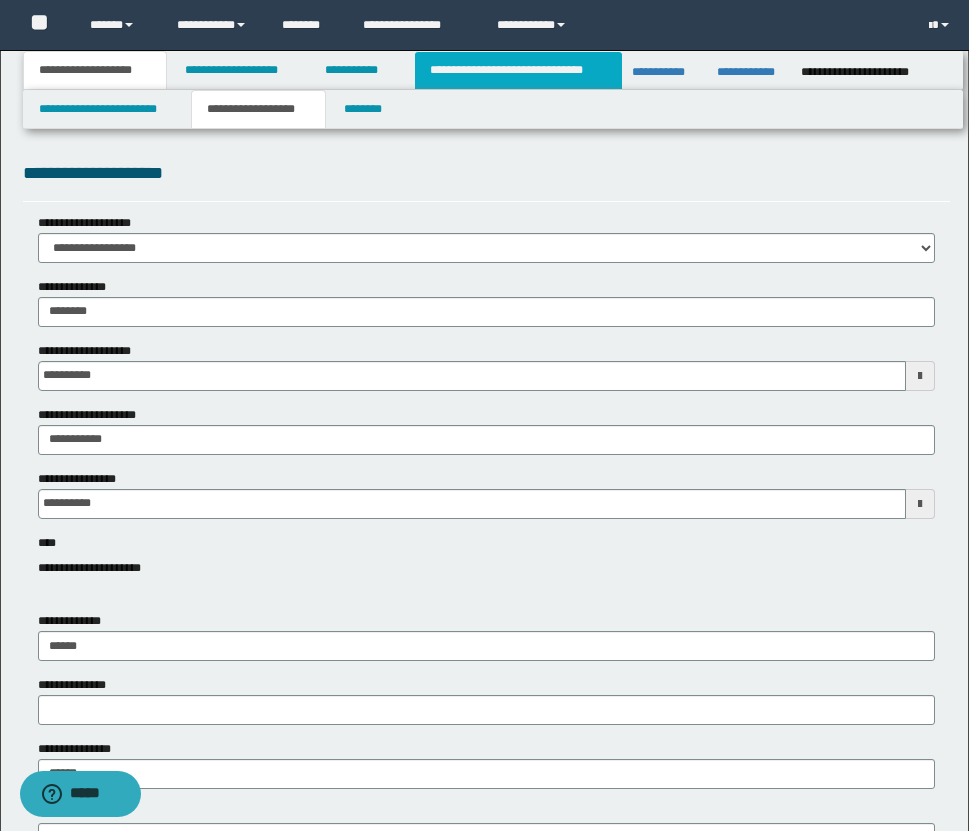 click on "**********" at bounding box center [518, 70] 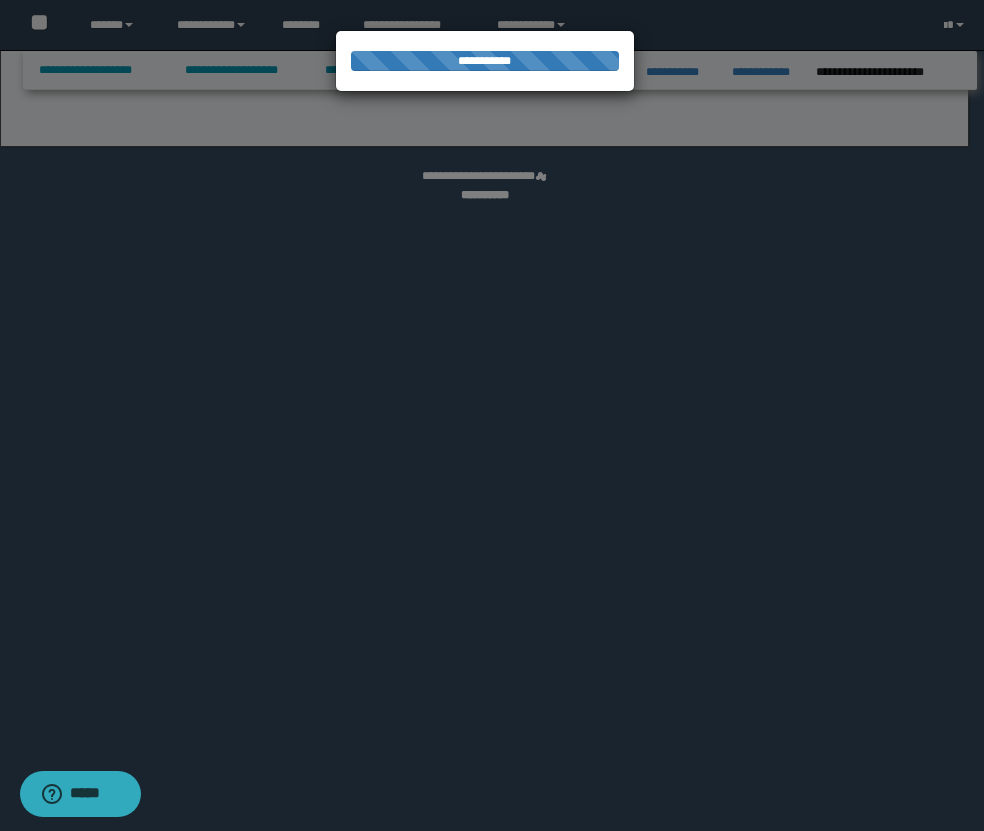 select on "*" 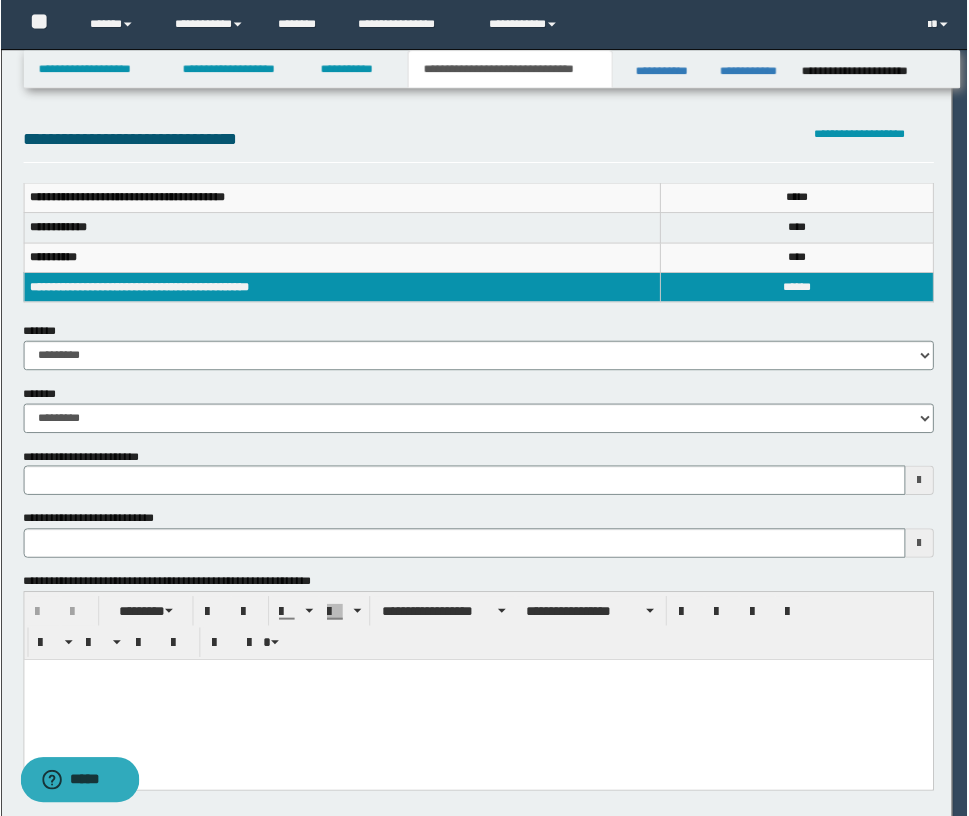 scroll, scrollTop: 0, scrollLeft: 0, axis: both 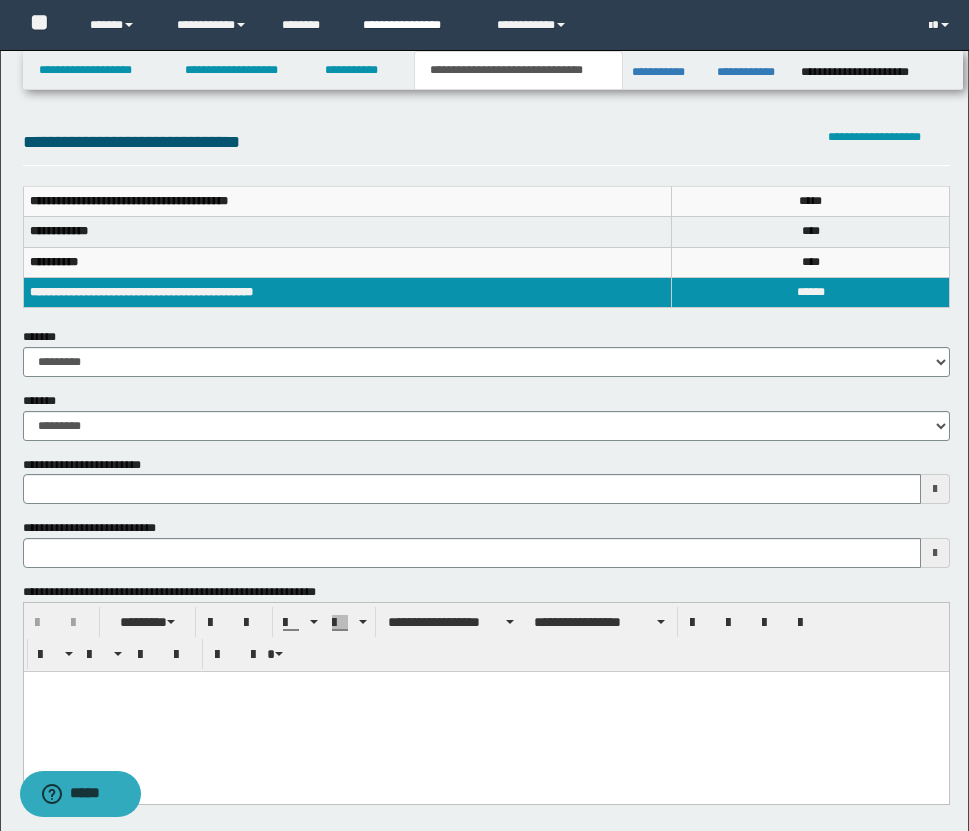 type 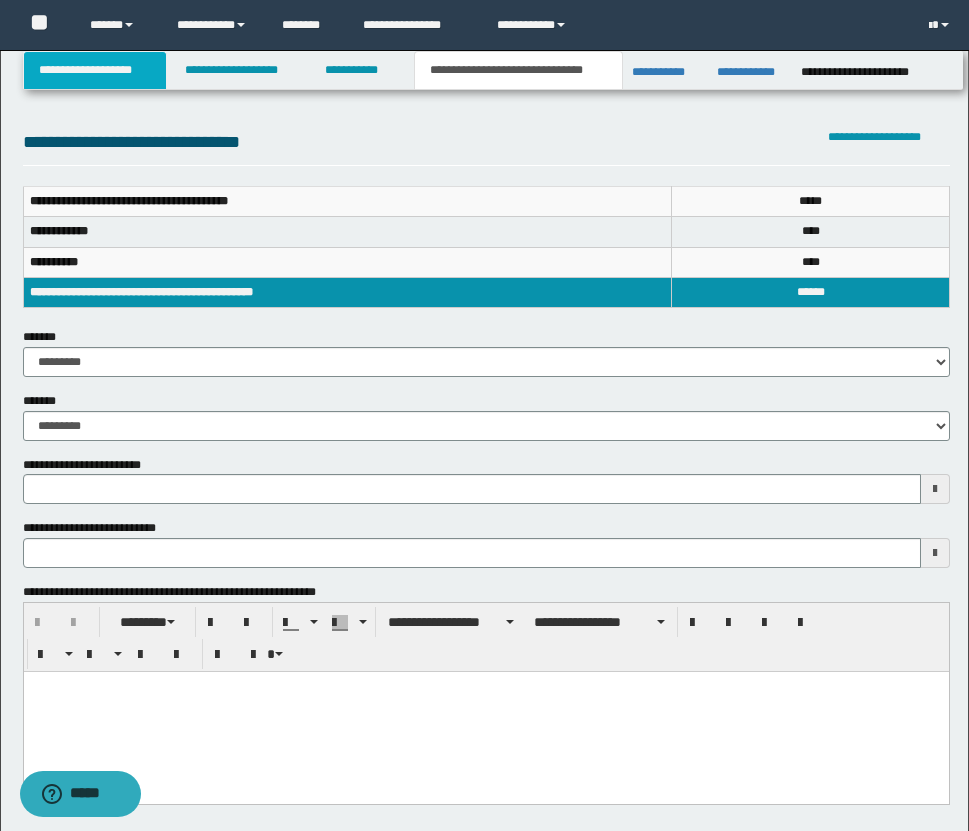click on "**********" at bounding box center (95, 70) 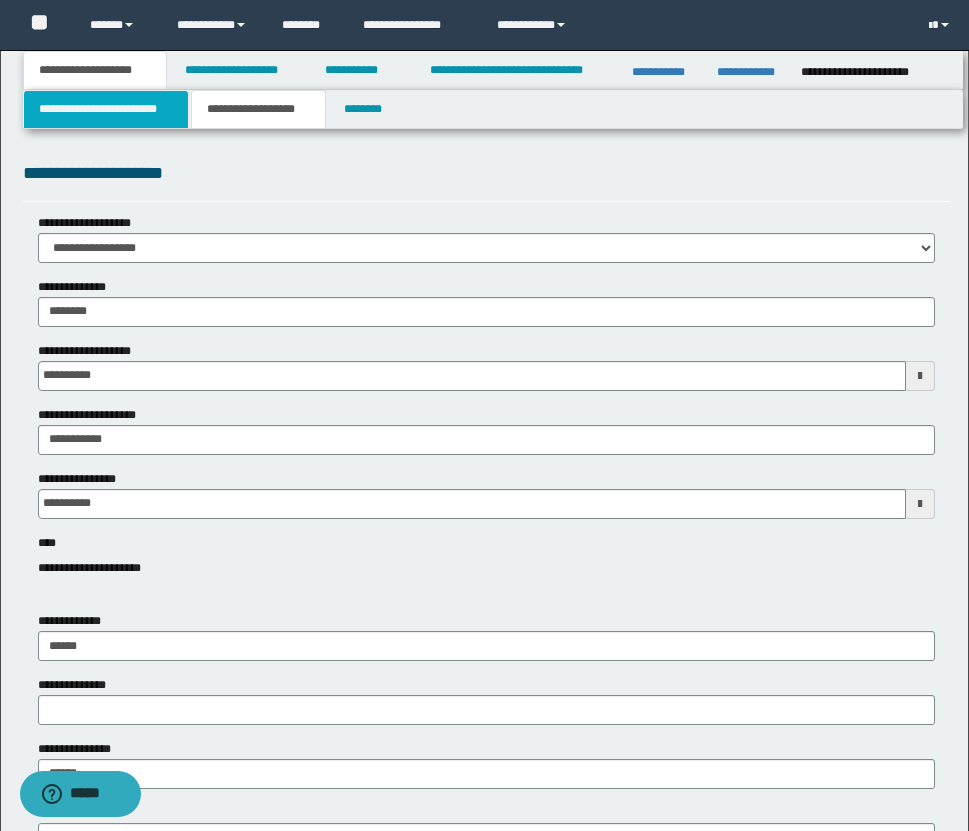 click on "**********" at bounding box center [106, 109] 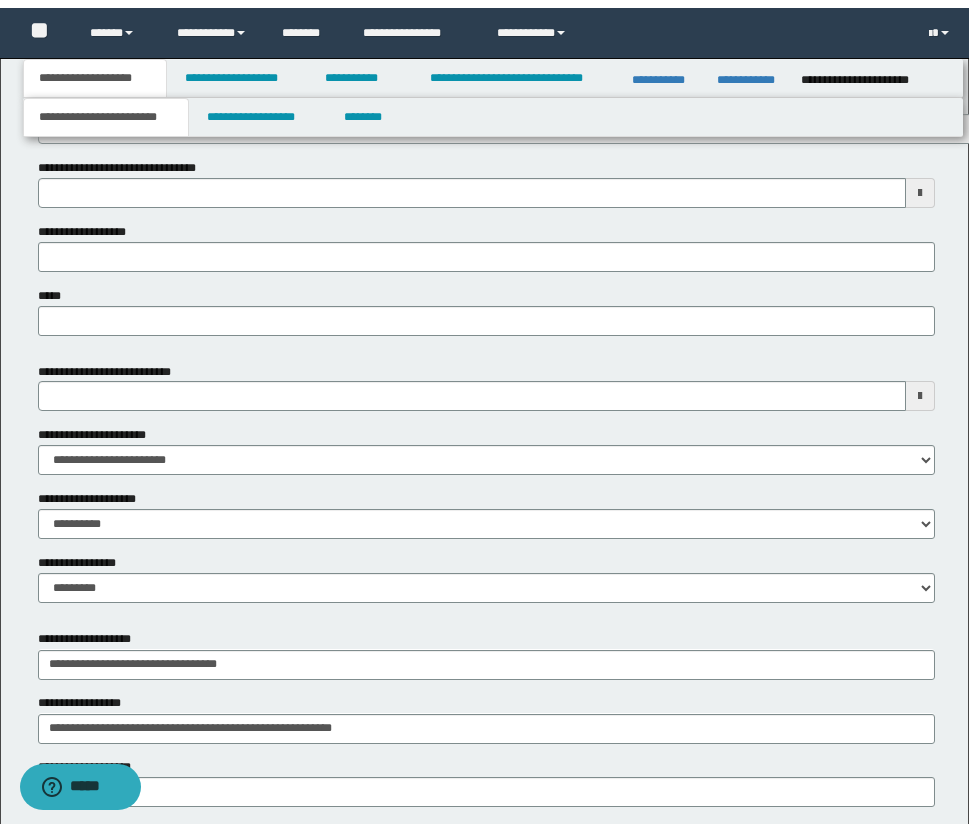 scroll, scrollTop: 788, scrollLeft: 0, axis: vertical 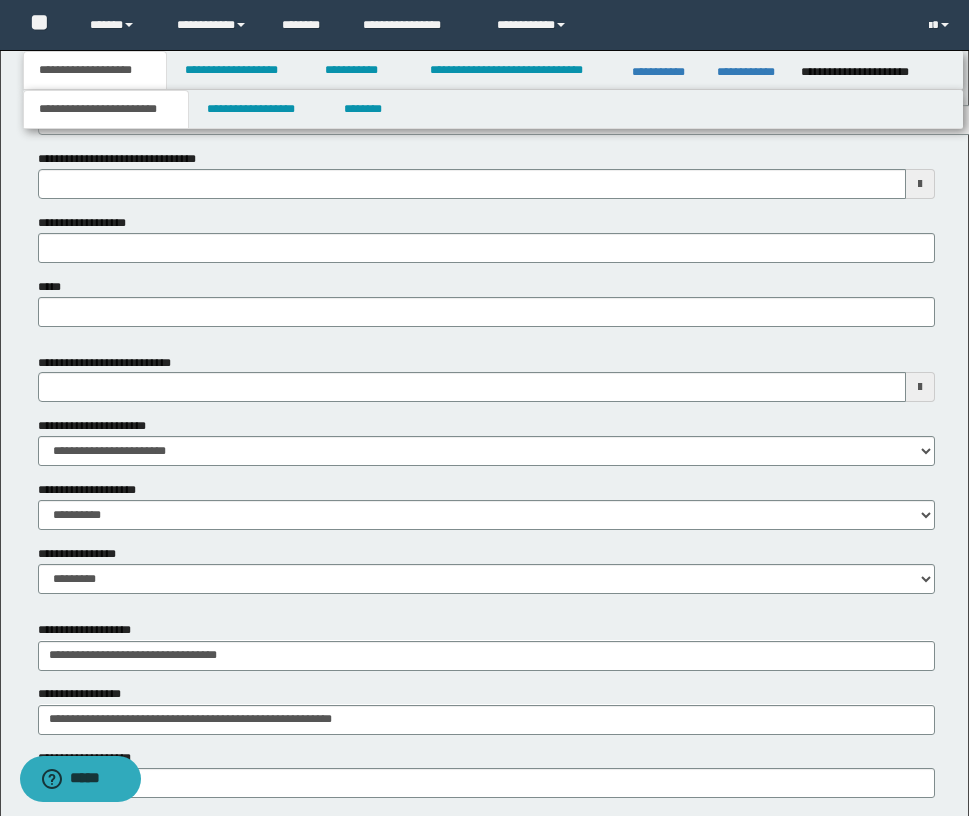 click at bounding box center [920, 387] 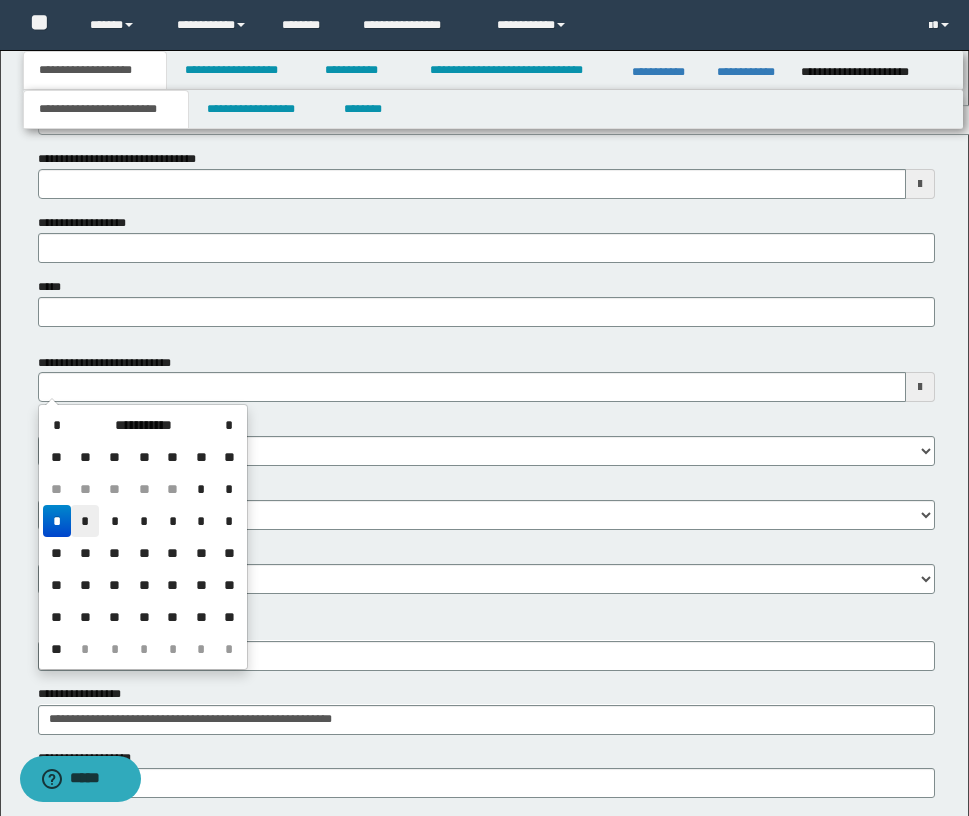 click on "*" at bounding box center [85, 521] 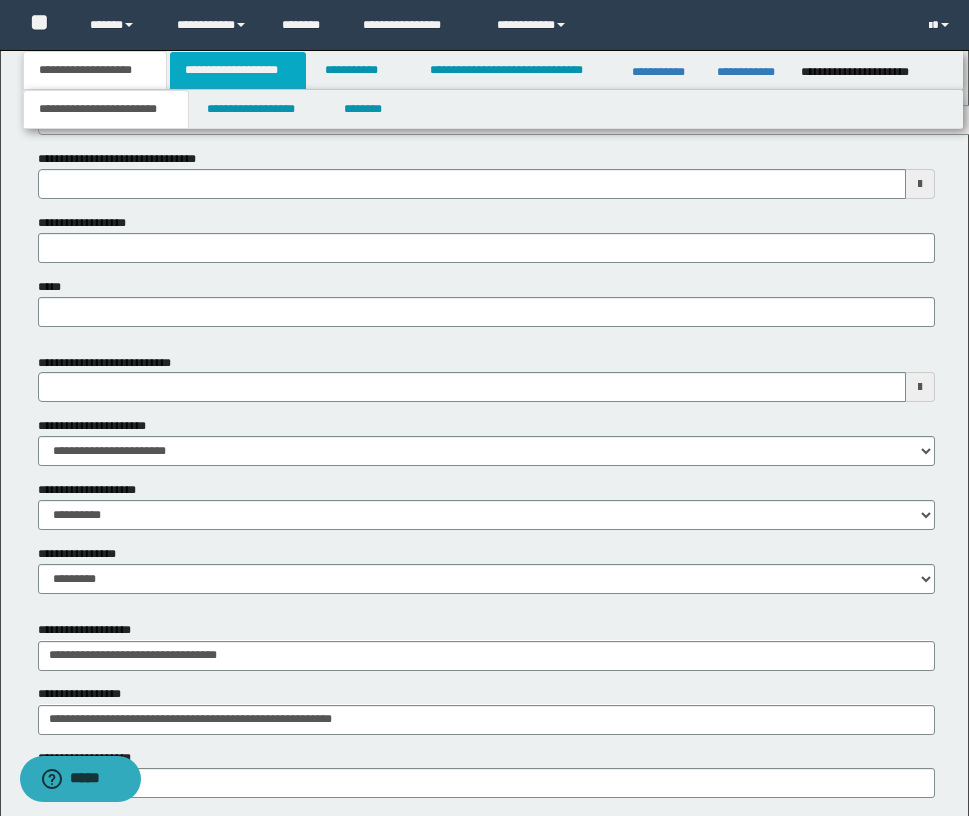 click on "**********" at bounding box center (238, 70) 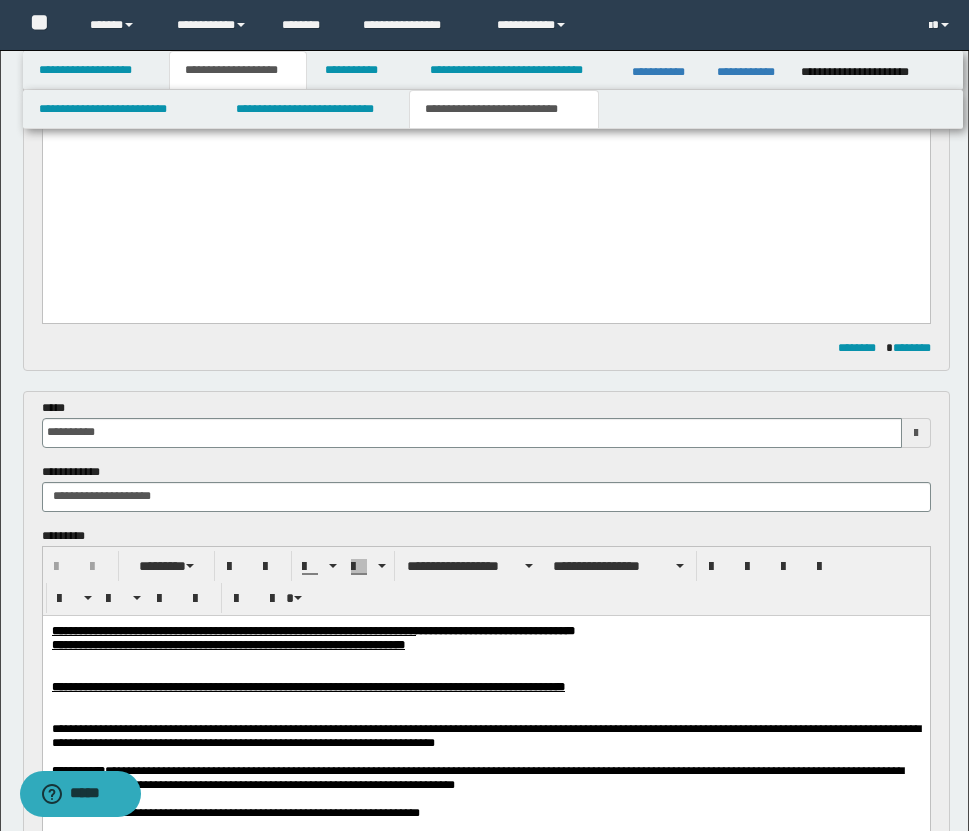 click on "**********" at bounding box center [504, 109] 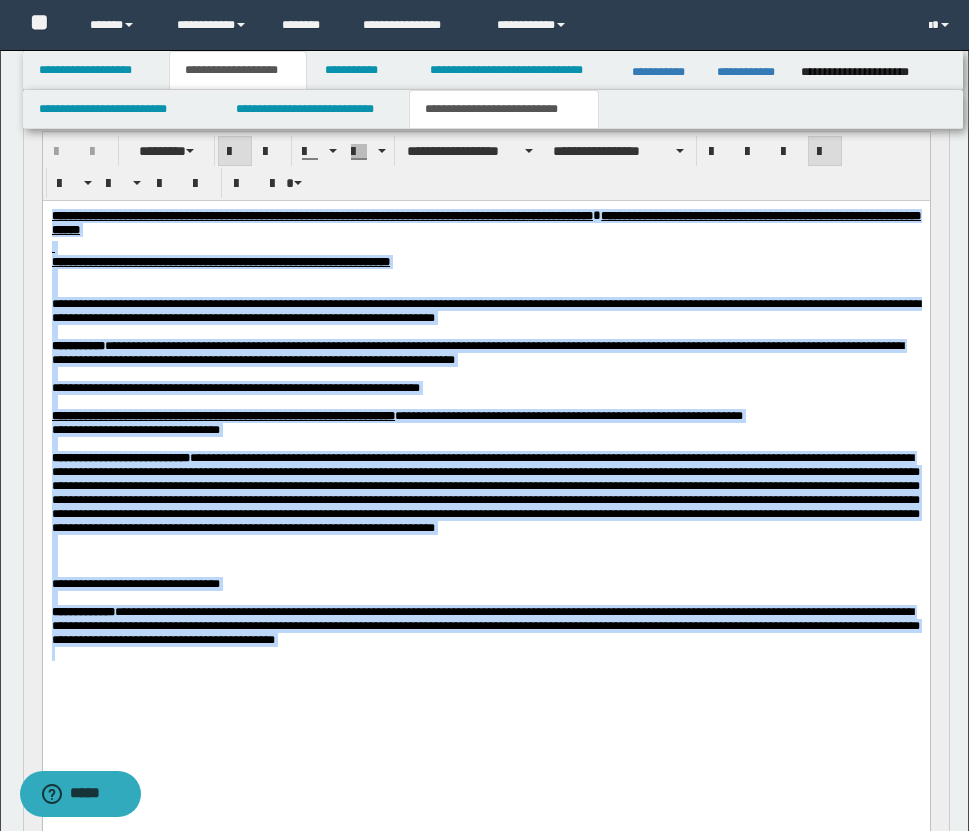drag, startPoint x: 50, startPoint y: 211, endPoint x: 290, endPoint y: 706, distance: 550.11365 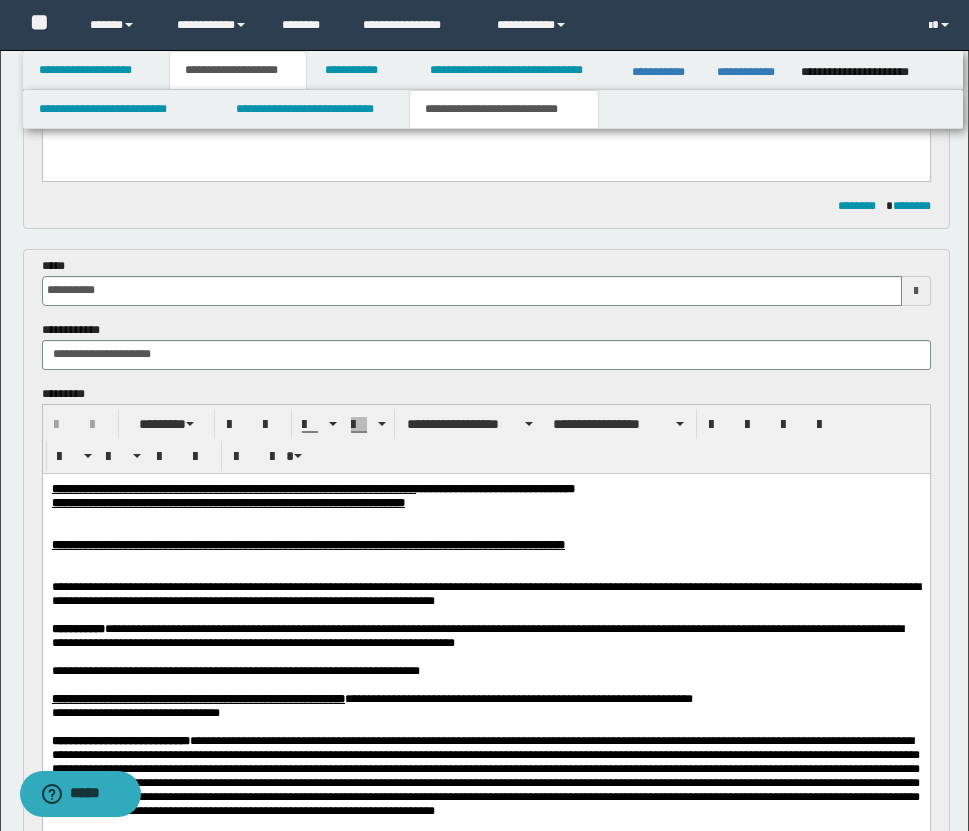 scroll, scrollTop: 1122, scrollLeft: 0, axis: vertical 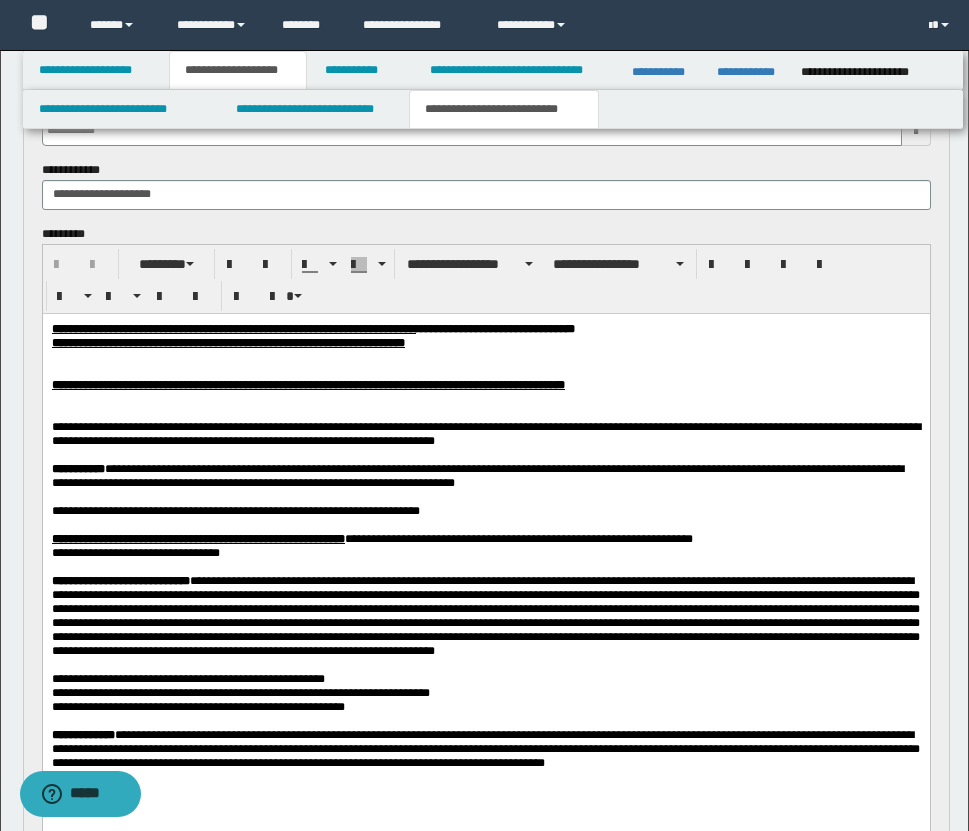 click on "**********" at bounding box center [485, 433] 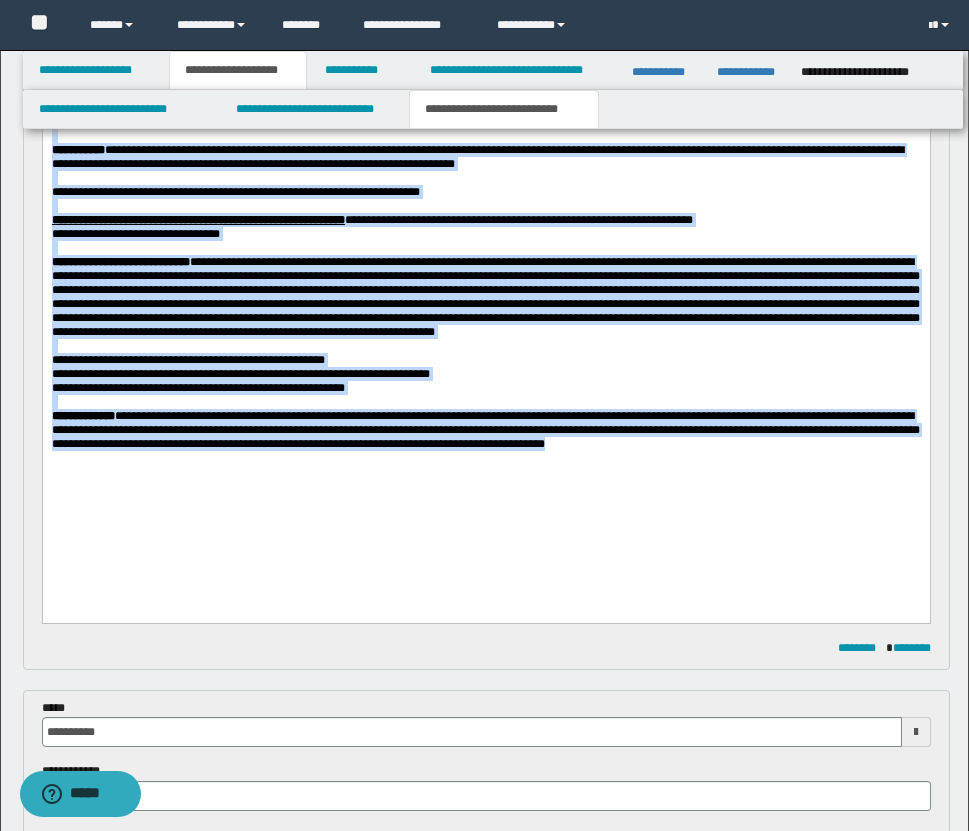 scroll, scrollTop: 1616, scrollLeft: 0, axis: vertical 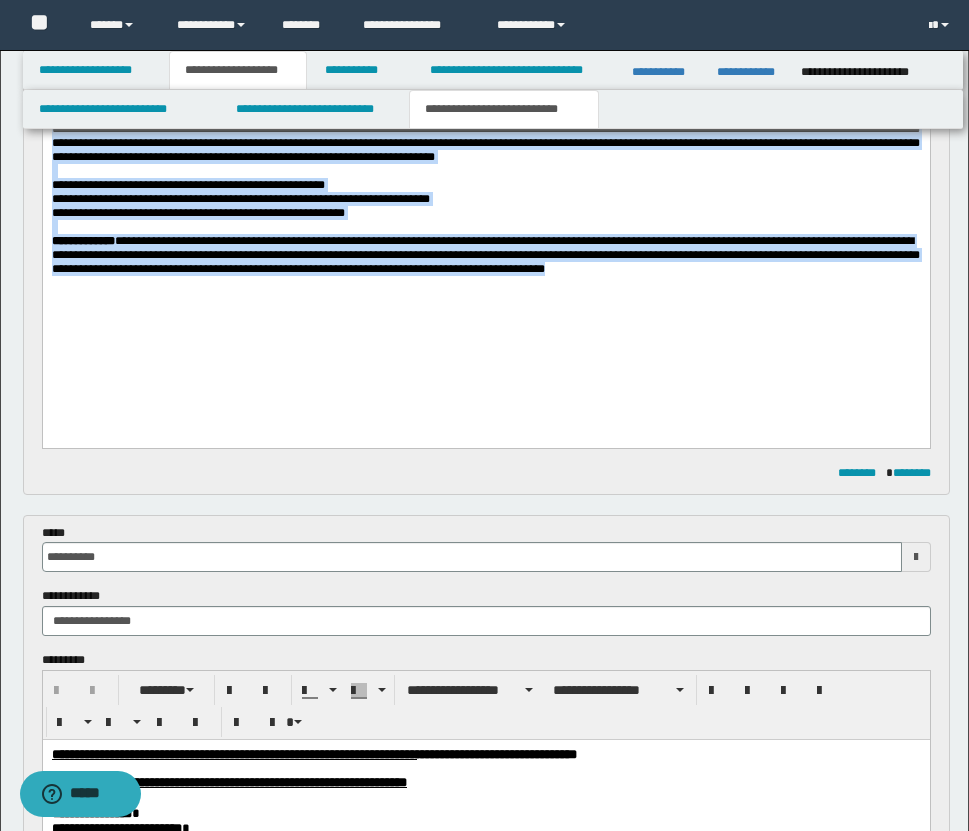 drag, startPoint x: 52, startPoint y: -166, endPoint x: 549, endPoint y: 479, distance: 814.269 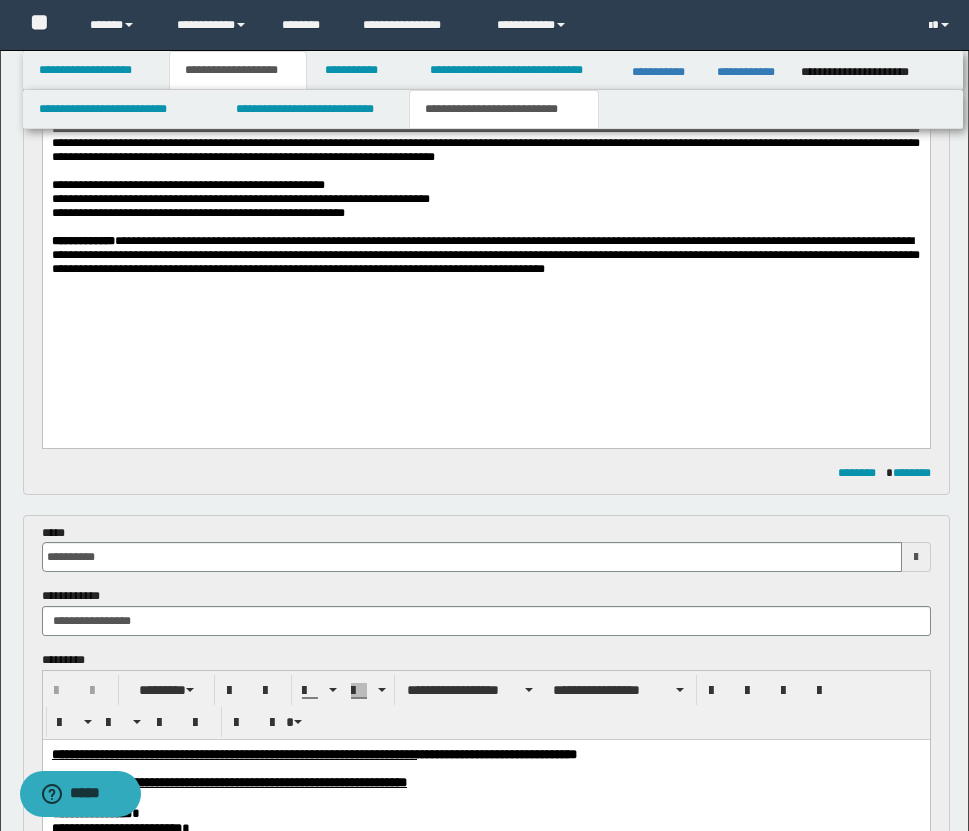 type 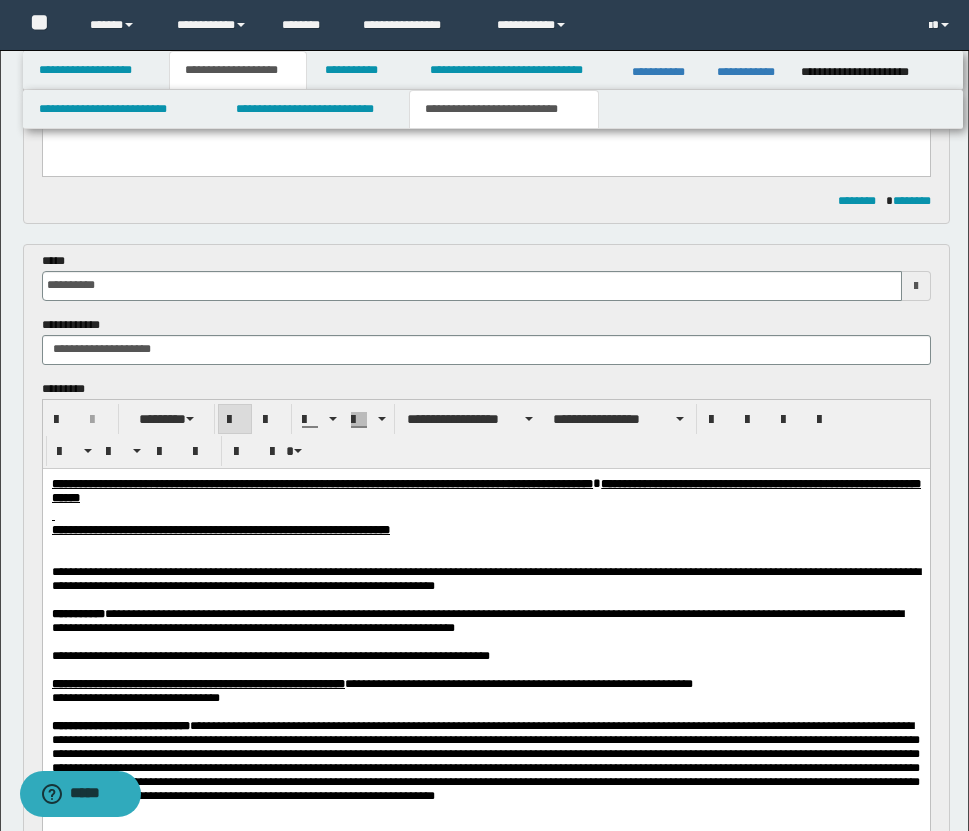 scroll, scrollTop: 1096, scrollLeft: 0, axis: vertical 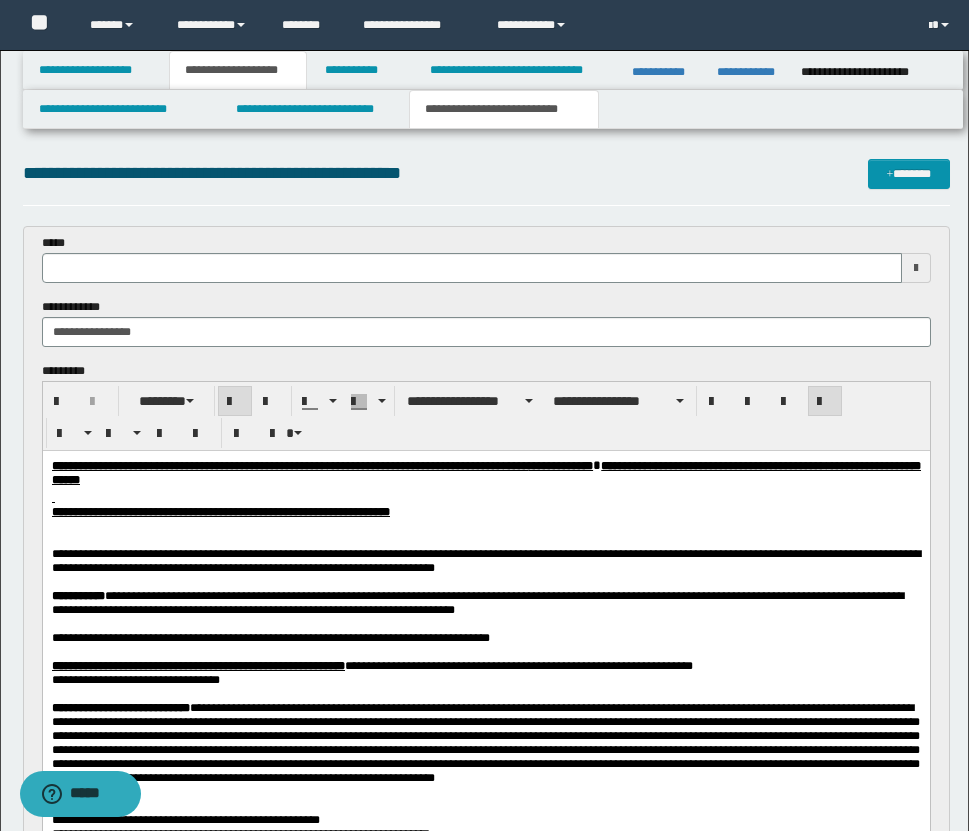 click on "**********" at bounding box center [485, 473] 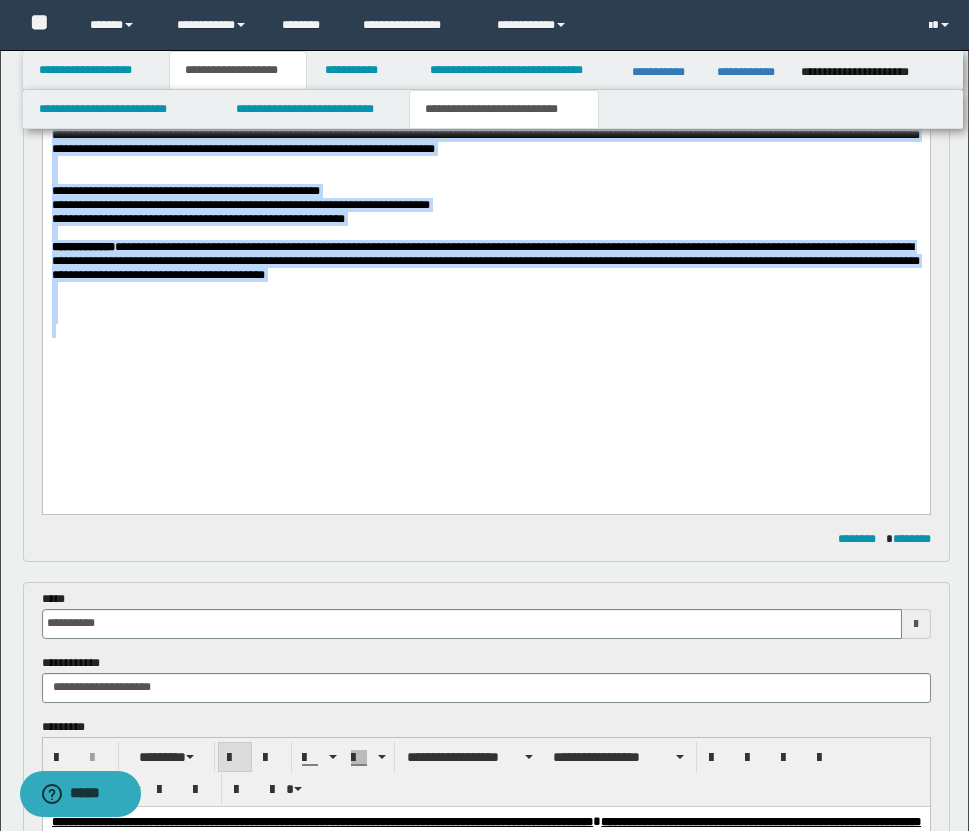 drag, startPoint x: 52, startPoint y: -162, endPoint x: 391, endPoint y: 669, distance: 897.4865 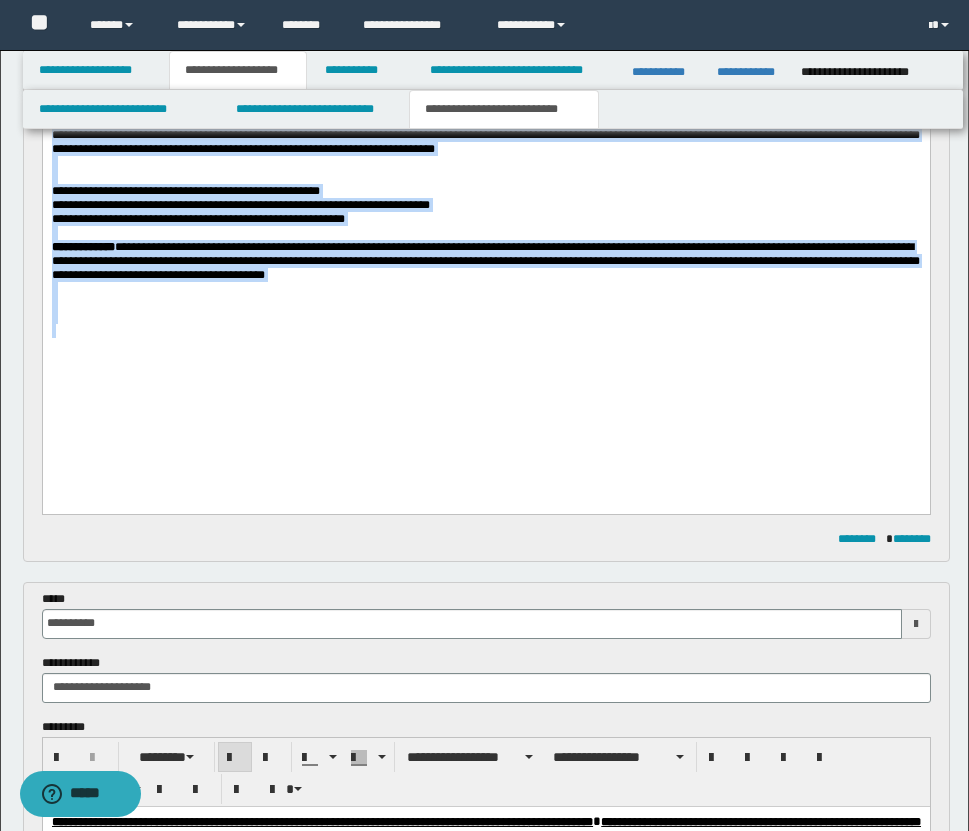 click on "**********" at bounding box center [485, 109] 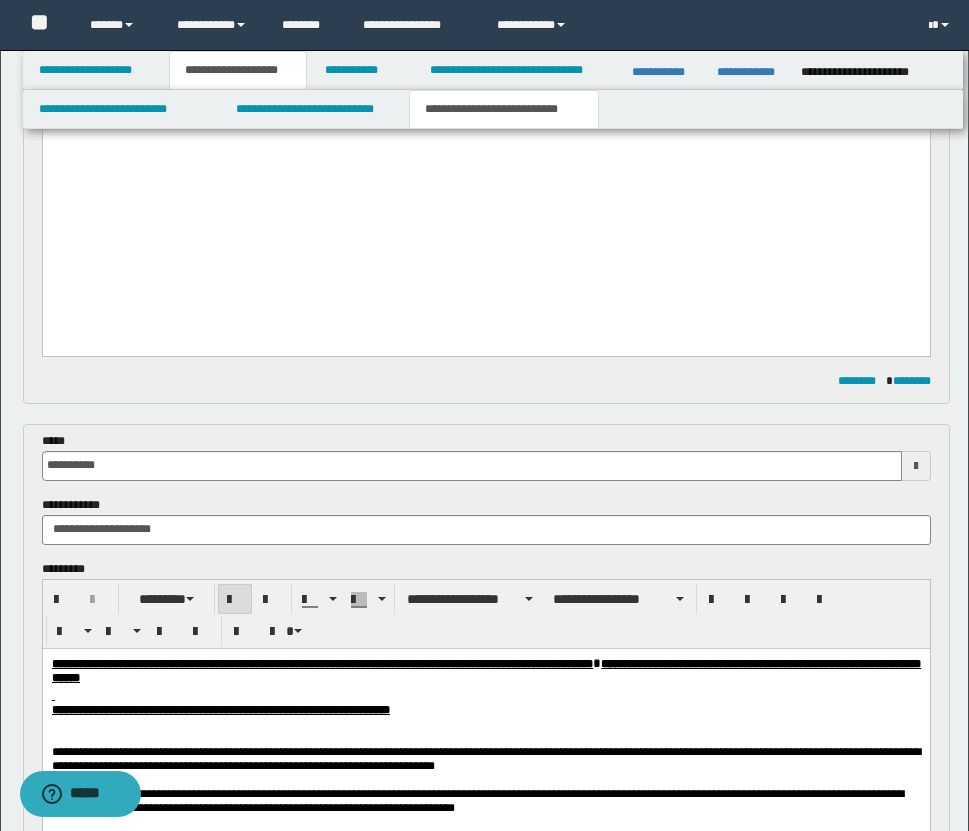 scroll, scrollTop: 952, scrollLeft: 0, axis: vertical 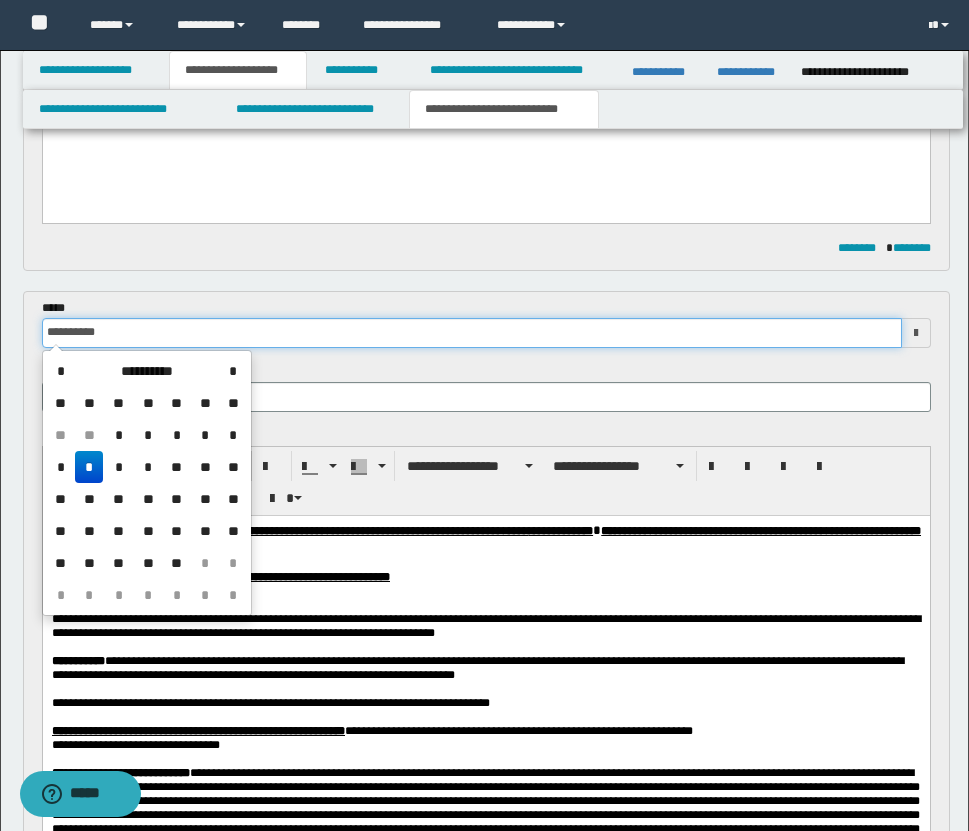 drag, startPoint x: 139, startPoint y: 332, endPoint x: 1, endPoint y: 332, distance: 138 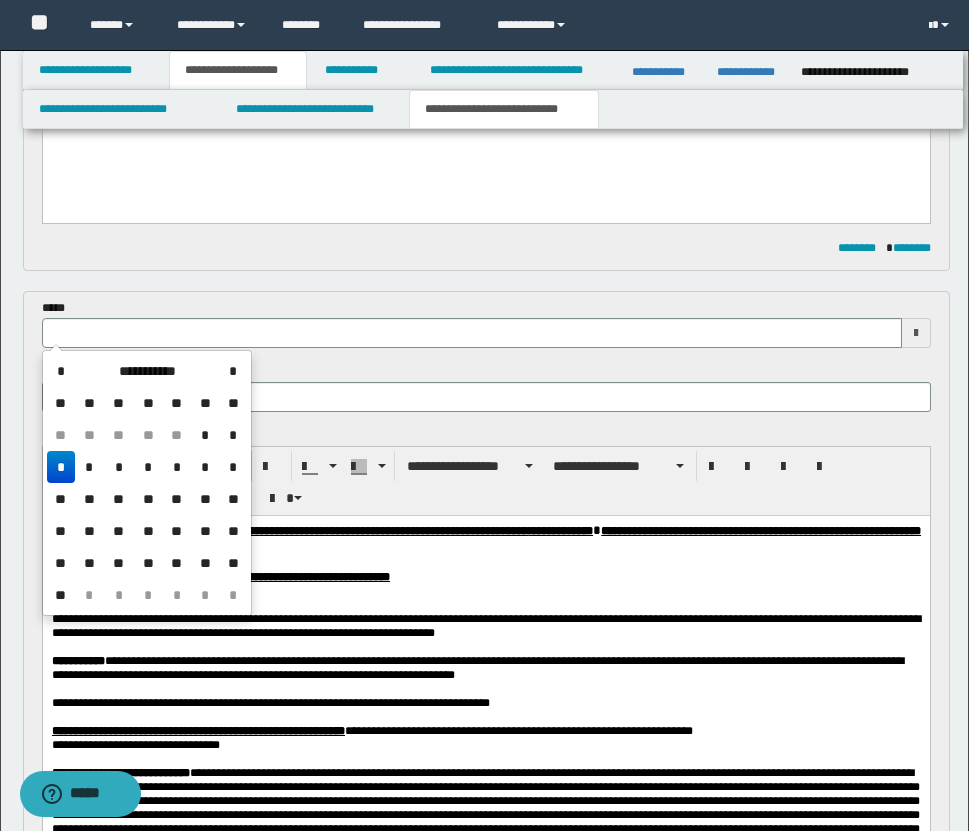 type 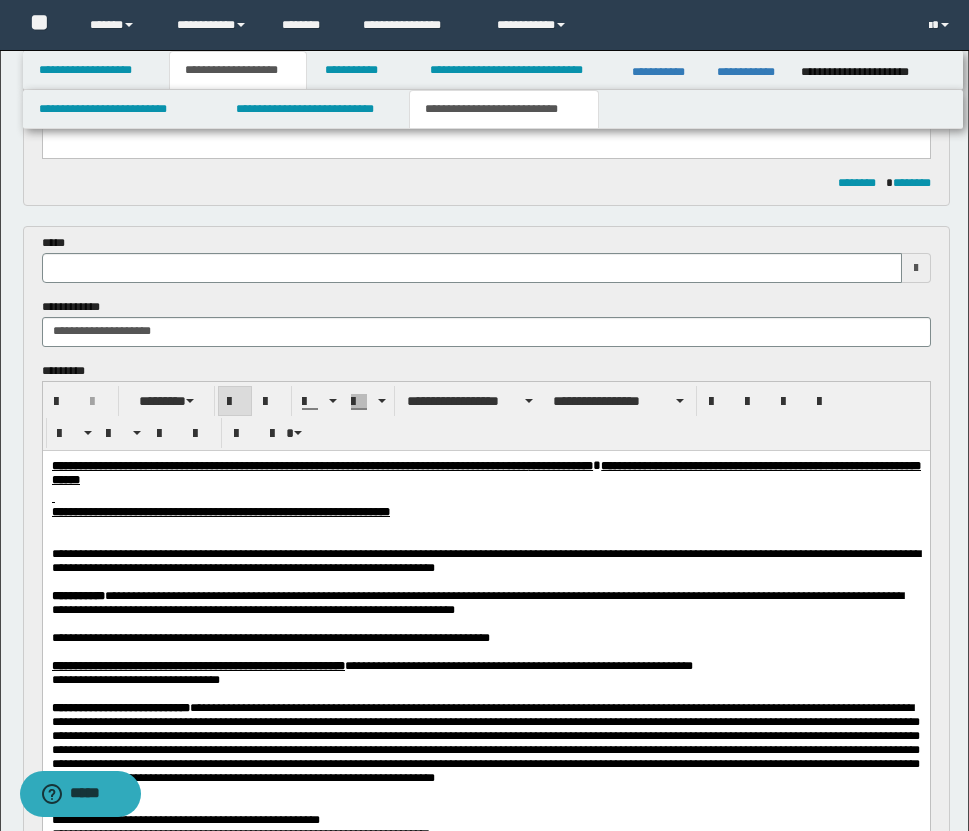 scroll, scrollTop: 1022, scrollLeft: 0, axis: vertical 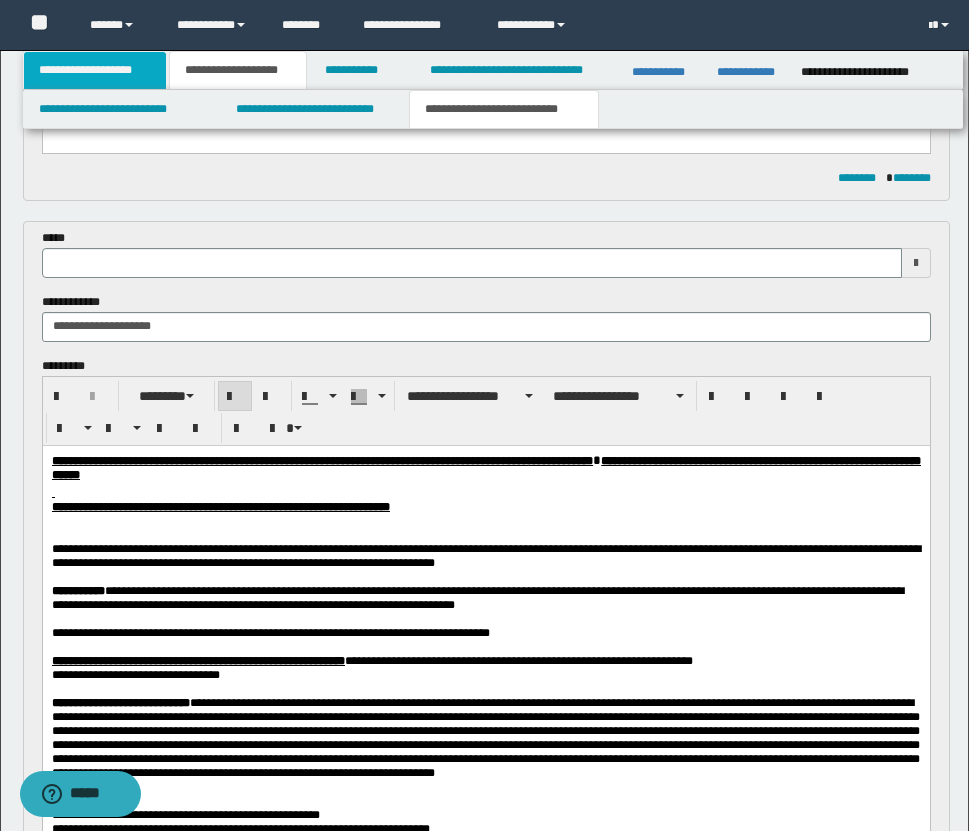 click on "**********" at bounding box center (95, 70) 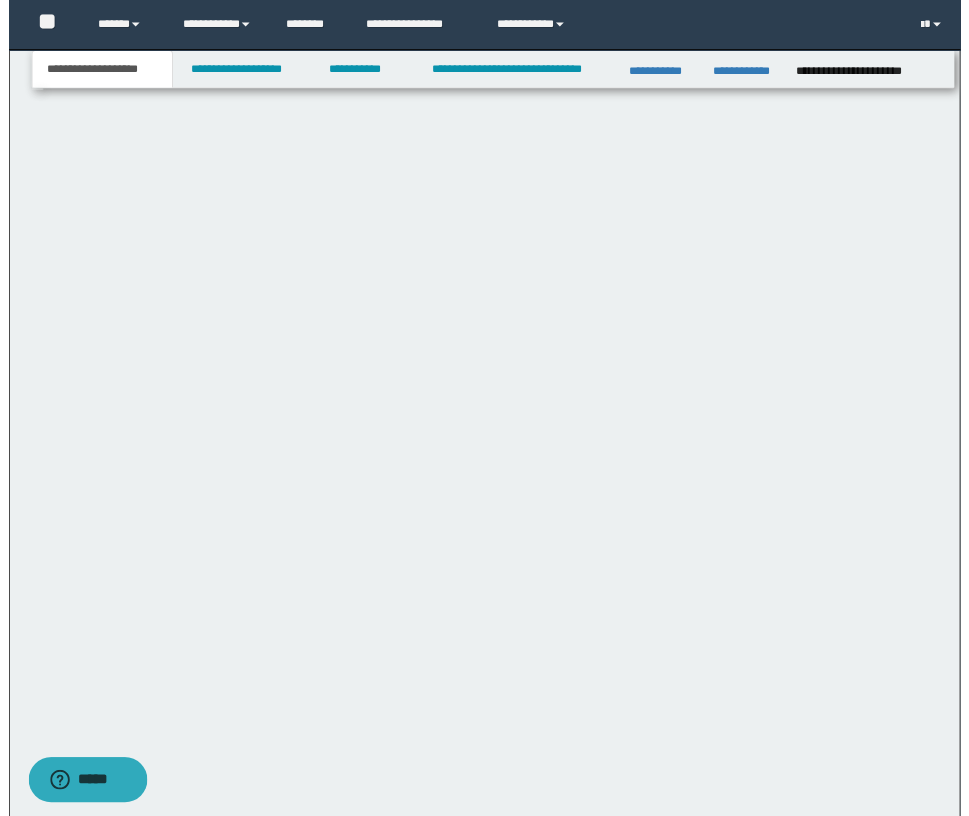 scroll, scrollTop: 957, scrollLeft: 0, axis: vertical 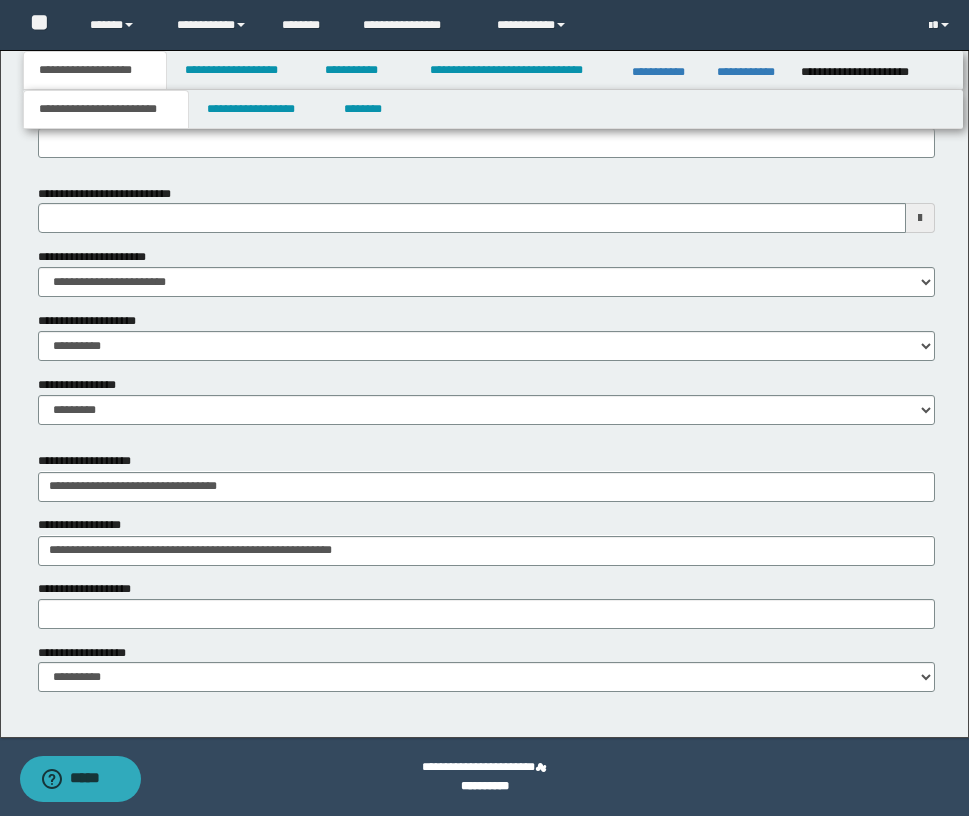 click on "**********" at bounding box center (106, 109) 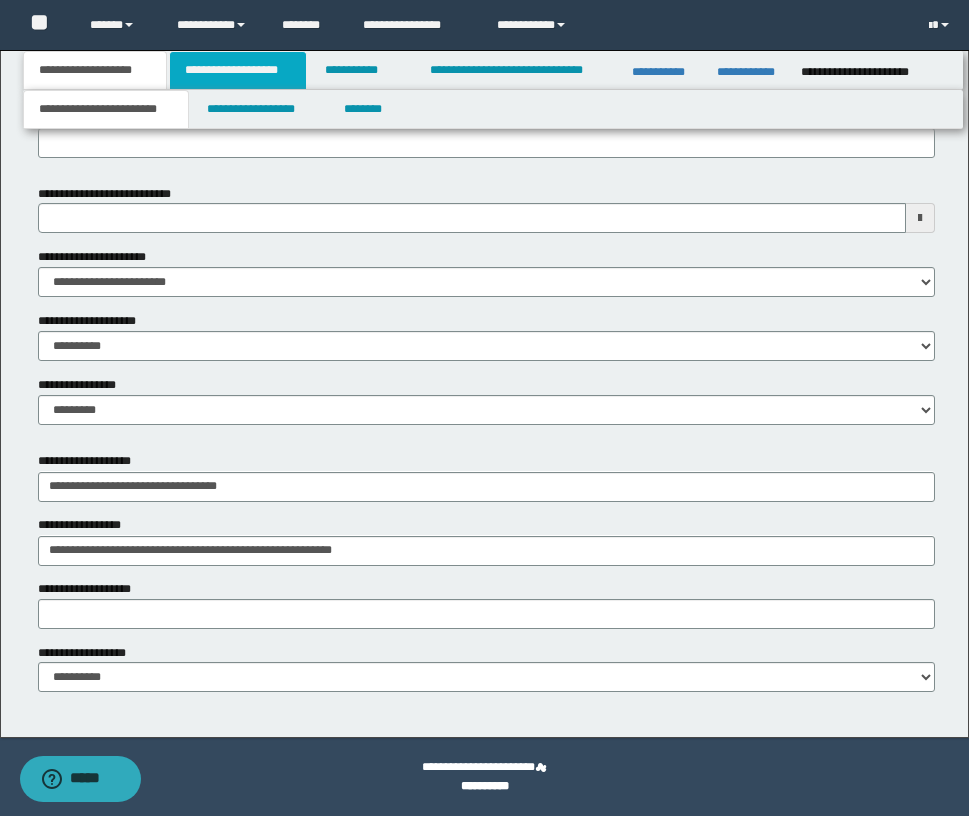click on "**********" at bounding box center (238, 70) 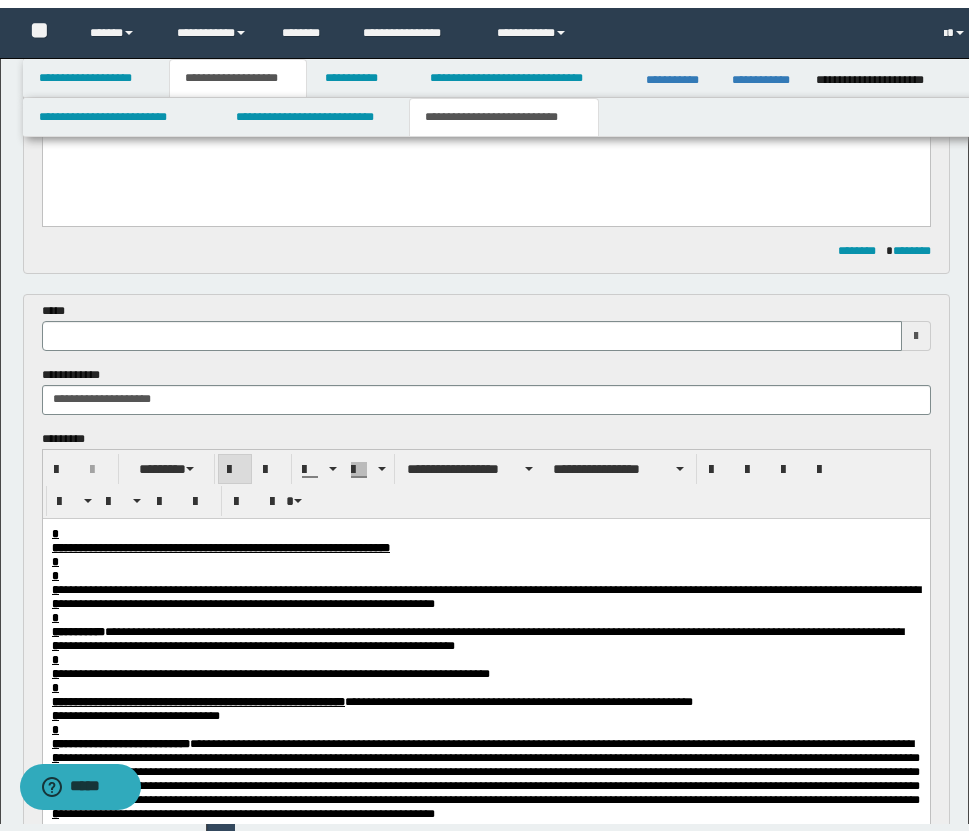 scroll, scrollTop: 942, scrollLeft: 0, axis: vertical 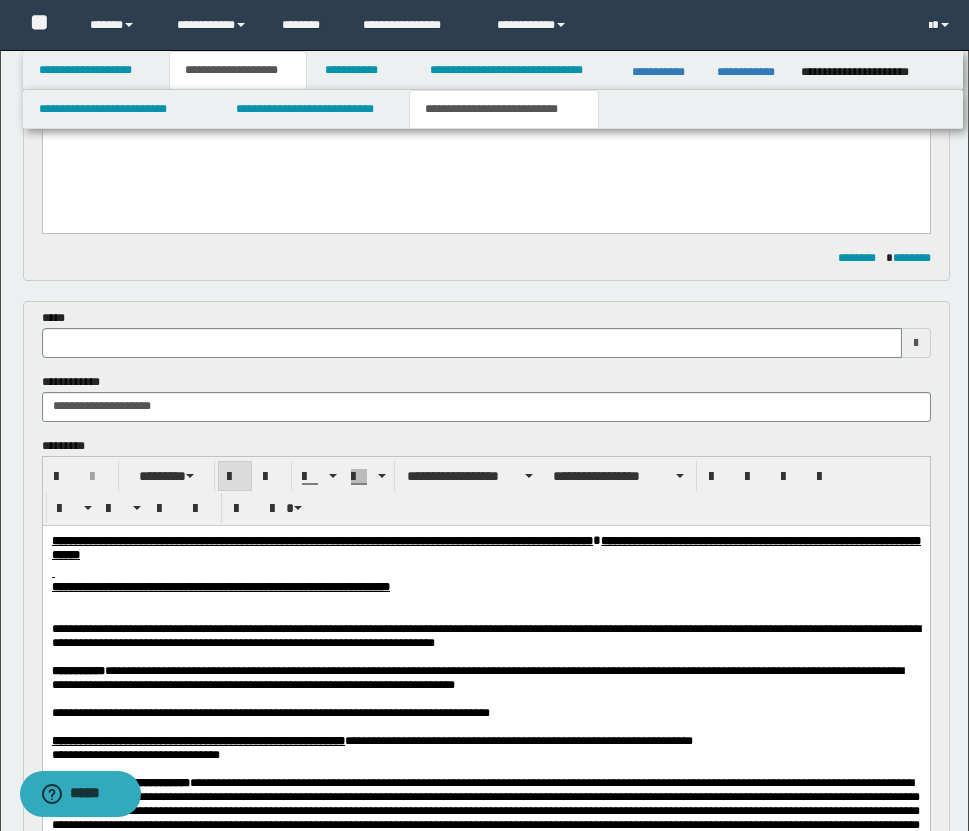 click on "**********" at bounding box center (504, 109) 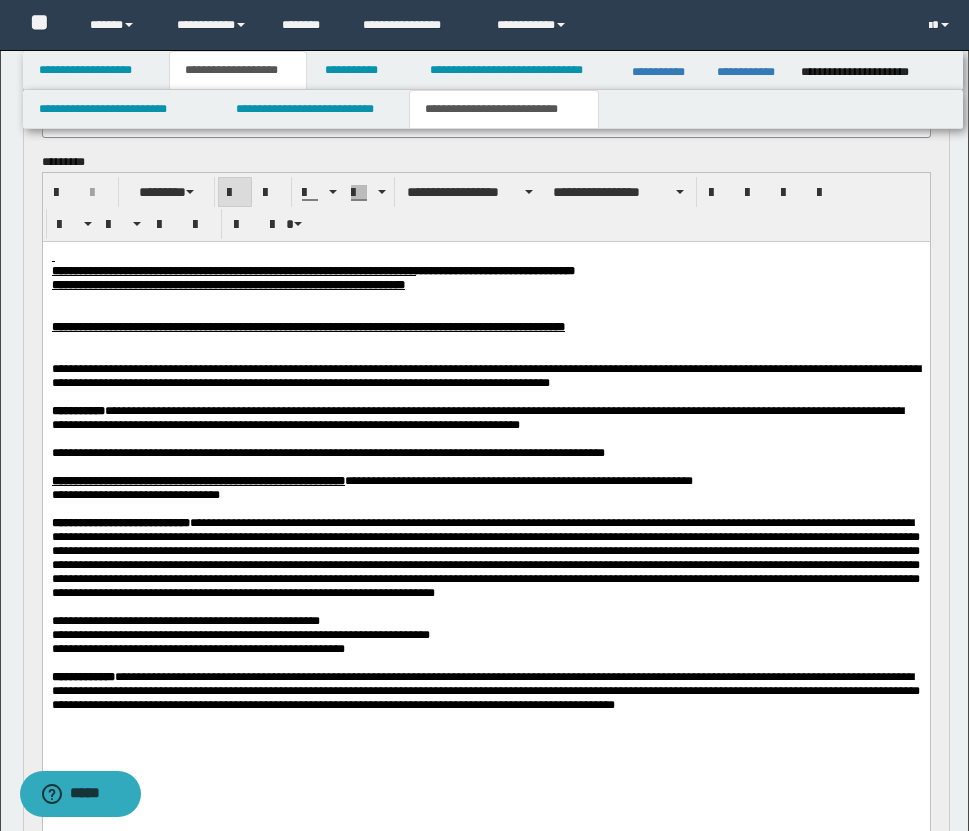 scroll, scrollTop: 224, scrollLeft: 0, axis: vertical 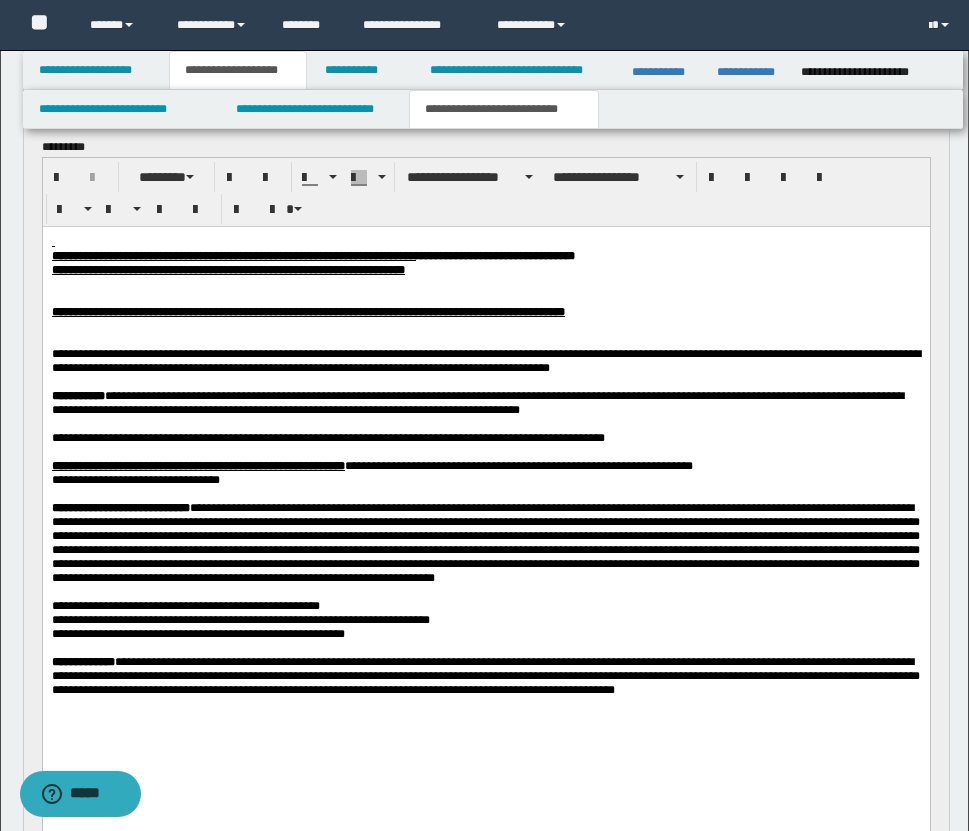 drag, startPoint x: 55, startPoint y: 258, endPoint x: 346, endPoint y: 806, distance: 620.4716 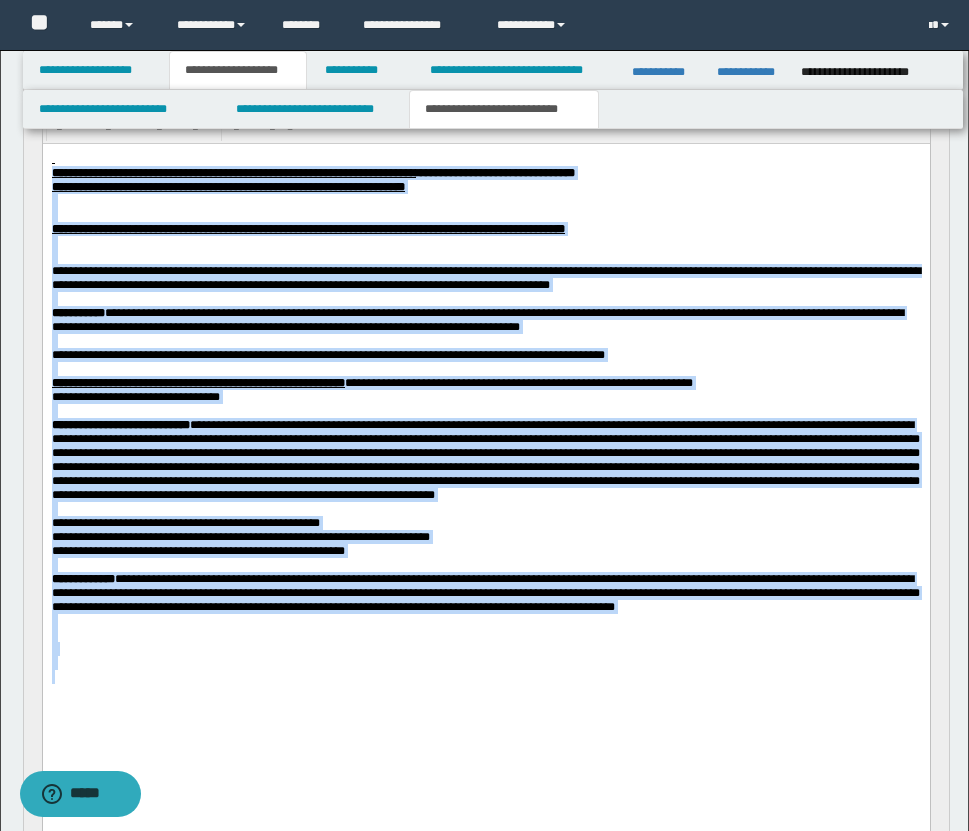 scroll, scrollTop: 436, scrollLeft: 0, axis: vertical 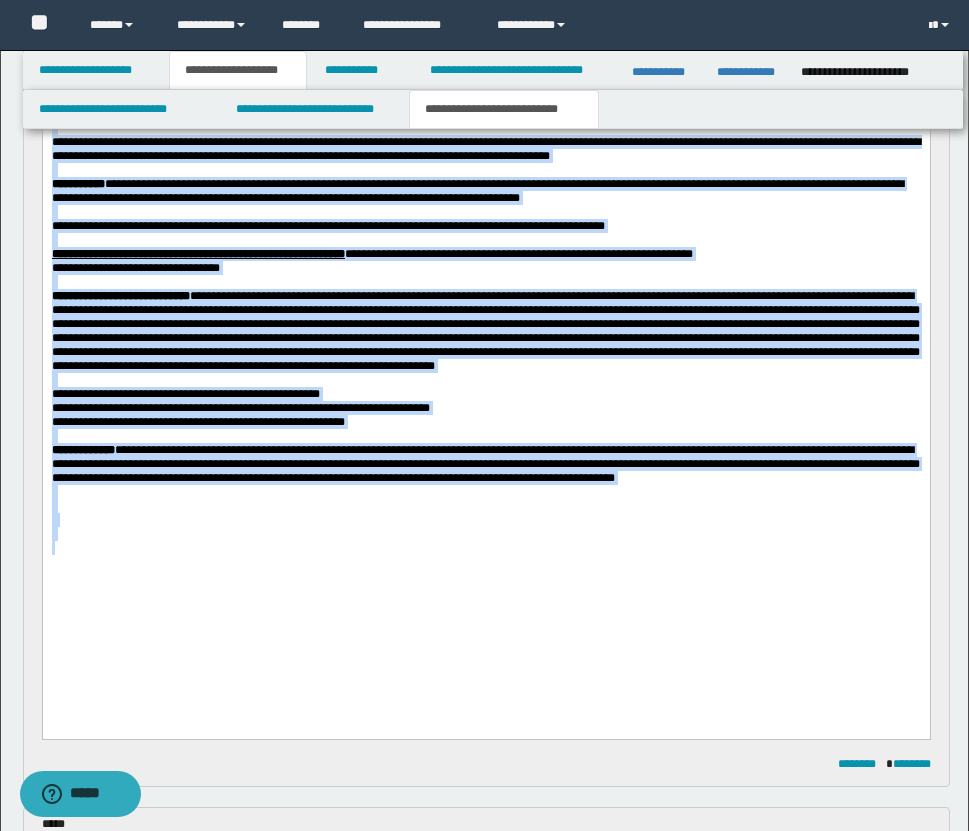 drag, startPoint x: 49, startPoint y: 43, endPoint x: 504, endPoint y: 663, distance: 769.0416 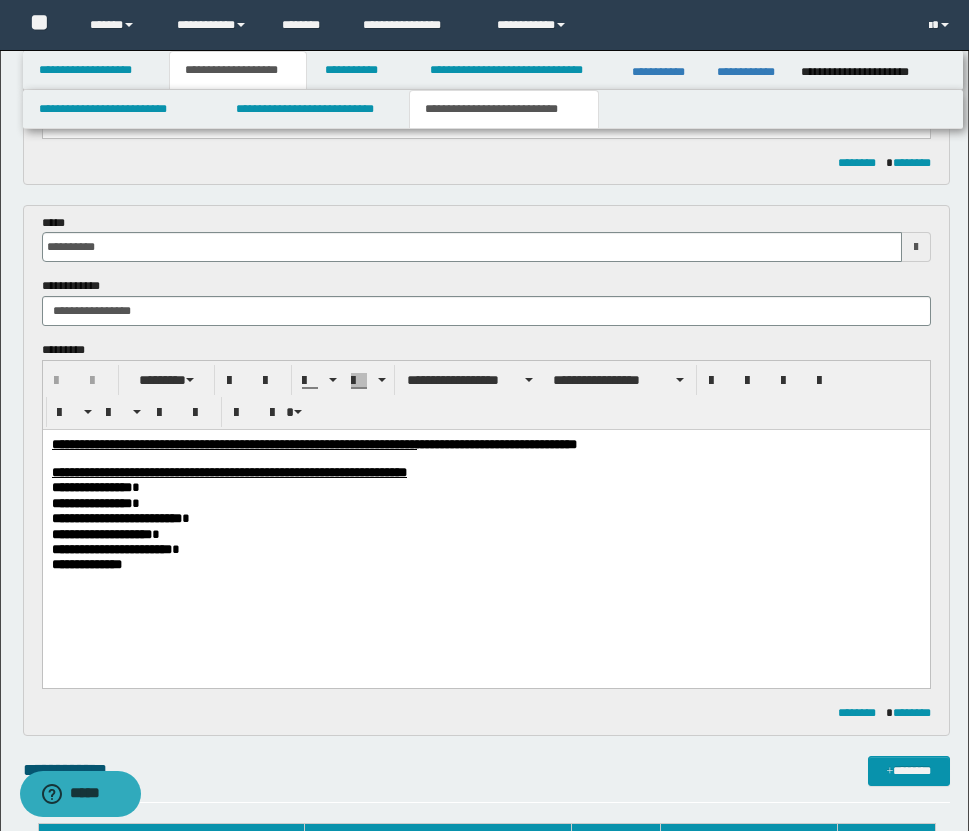 scroll, scrollTop: 1992, scrollLeft: 0, axis: vertical 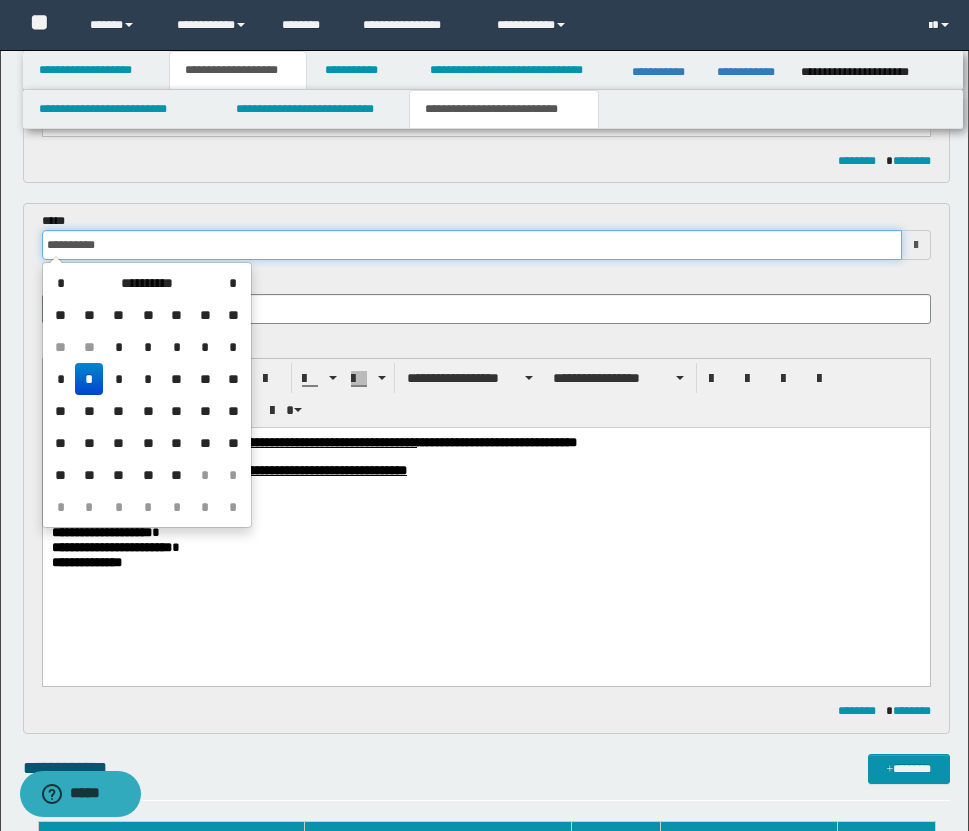 drag, startPoint x: 136, startPoint y: 245, endPoint x: 16, endPoint y: 245, distance: 120 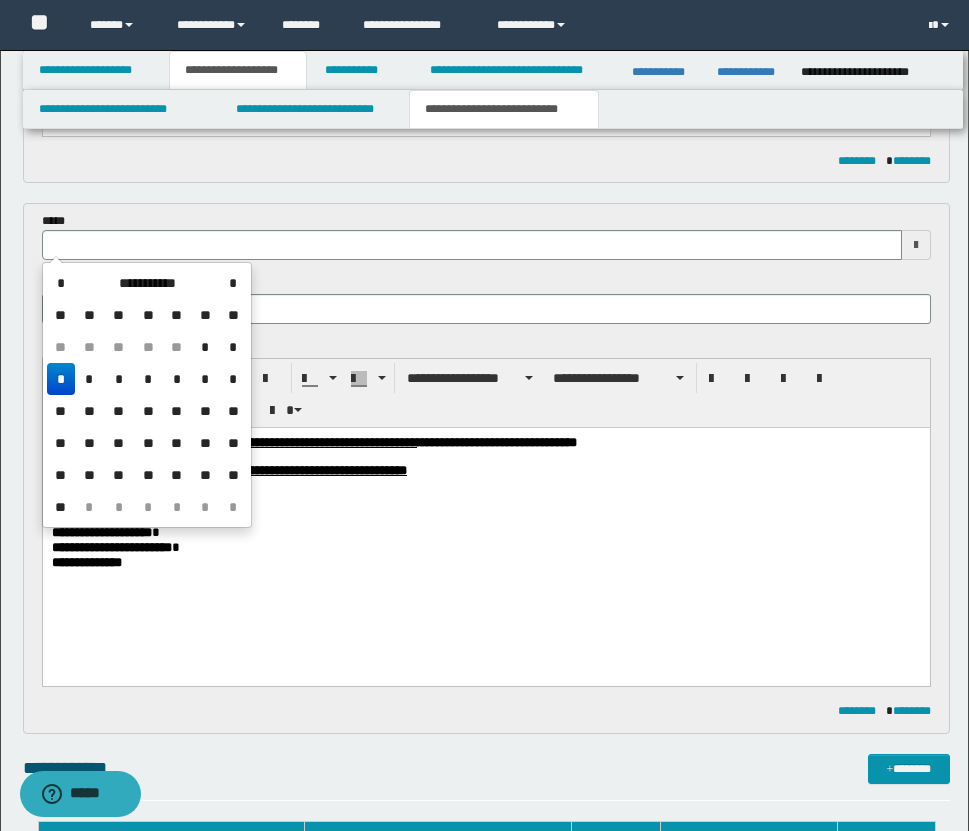 click on "**********" at bounding box center [485, 528] 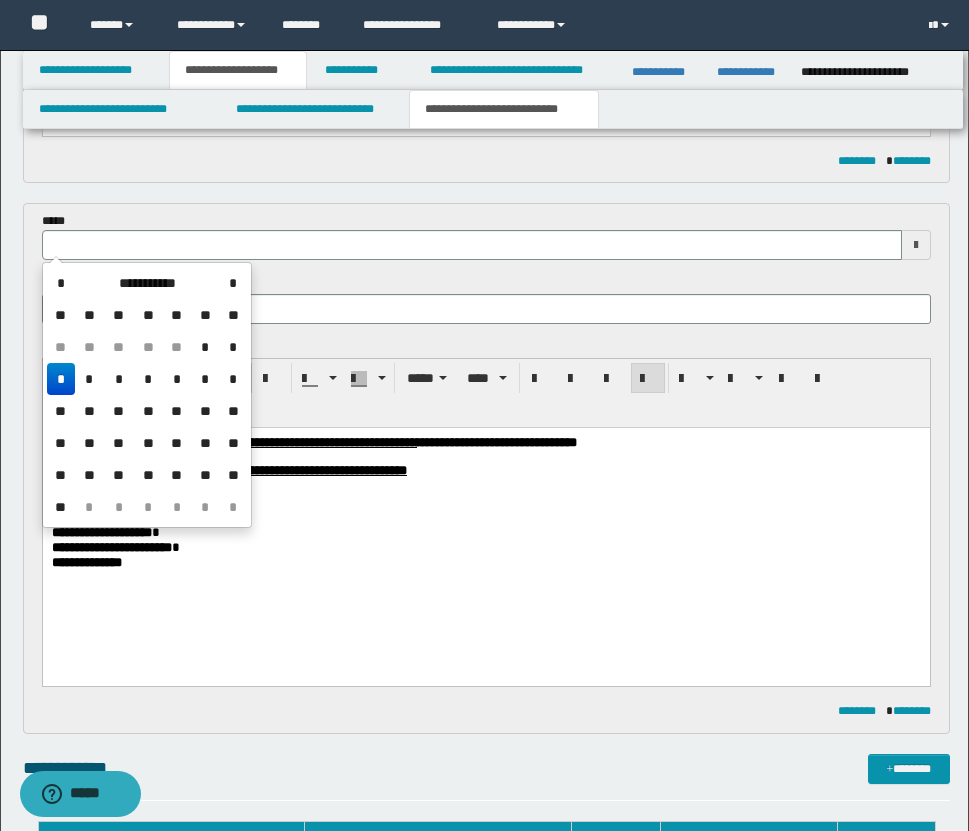 click on "*****" at bounding box center (486, 236) 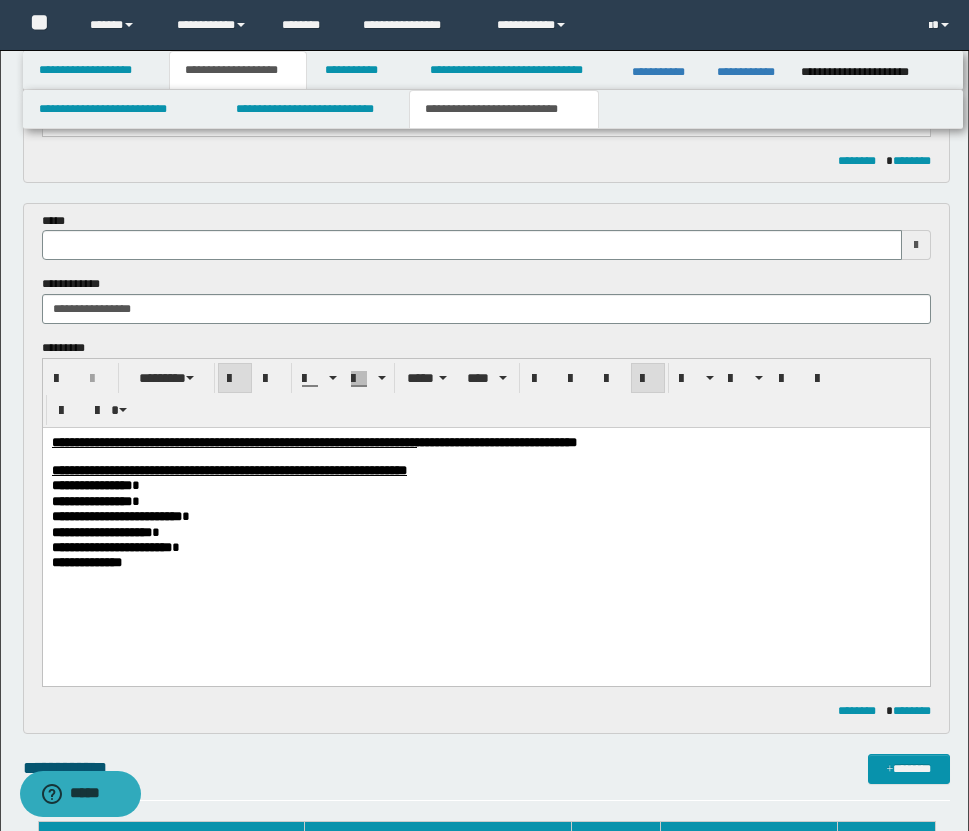 type 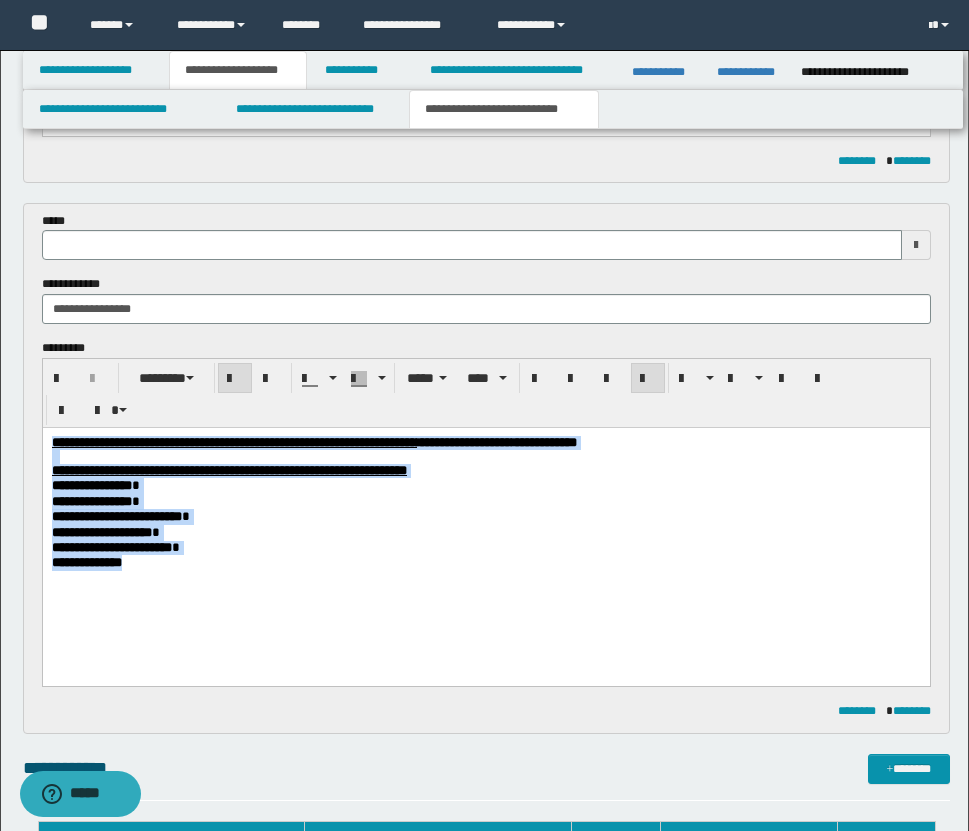 drag, startPoint x: 49, startPoint y: 444, endPoint x: 243, endPoint y: 640, distance: 275.77527 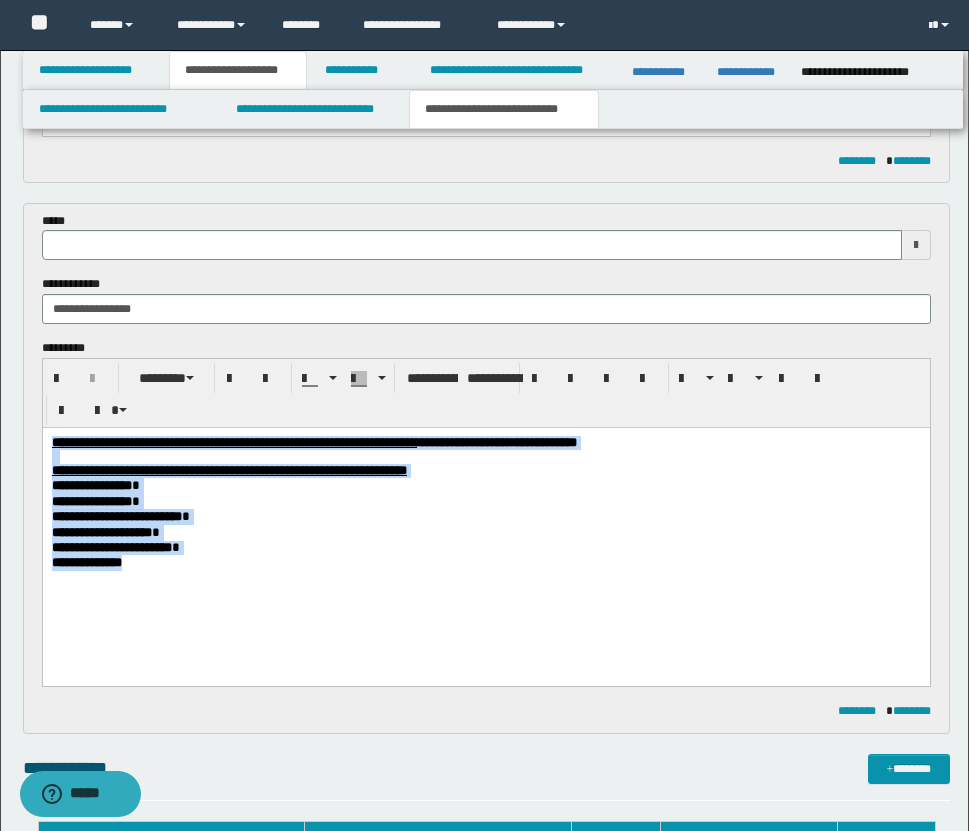 paste 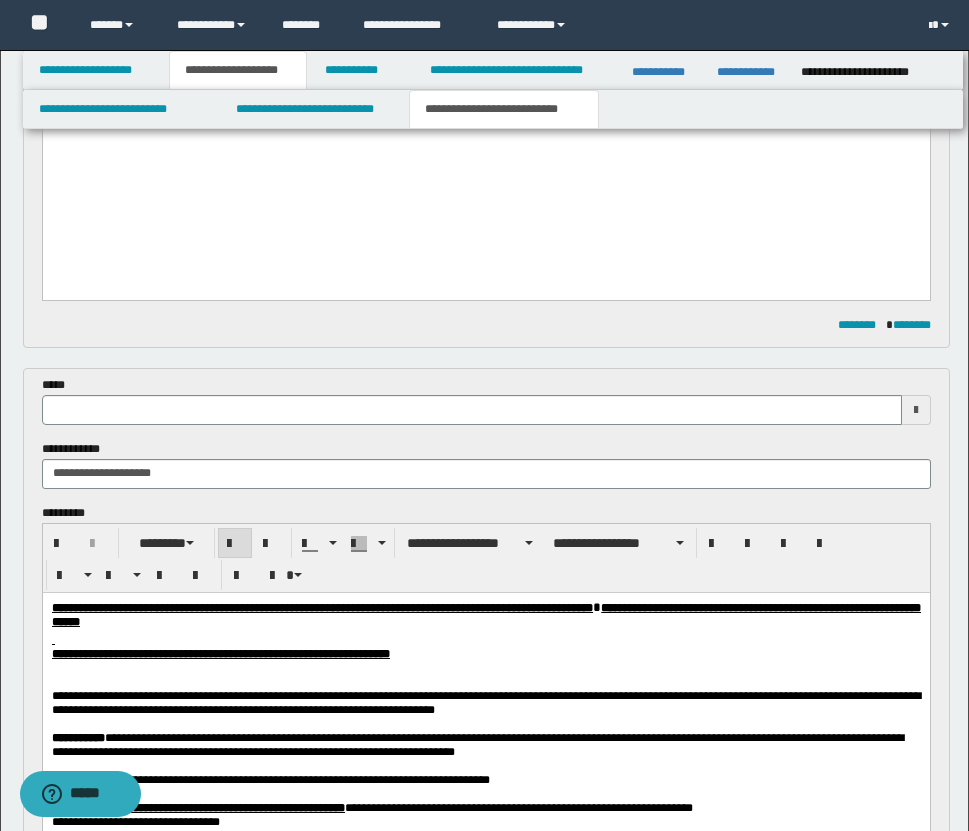 type 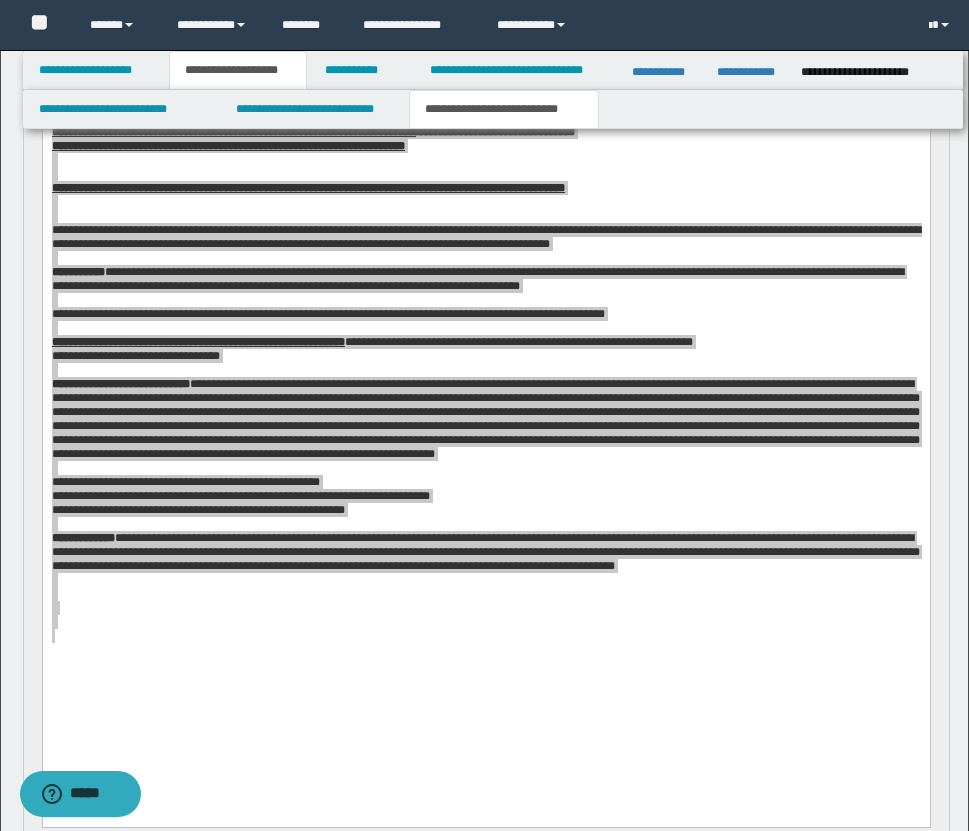 scroll, scrollTop: 492, scrollLeft: 0, axis: vertical 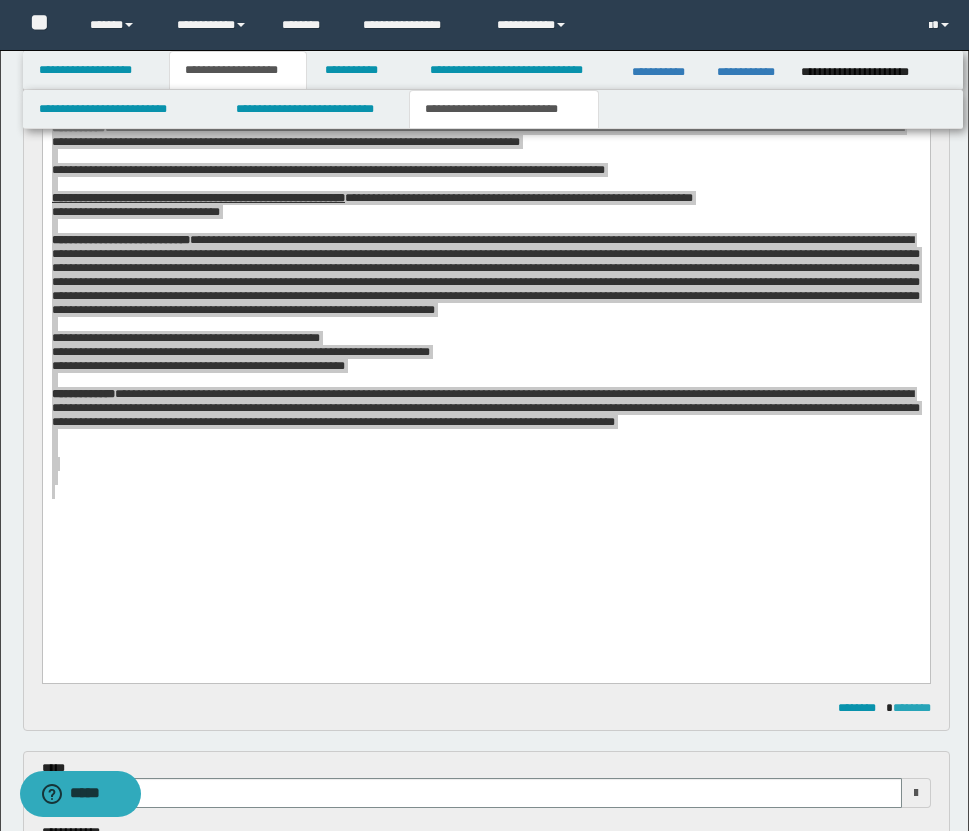 click on "********" at bounding box center (912, 708) 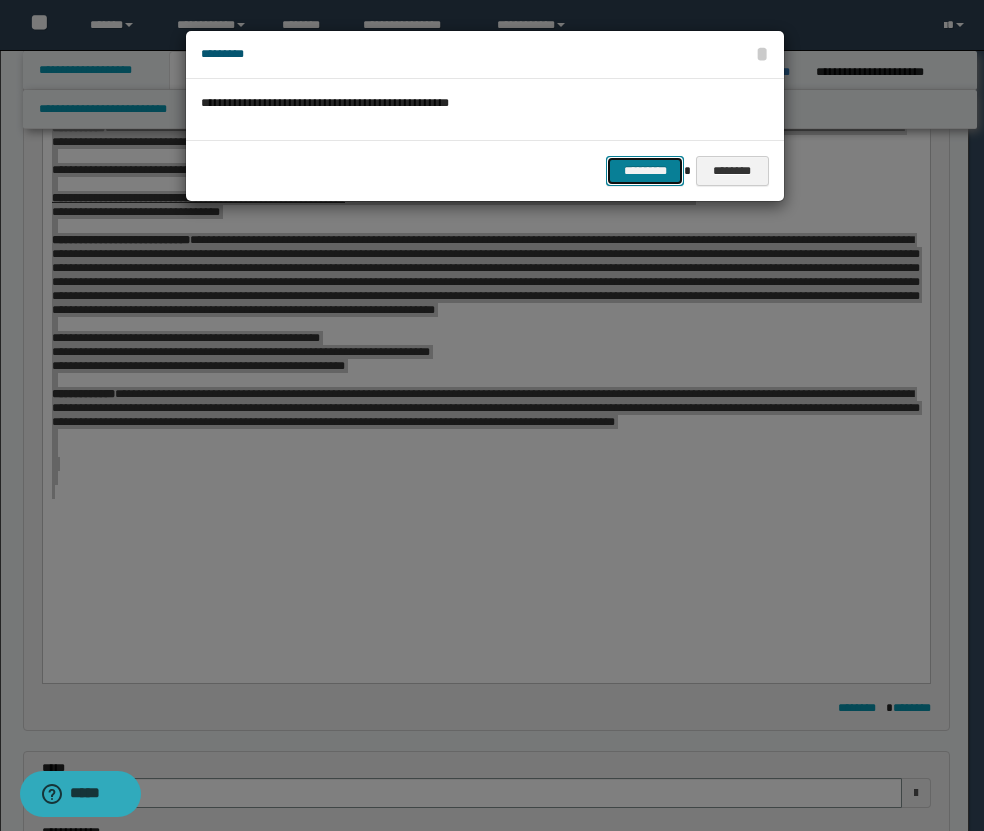 click on "*********" at bounding box center [645, 171] 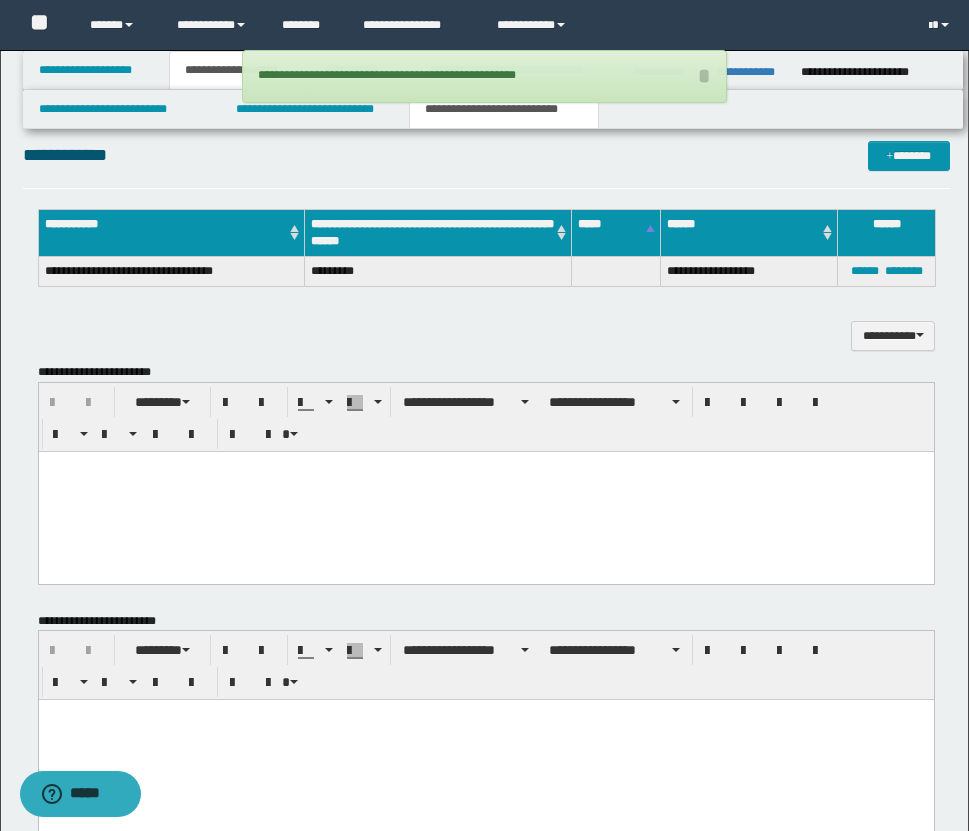 scroll, scrollTop: 2053, scrollLeft: 0, axis: vertical 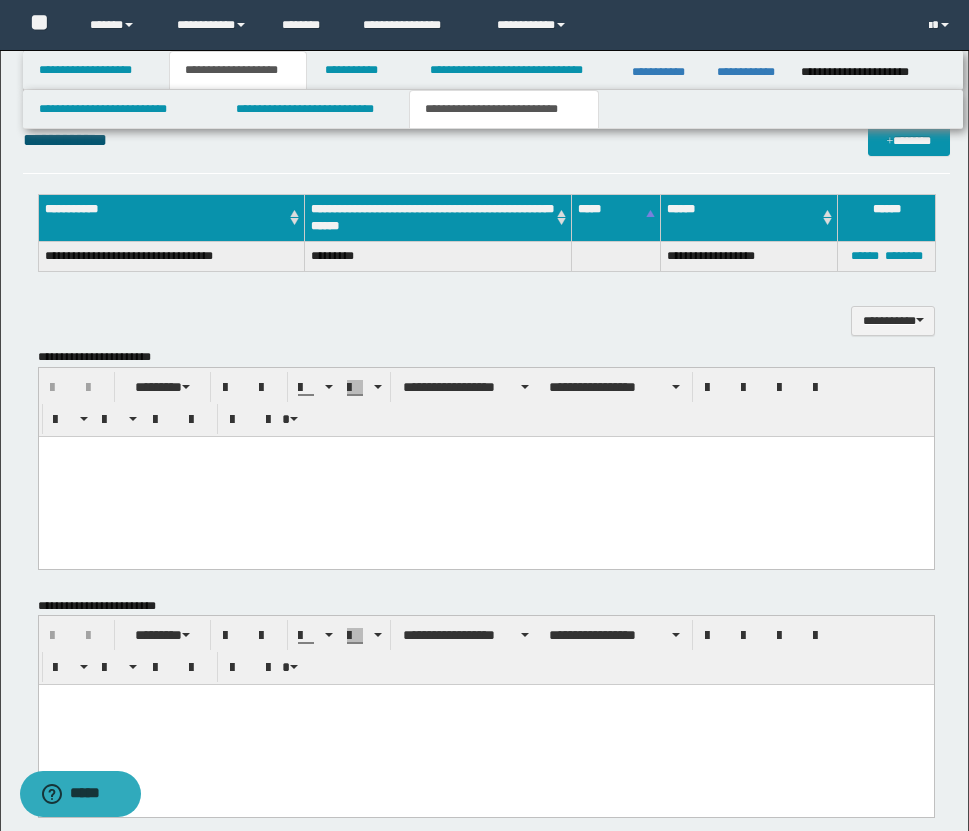 click at bounding box center [485, 476] 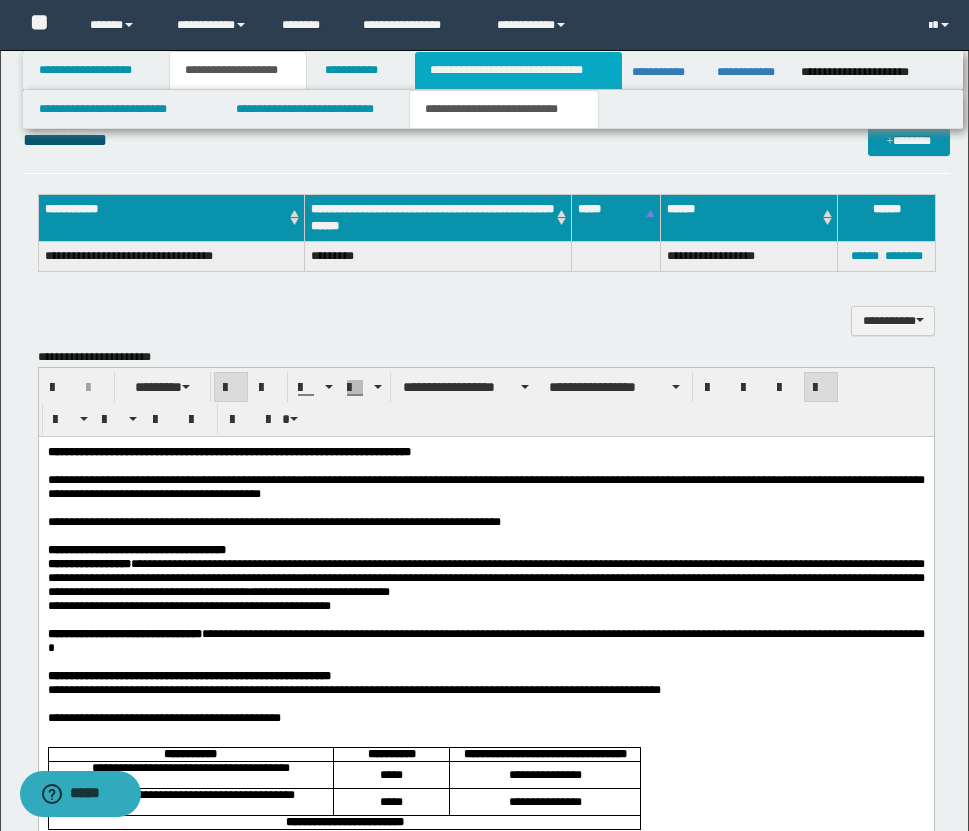 click on "**********" at bounding box center [518, 70] 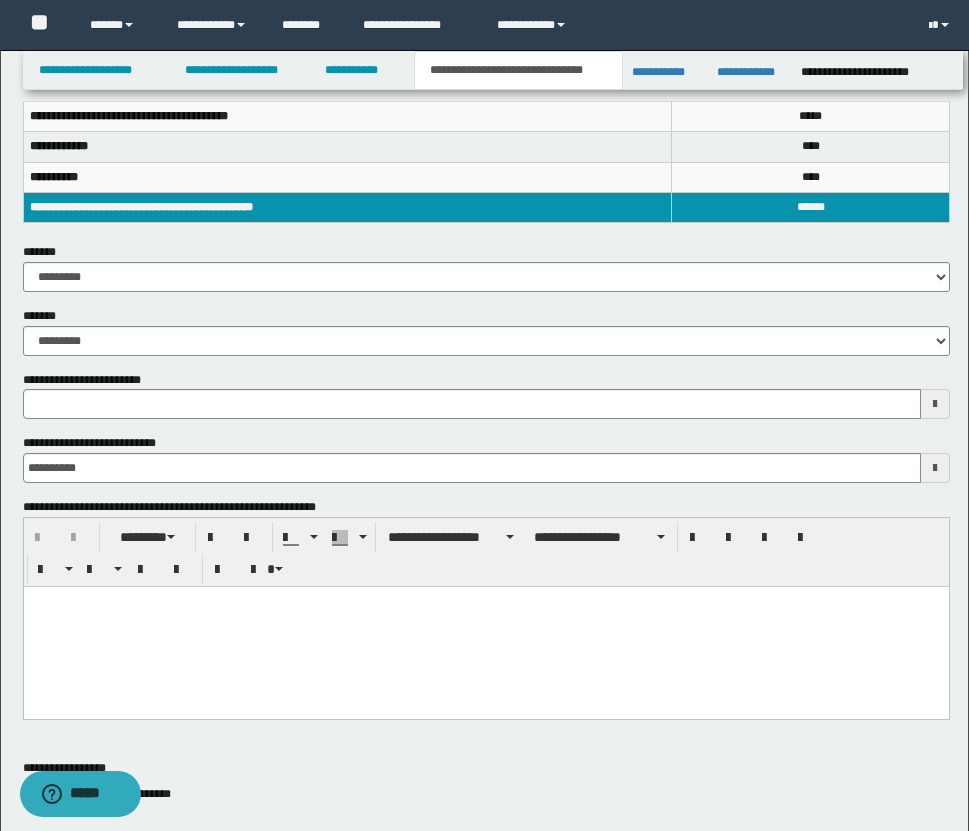 scroll, scrollTop: 88, scrollLeft: 0, axis: vertical 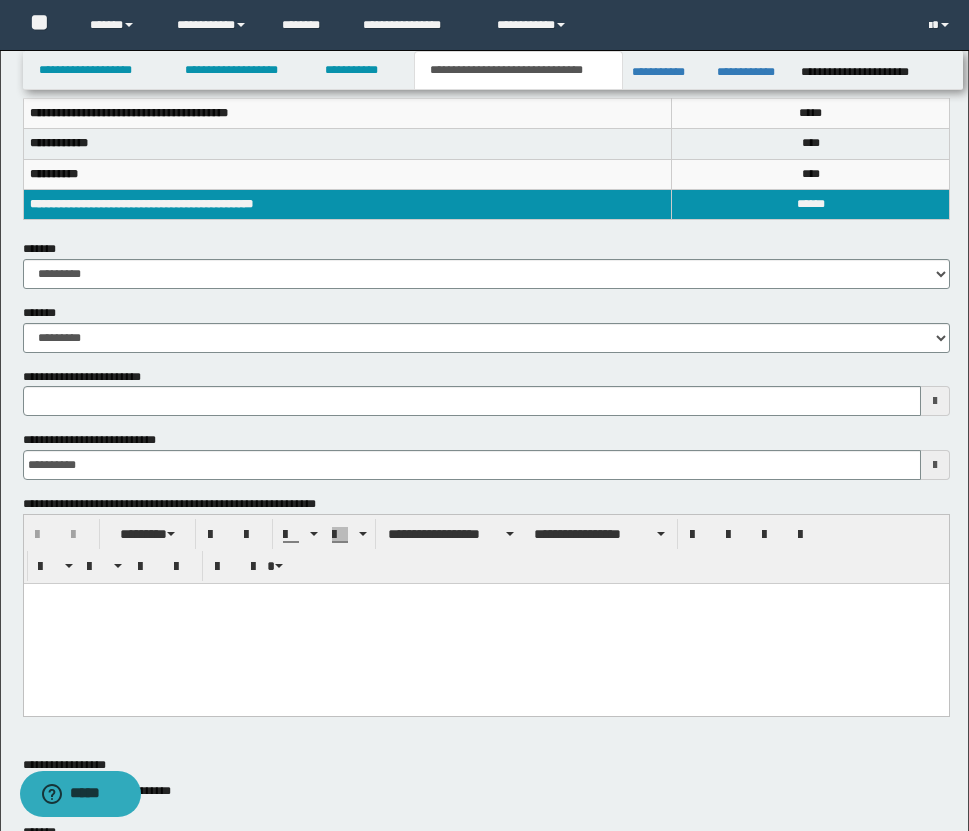 click at bounding box center [935, 401] 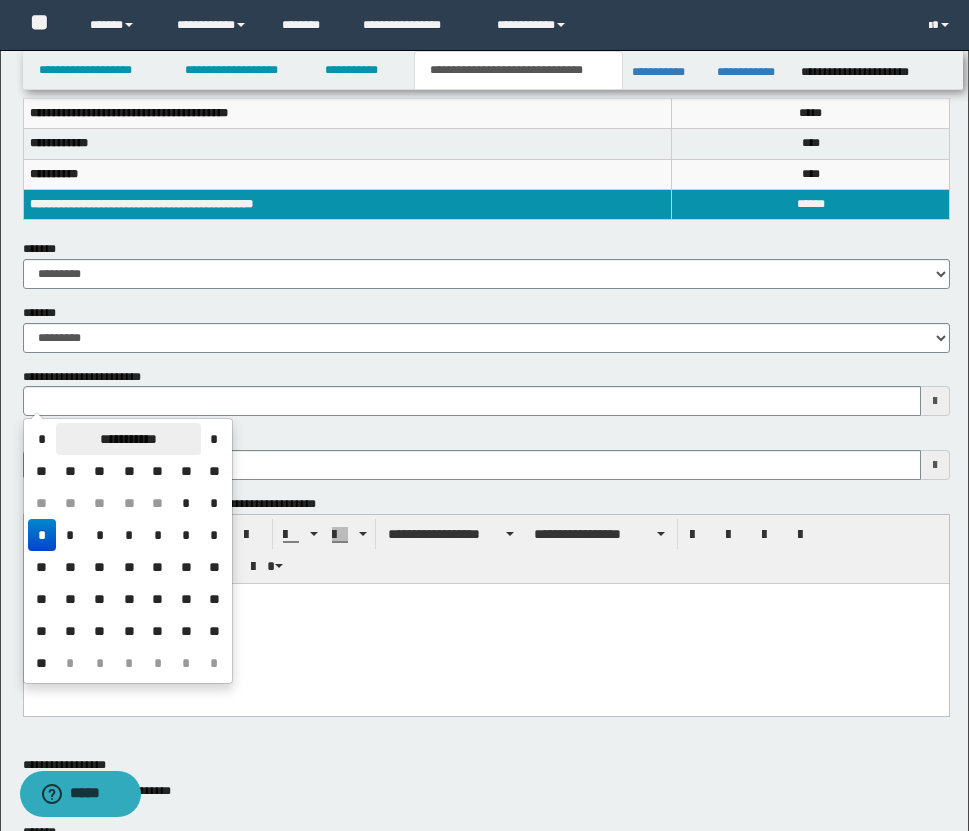 click on "**********" at bounding box center (128, 439) 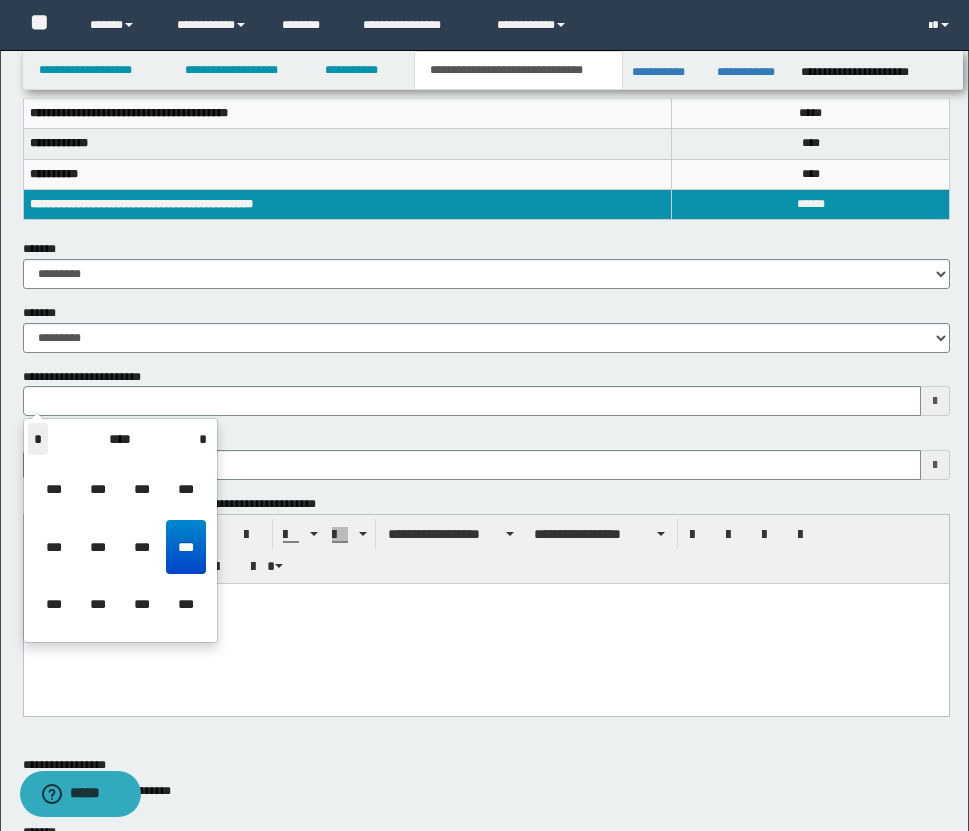 click on "*" at bounding box center (38, 439) 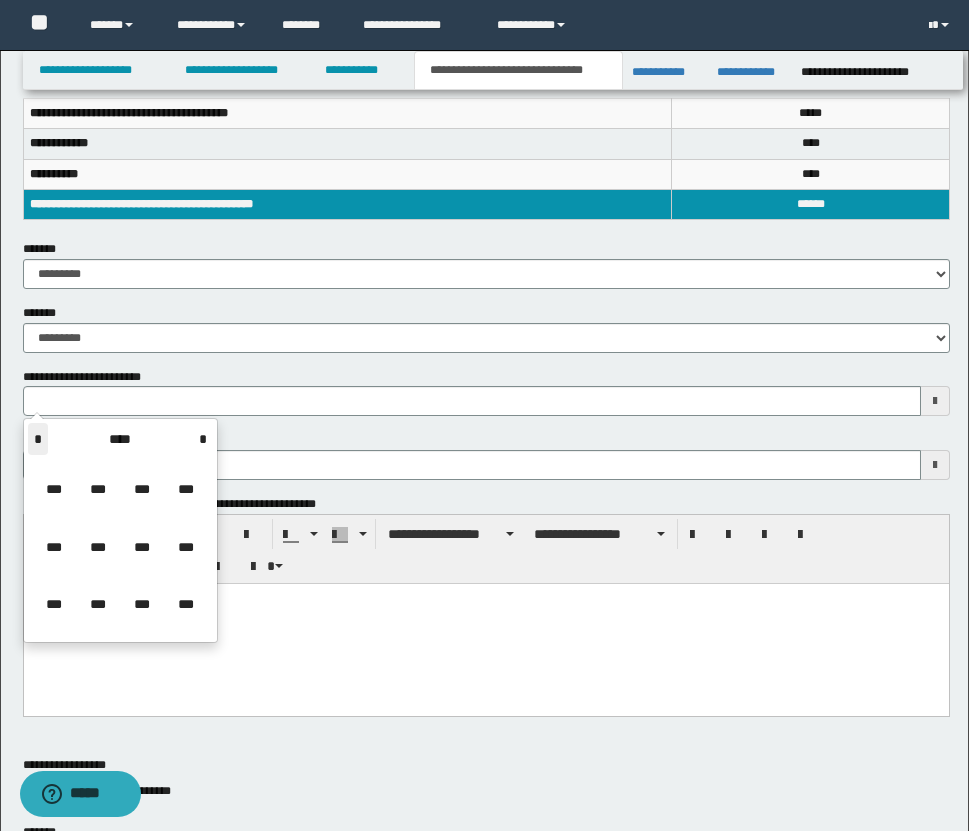 click on "*" at bounding box center (38, 439) 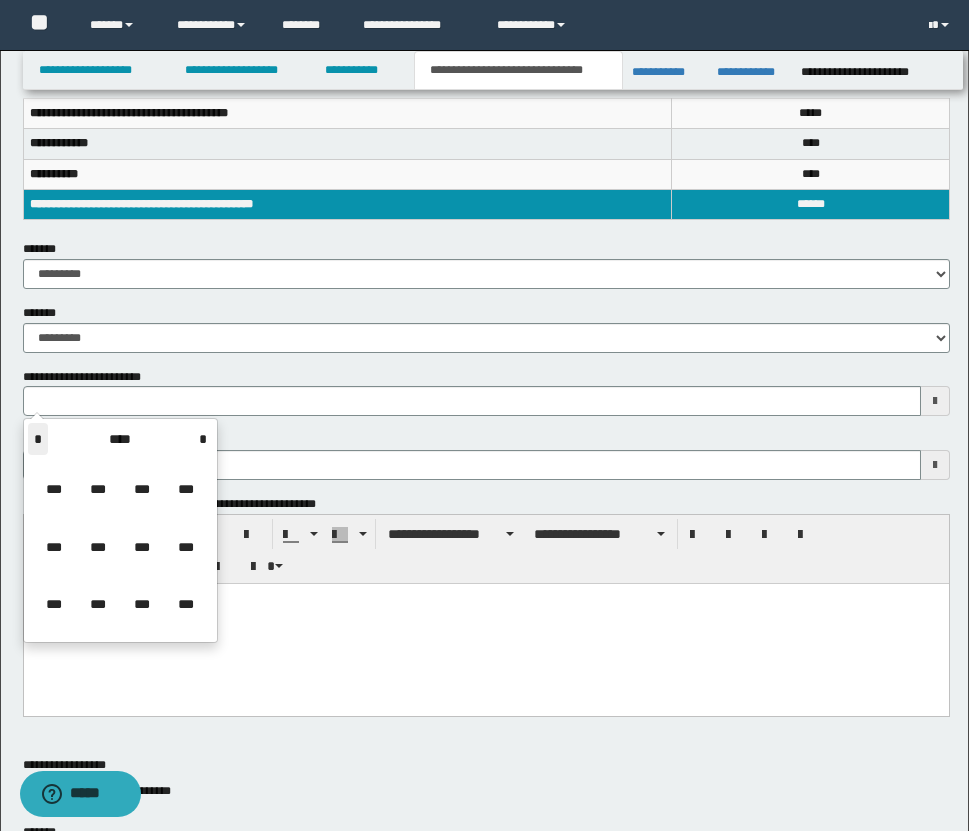 click on "*" at bounding box center [38, 439] 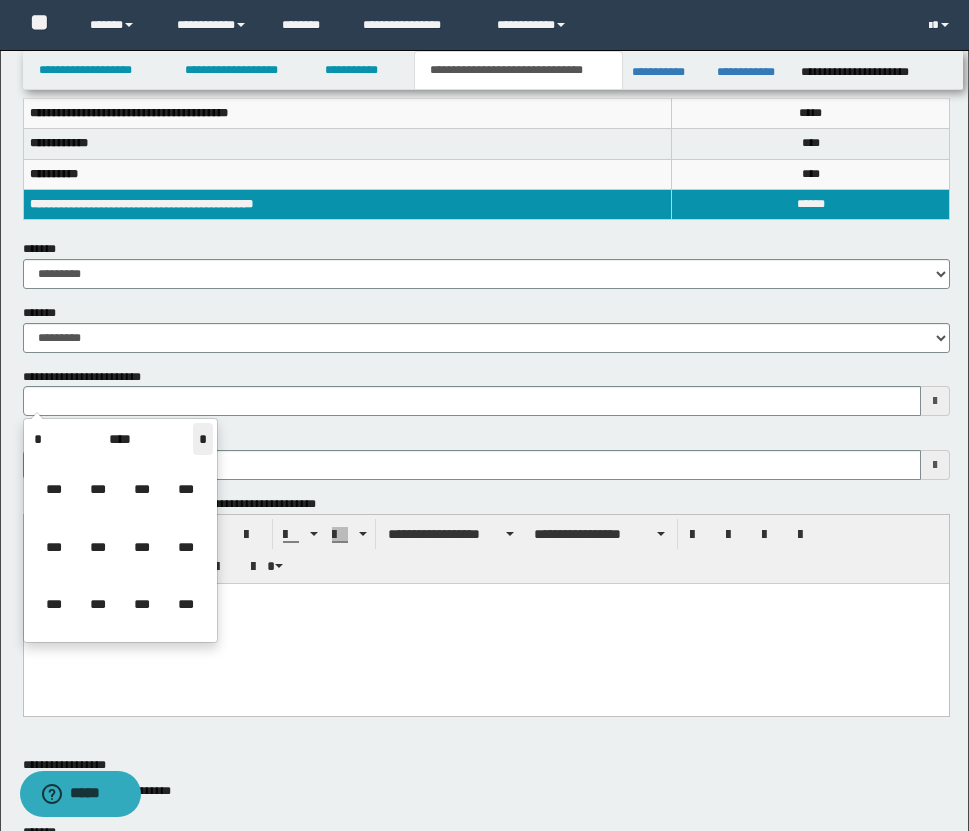 click on "*" at bounding box center (203, 439) 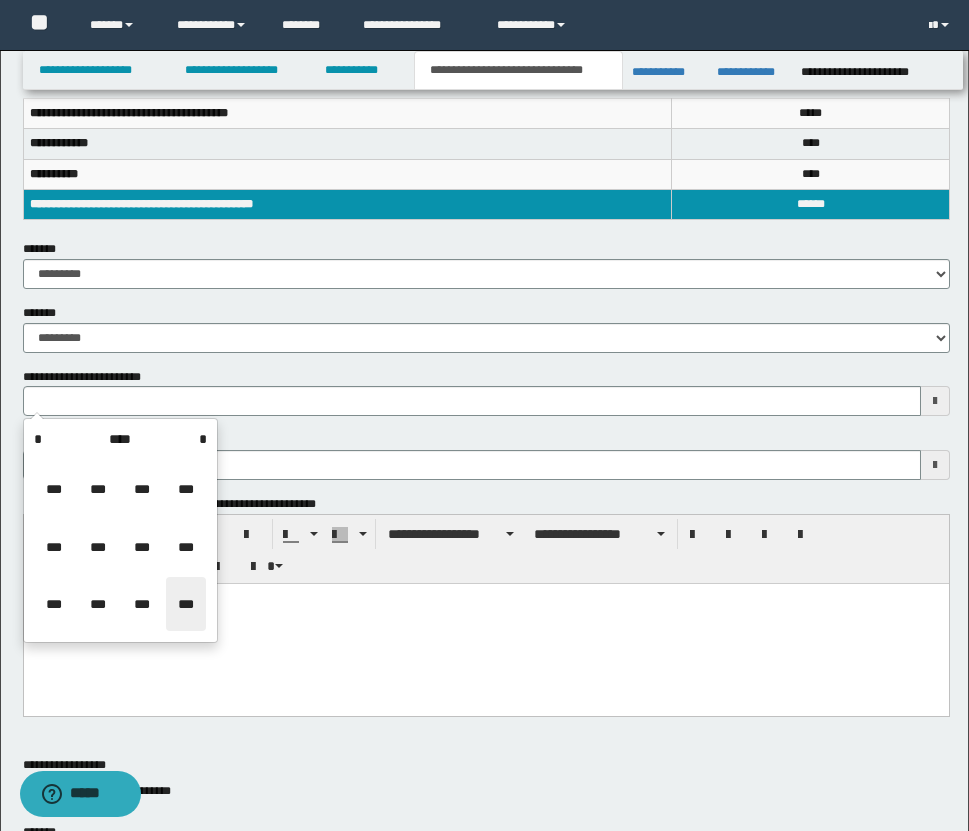 click on "***" at bounding box center [186, 604] 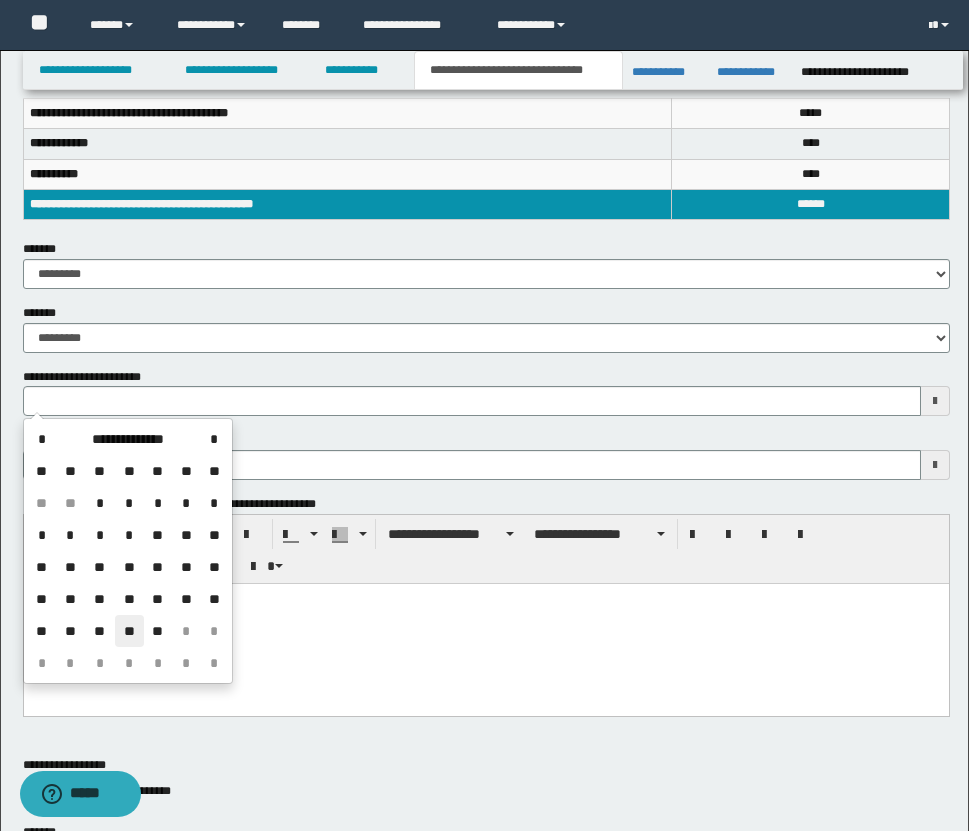 click on "**" at bounding box center (129, 631) 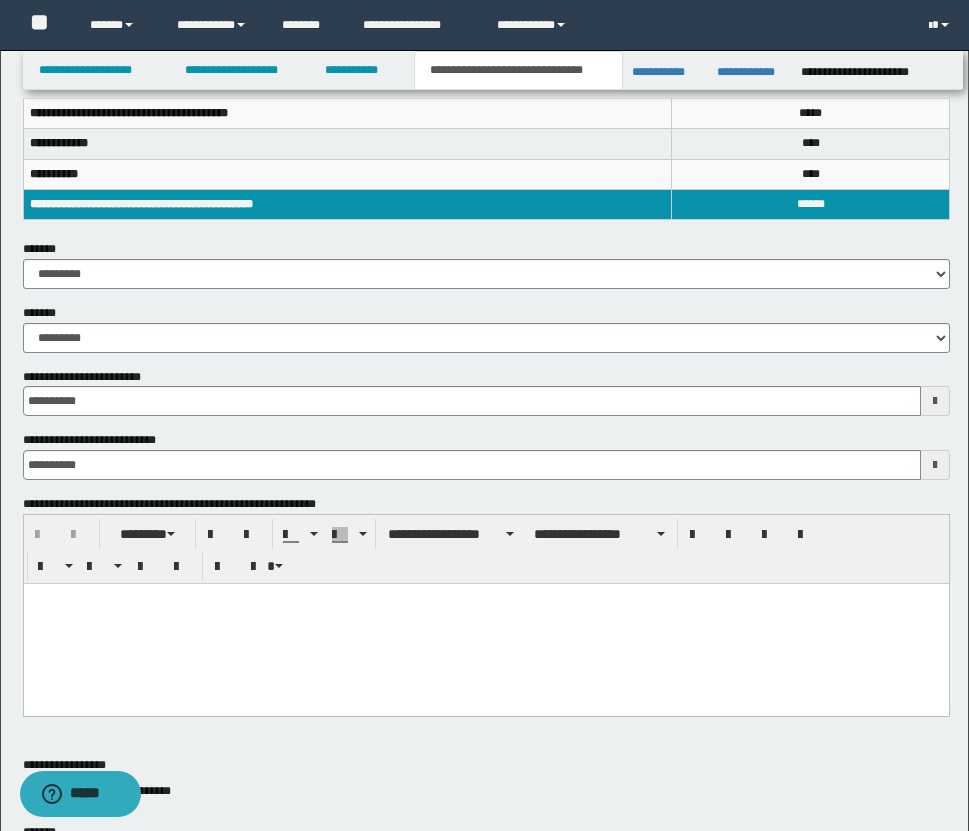 click at bounding box center [485, 624] 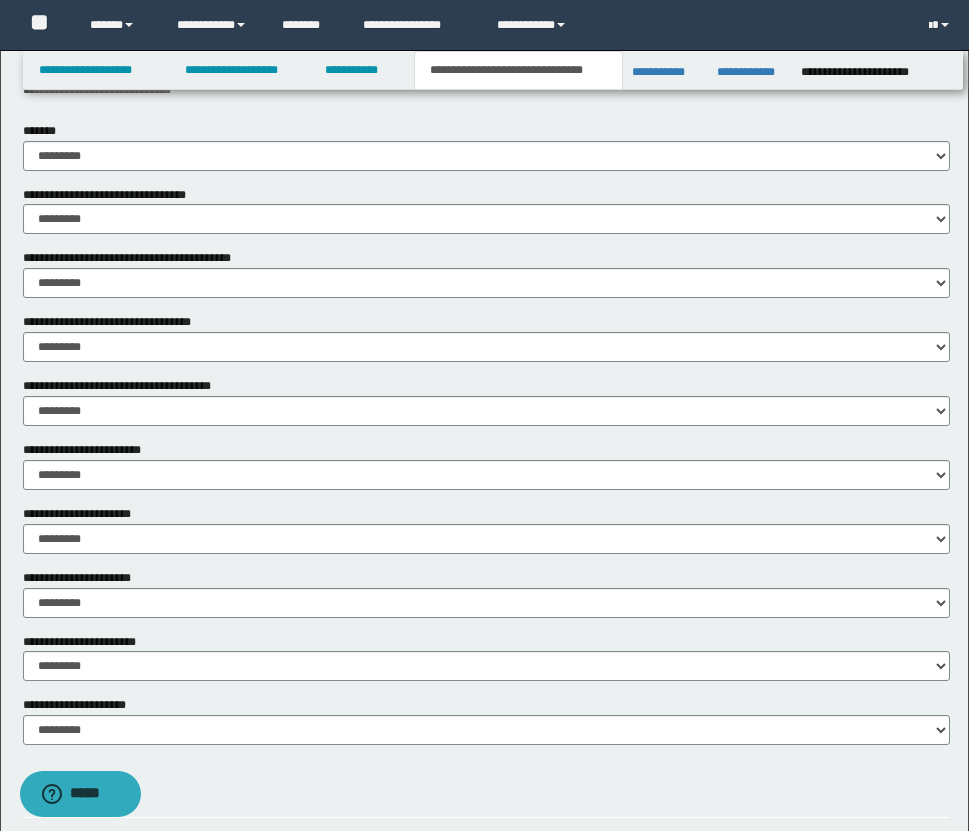 scroll, scrollTop: 763, scrollLeft: 0, axis: vertical 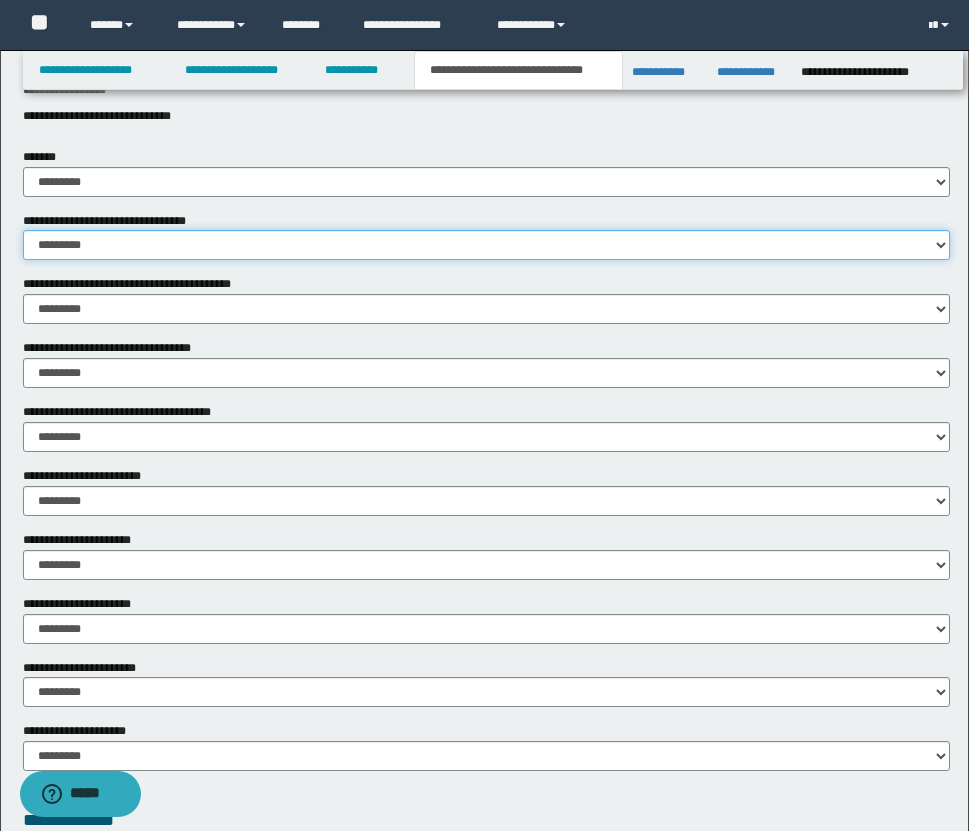click on "*********
**
**" at bounding box center [486, 245] 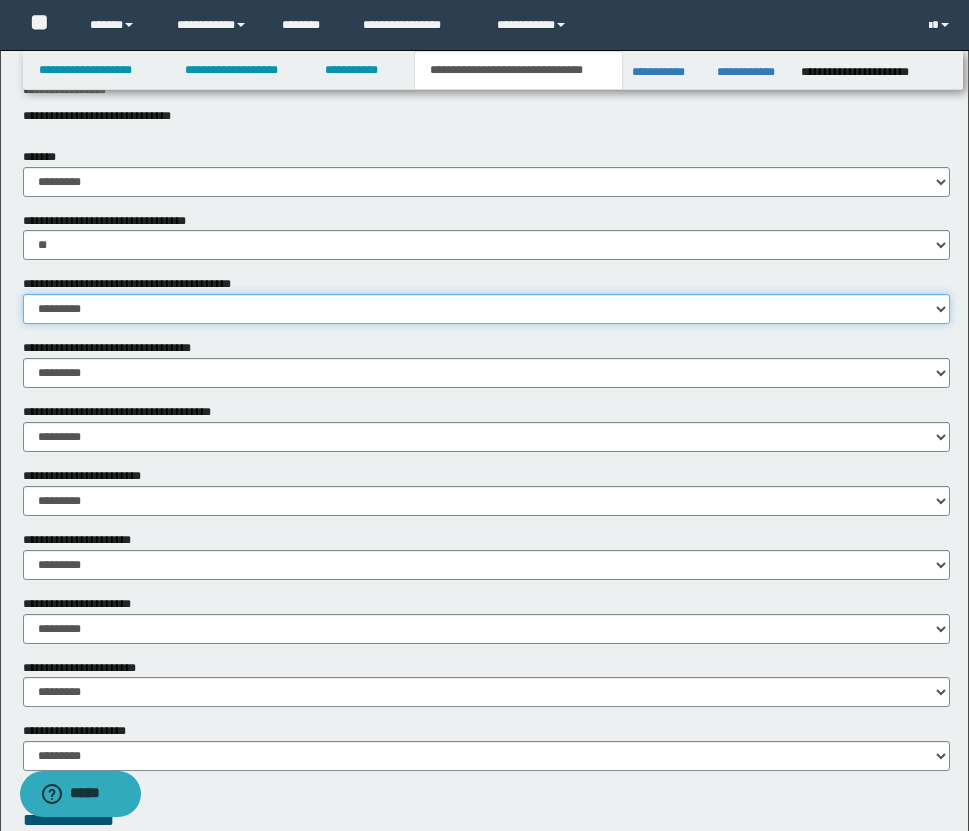 click on "*********
**
**" at bounding box center [486, 309] 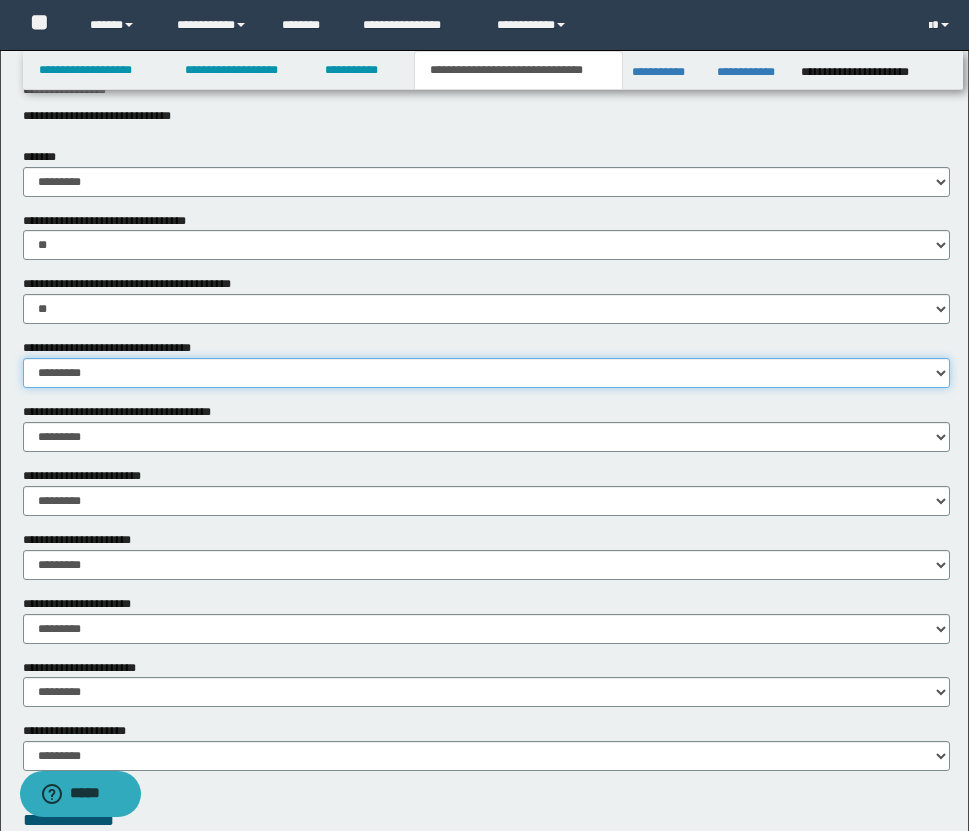 click on "*********
**
**" at bounding box center [486, 373] 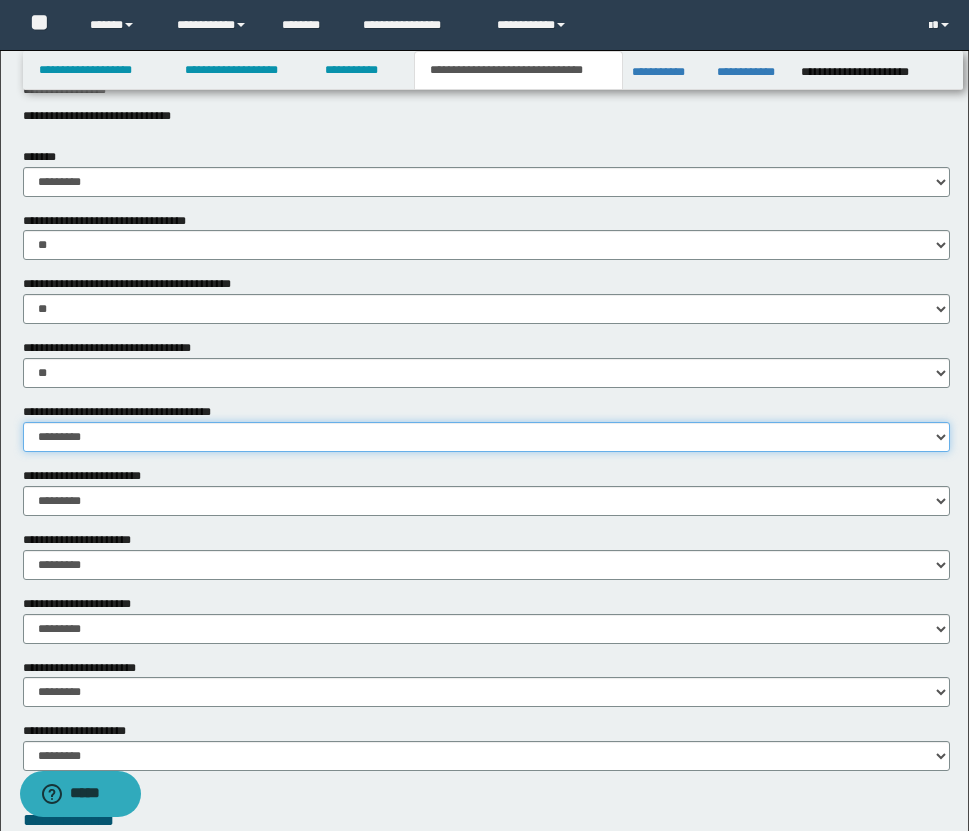 click on "*********
**
**" at bounding box center [486, 437] 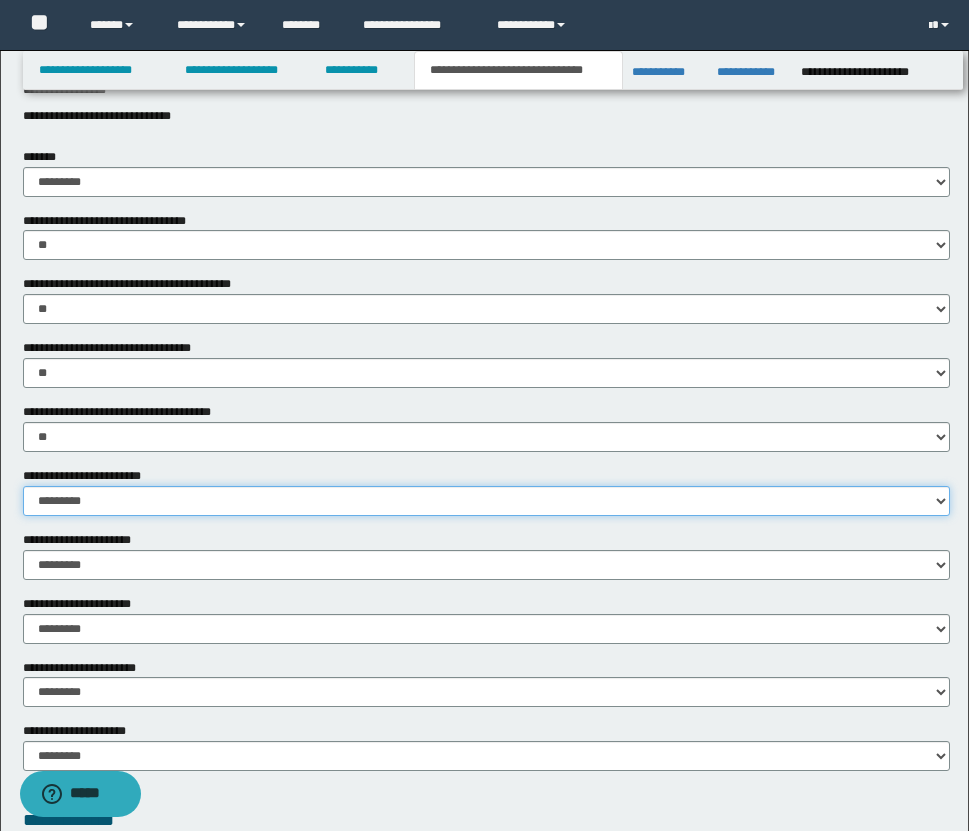 click on "*********
**
**" at bounding box center [486, 501] 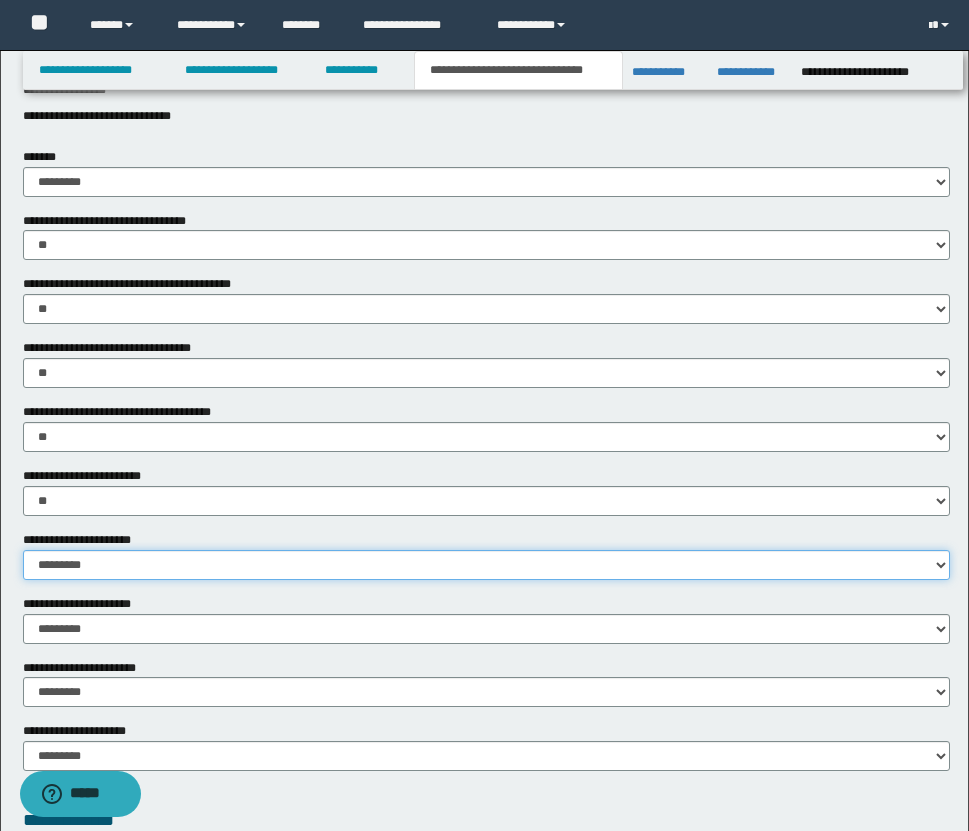 click on "*********
**
**" at bounding box center (486, 565) 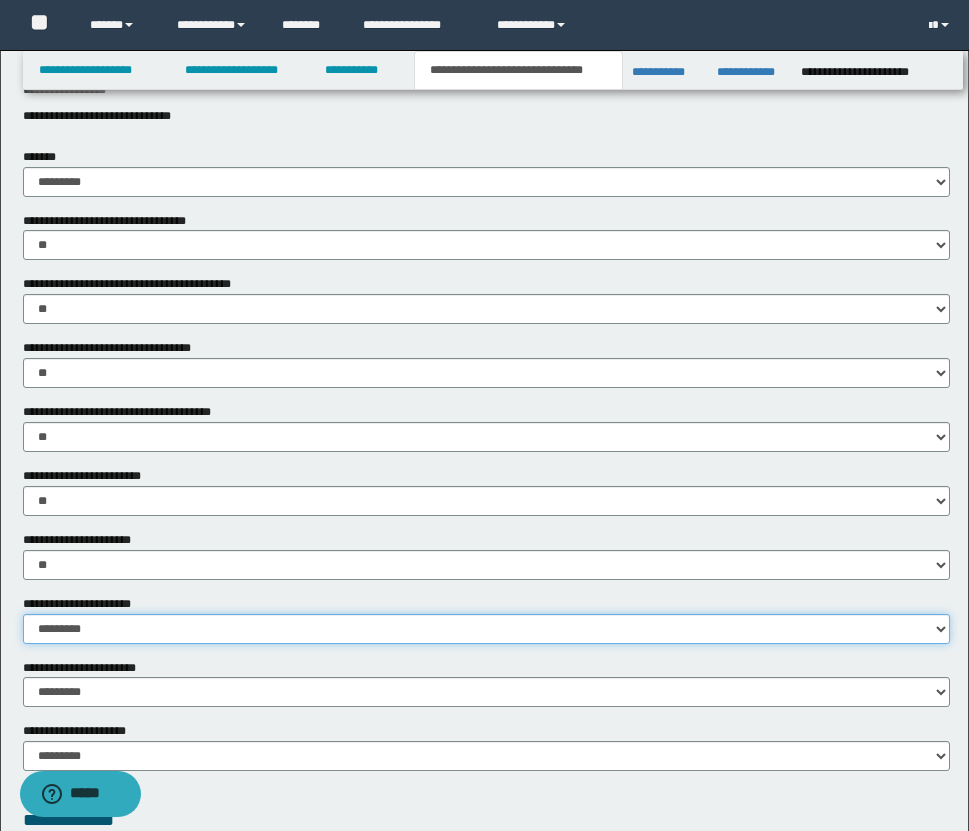 click on "*********
**
**" at bounding box center [486, 629] 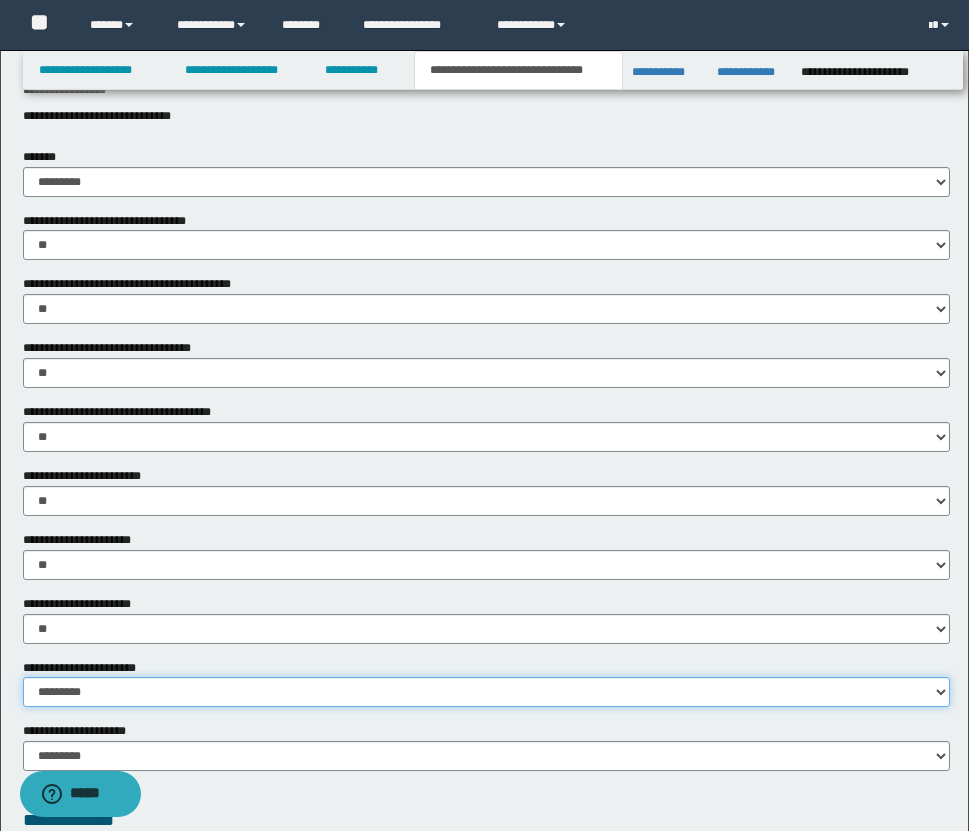 click on "*********
*********
*********" at bounding box center [486, 692] 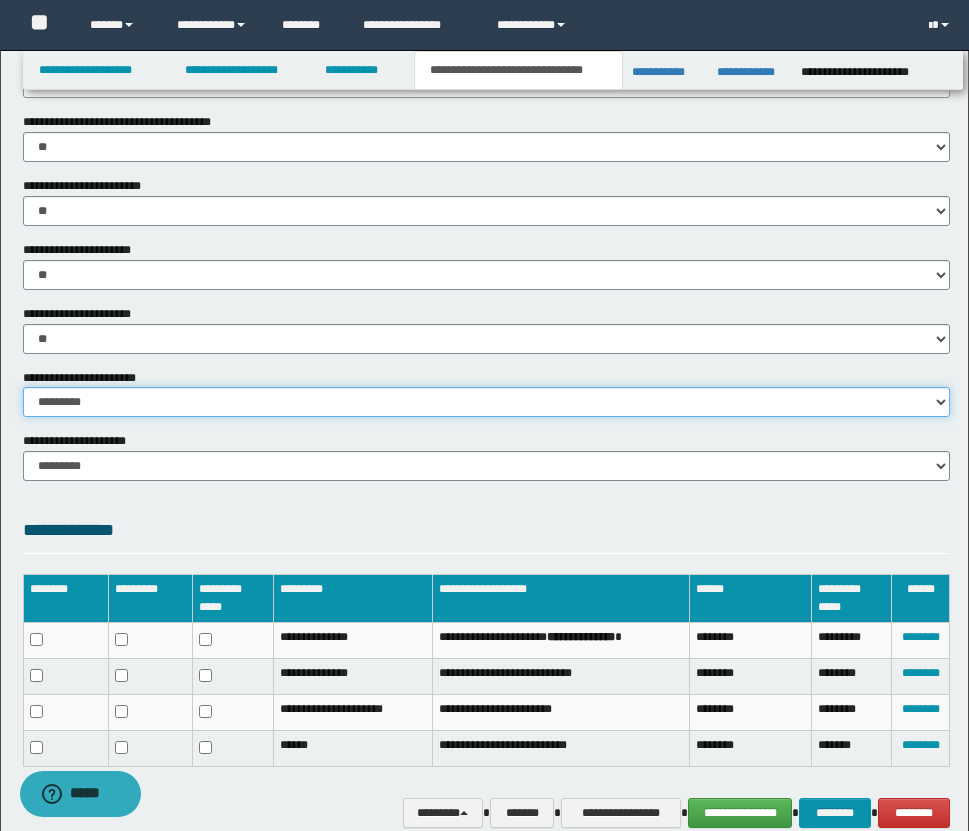 scroll, scrollTop: 1147, scrollLeft: 0, axis: vertical 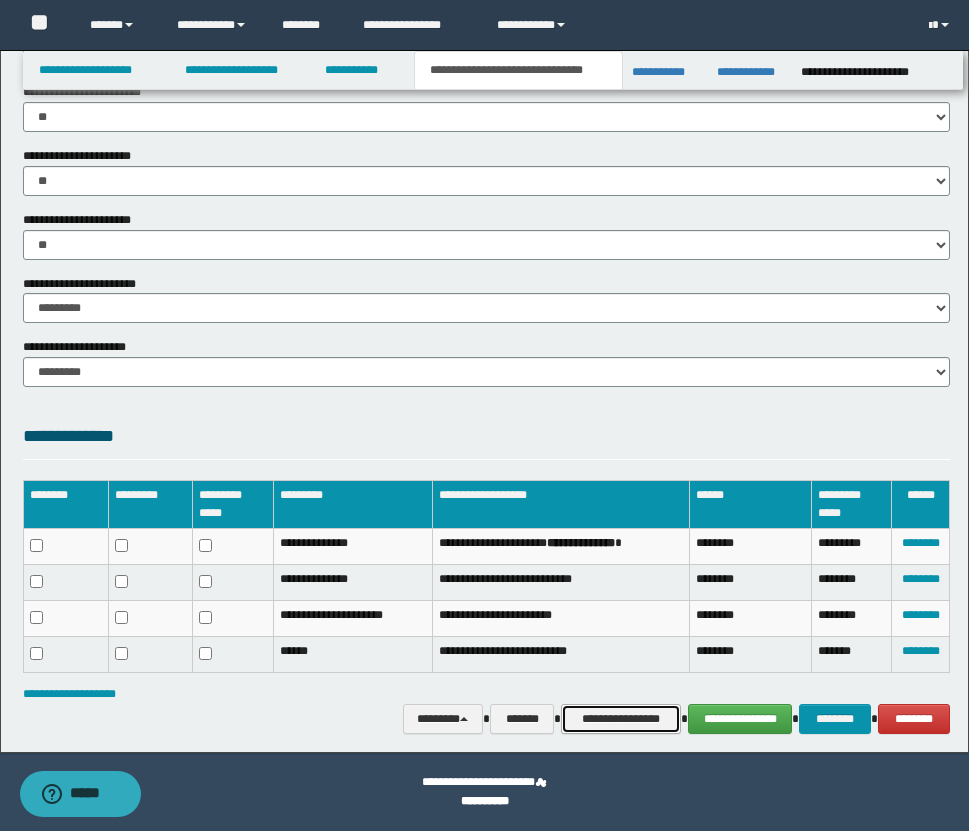 click on "**********" at bounding box center (621, 719) 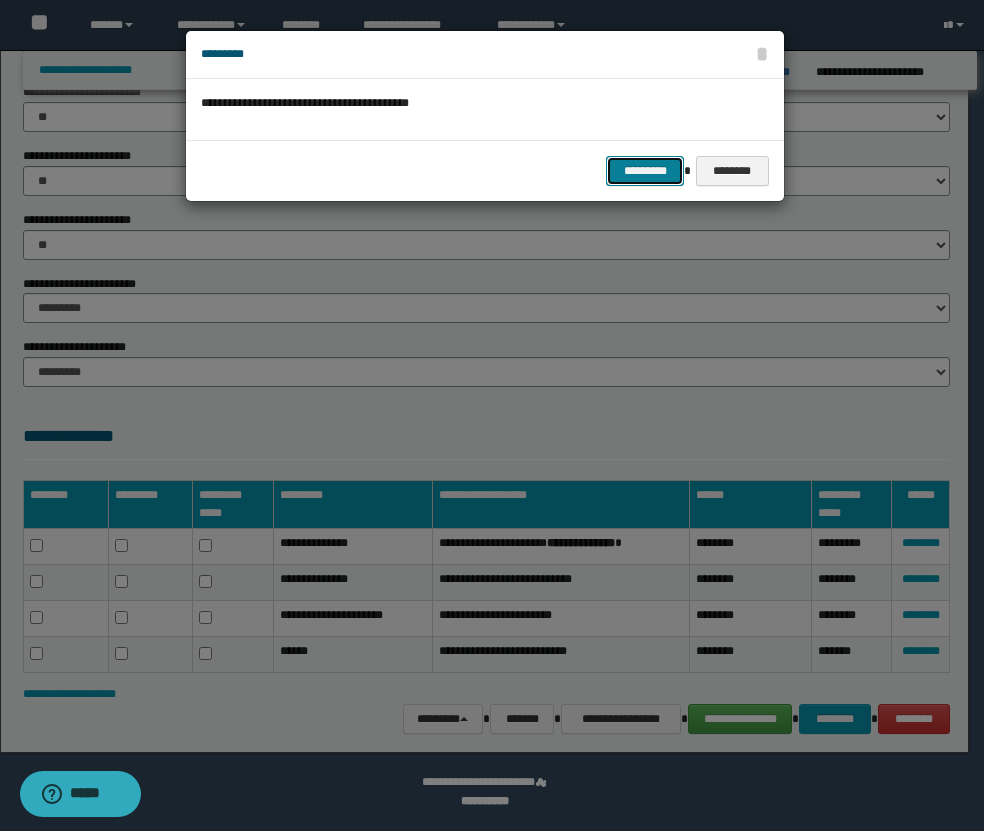 click on "*********" at bounding box center (645, 171) 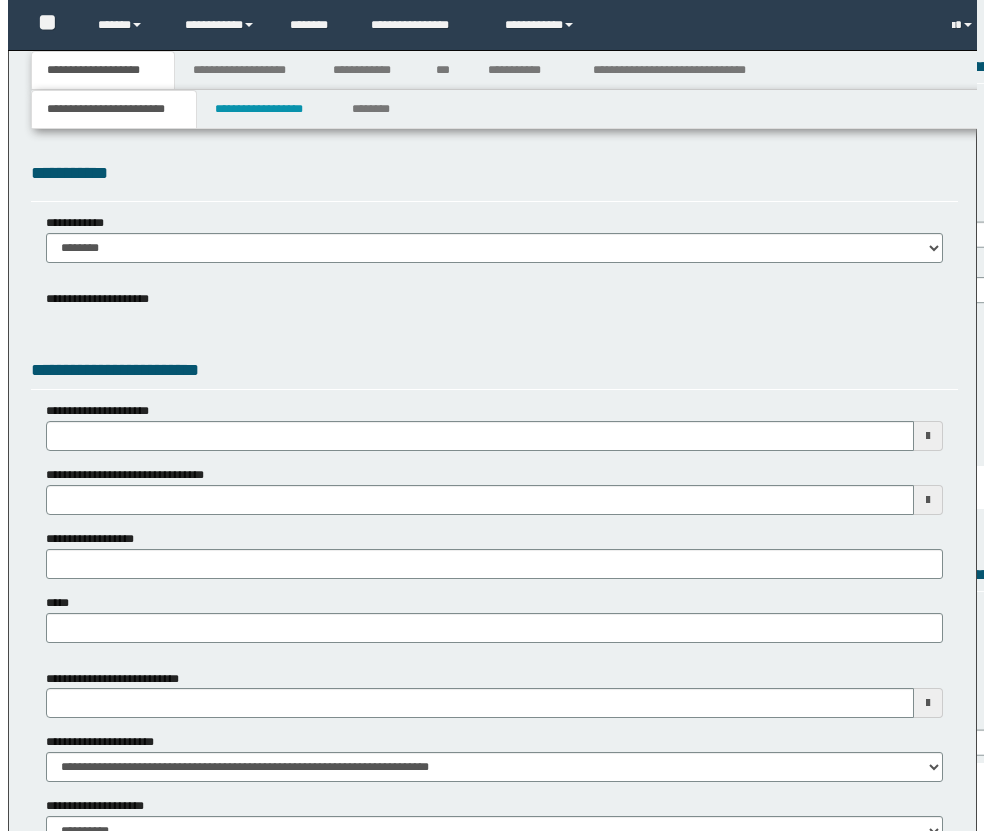 scroll, scrollTop: 0, scrollLeft: 0, axis: both 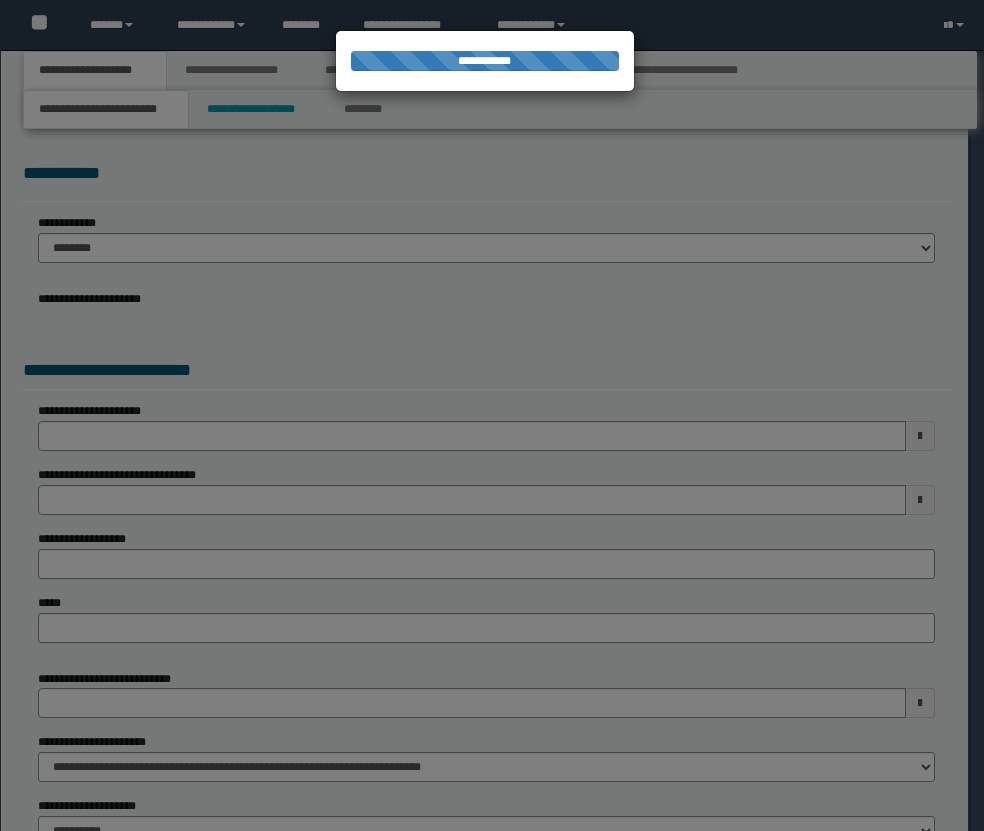 select on "*" 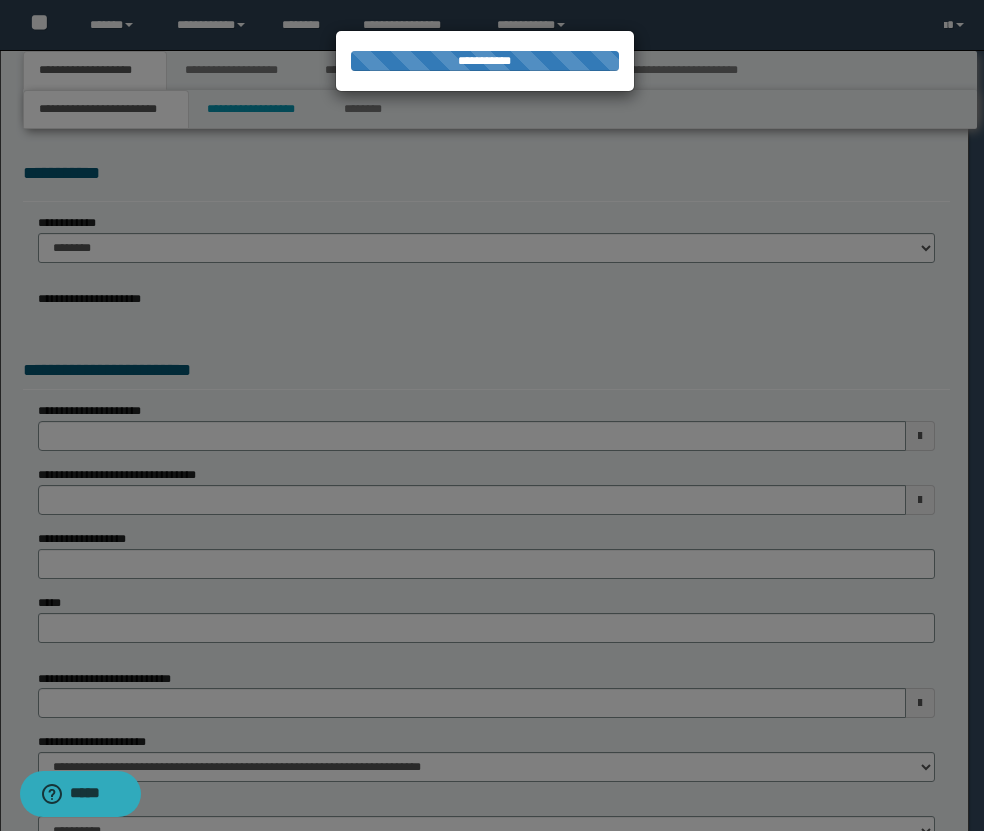 scroll, scrollTop: 0, scrollLeft: 0, axis: both 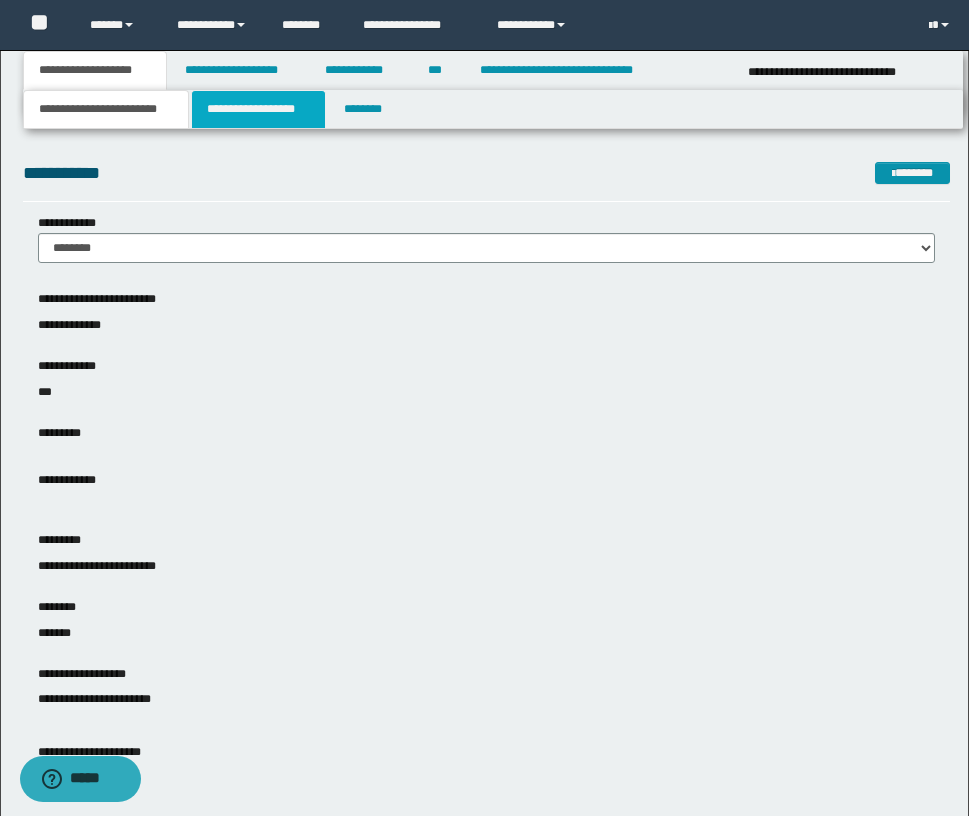 click on "**********" at bounding box center [258, 109] 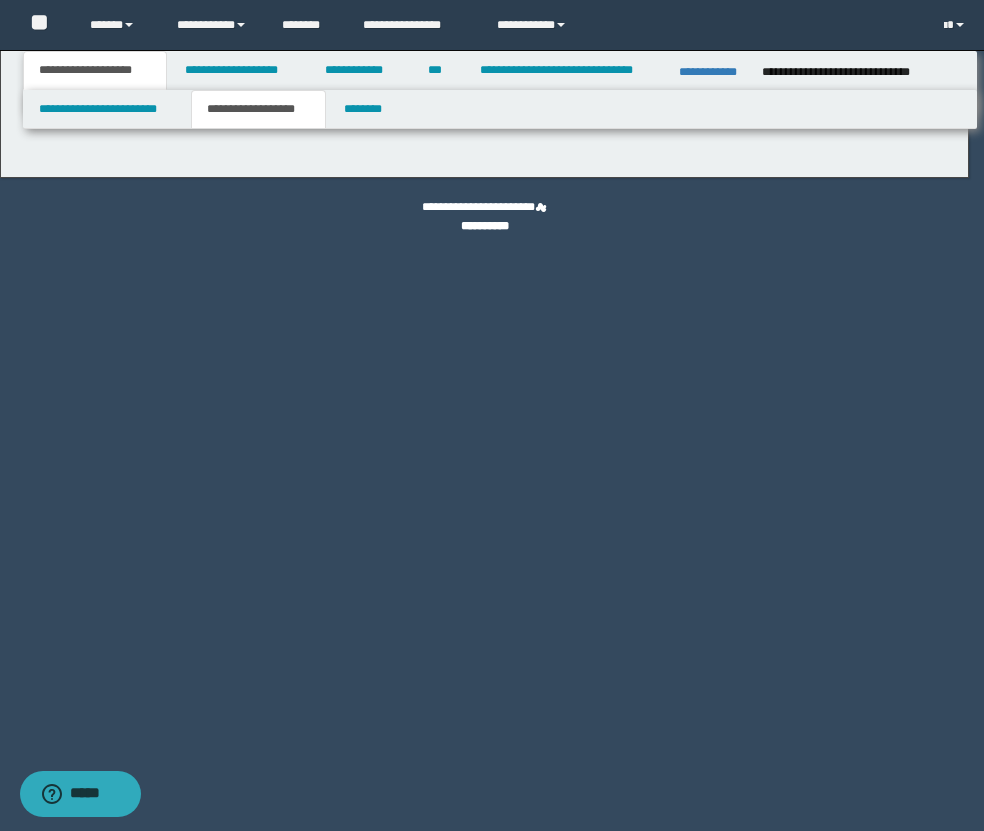type on "********" 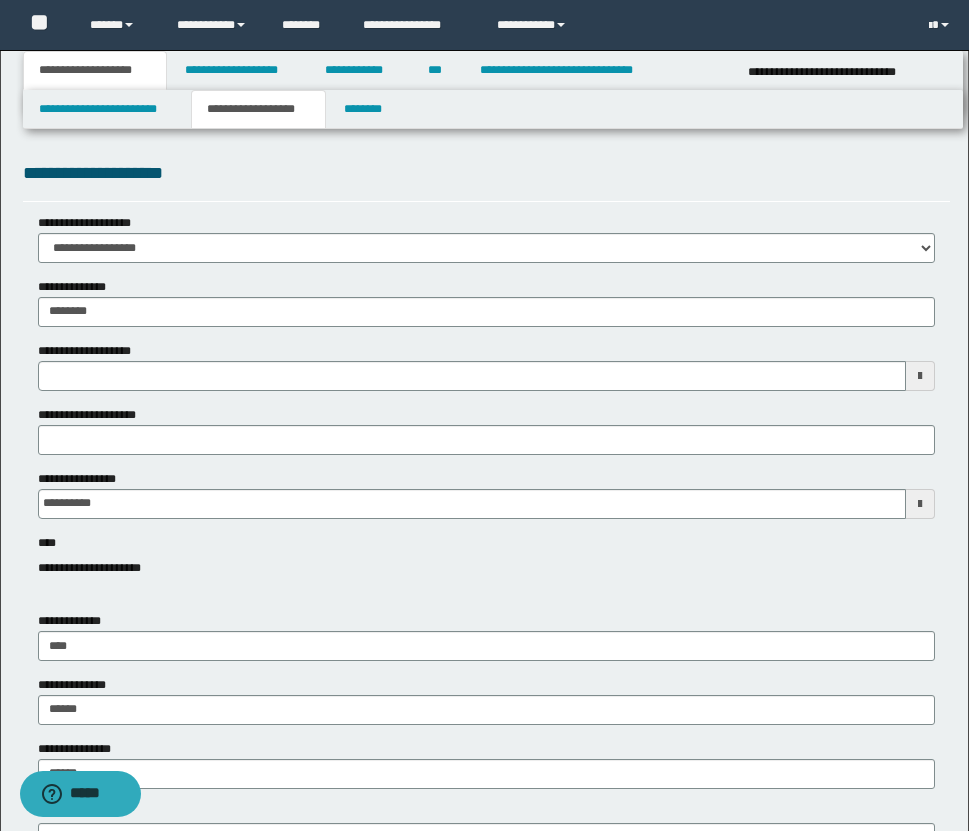 type 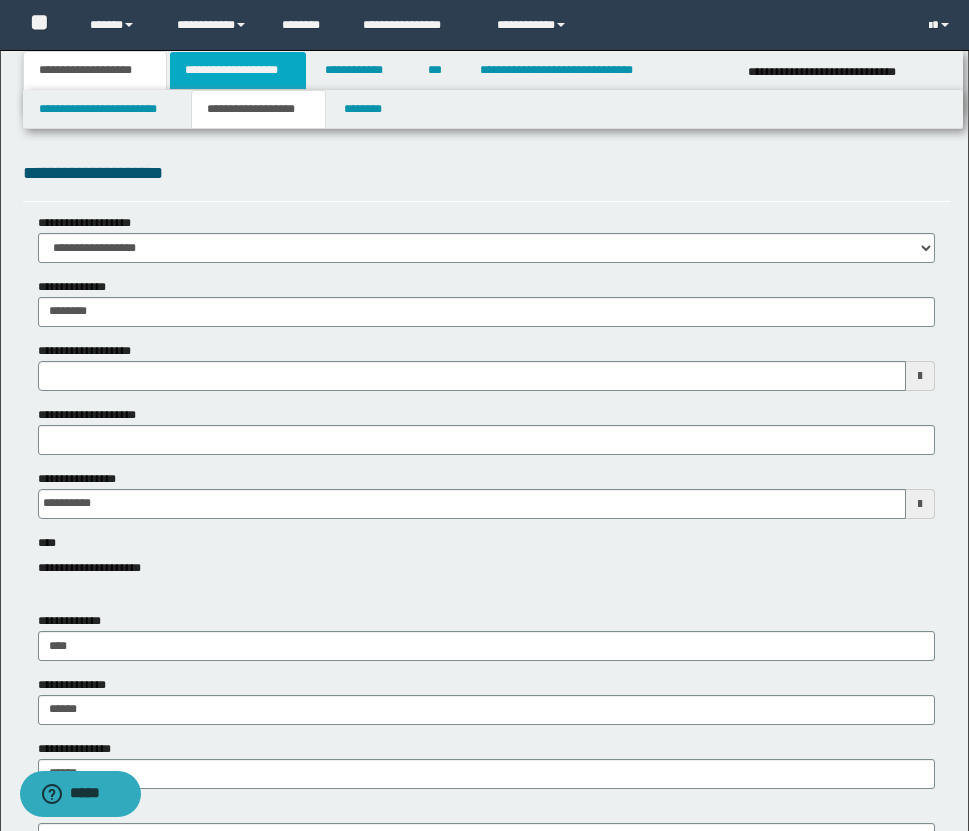 click on "**********" at bounding box center [238, 70] 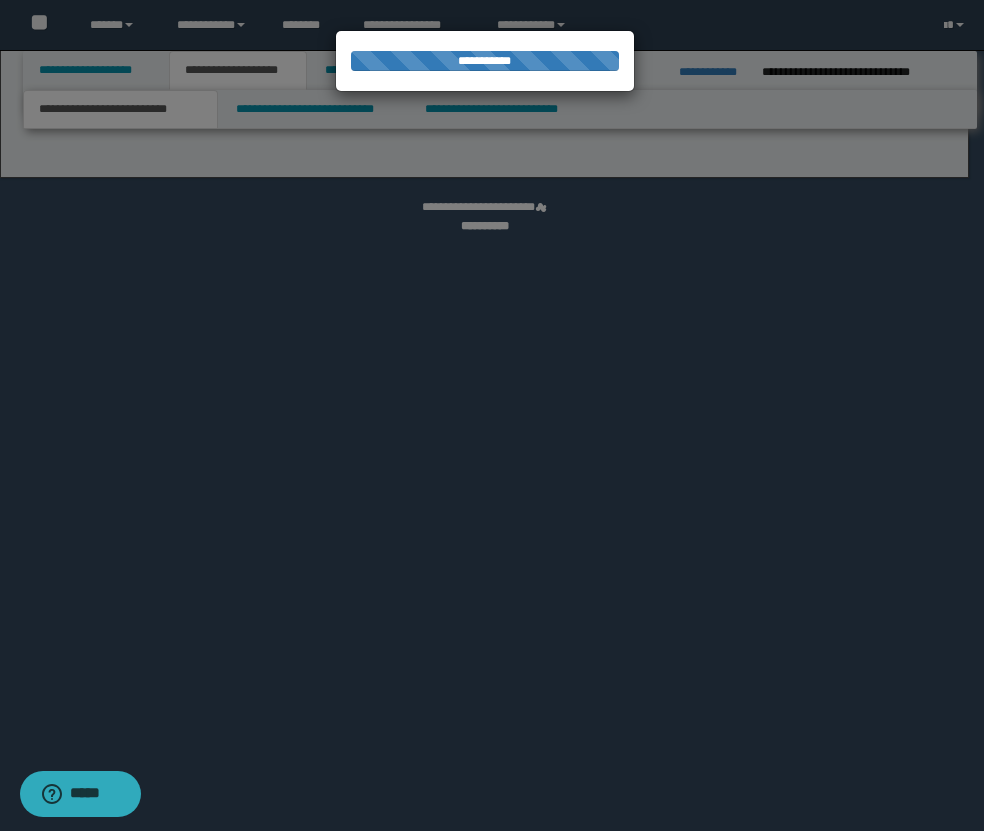 select on "*" 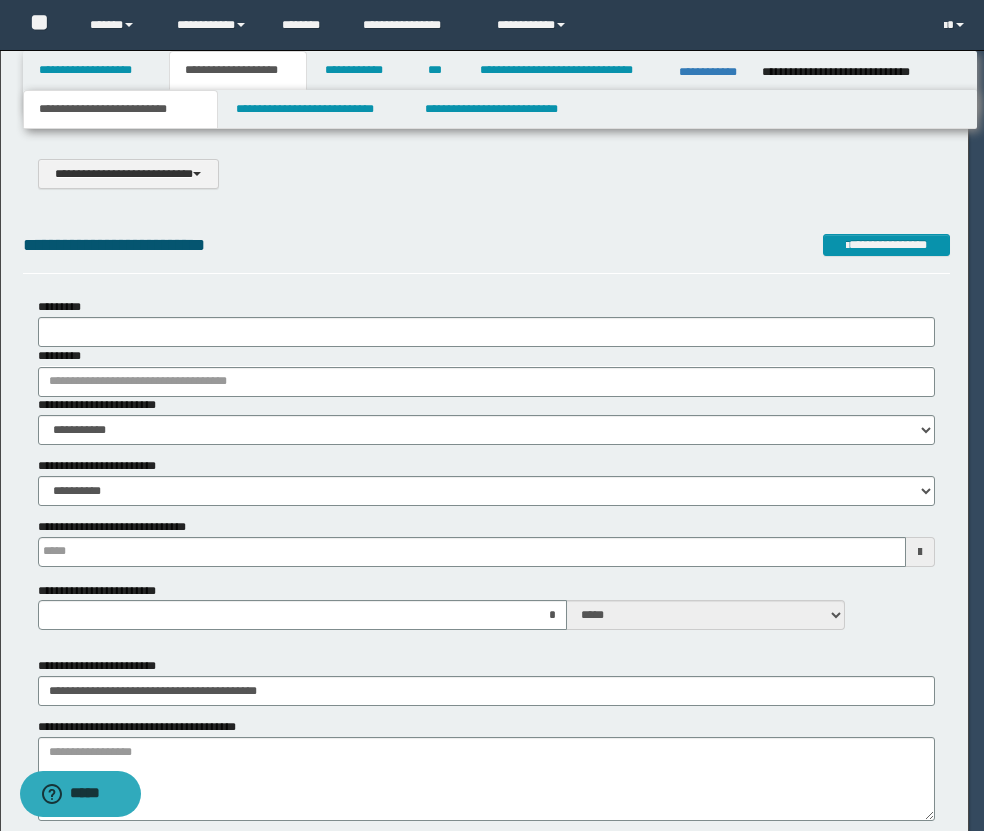 scroll, scrollTop: 0, scrollLeft: 0, axis: both 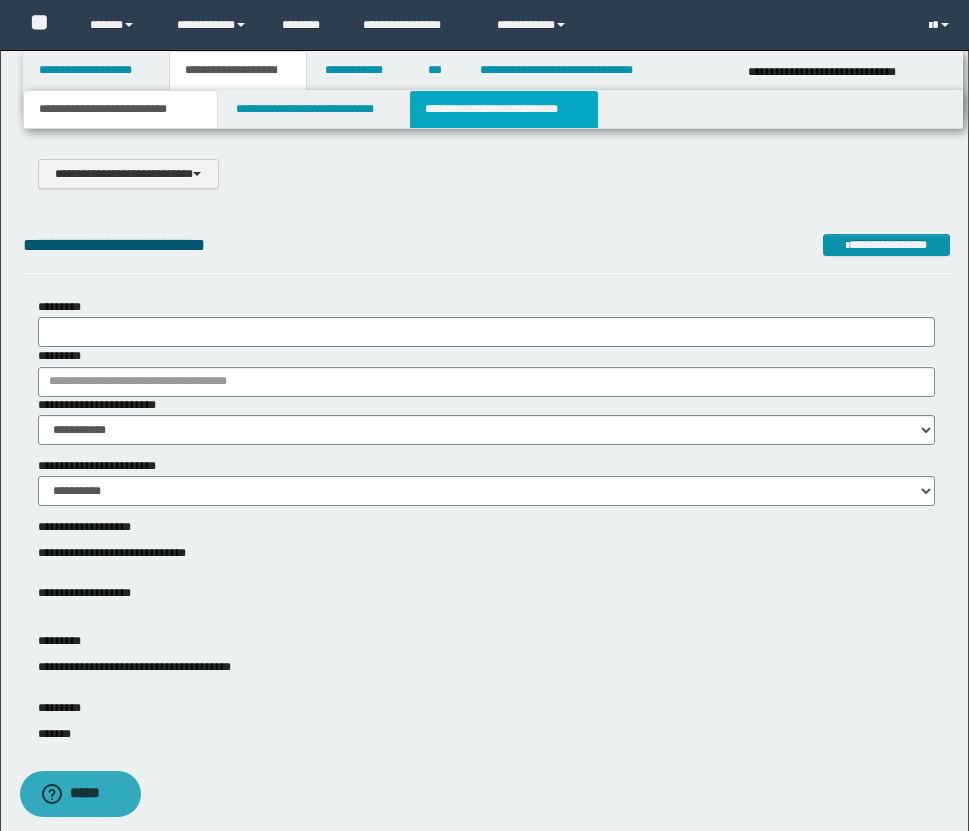 click on "**********" at bounding box center (504, 109) 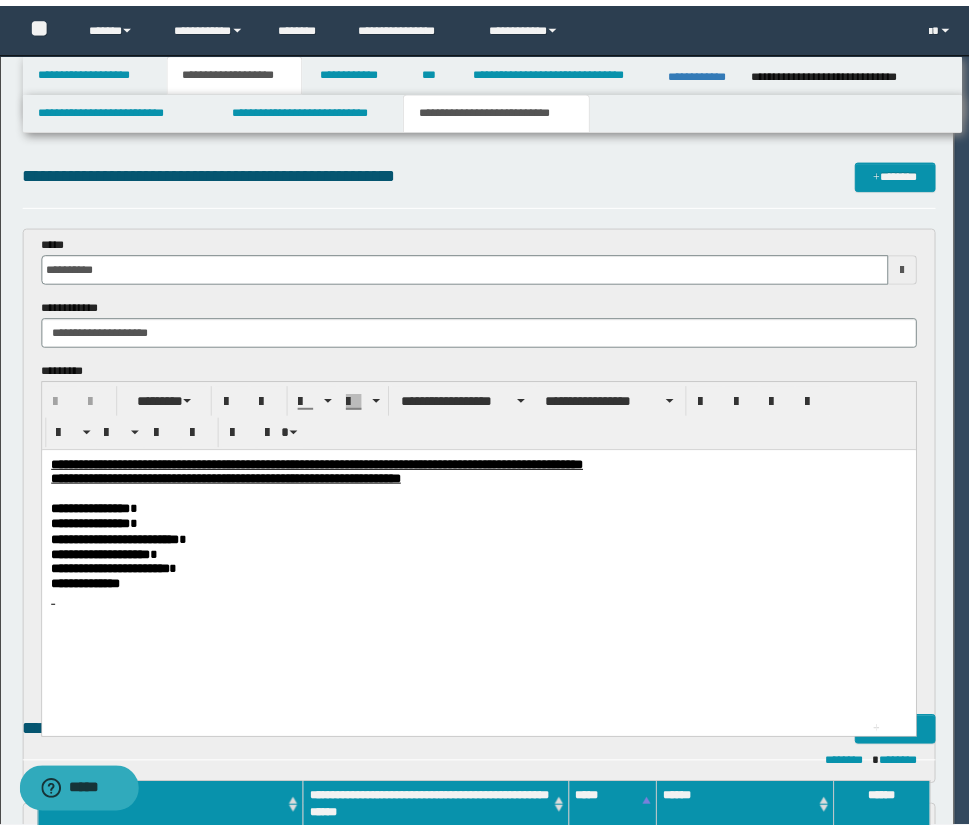 scroll, scrollTop: 0, scrollLeft: 0, axis: both 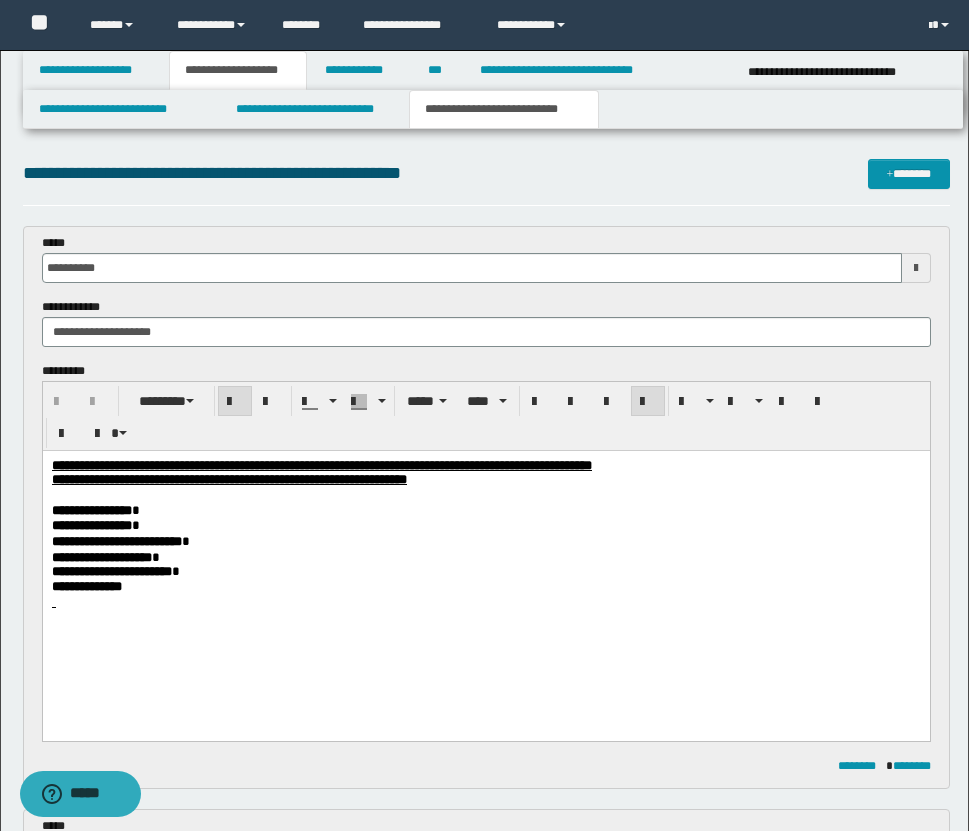 click on "**********" at bounding box center [91, 525] 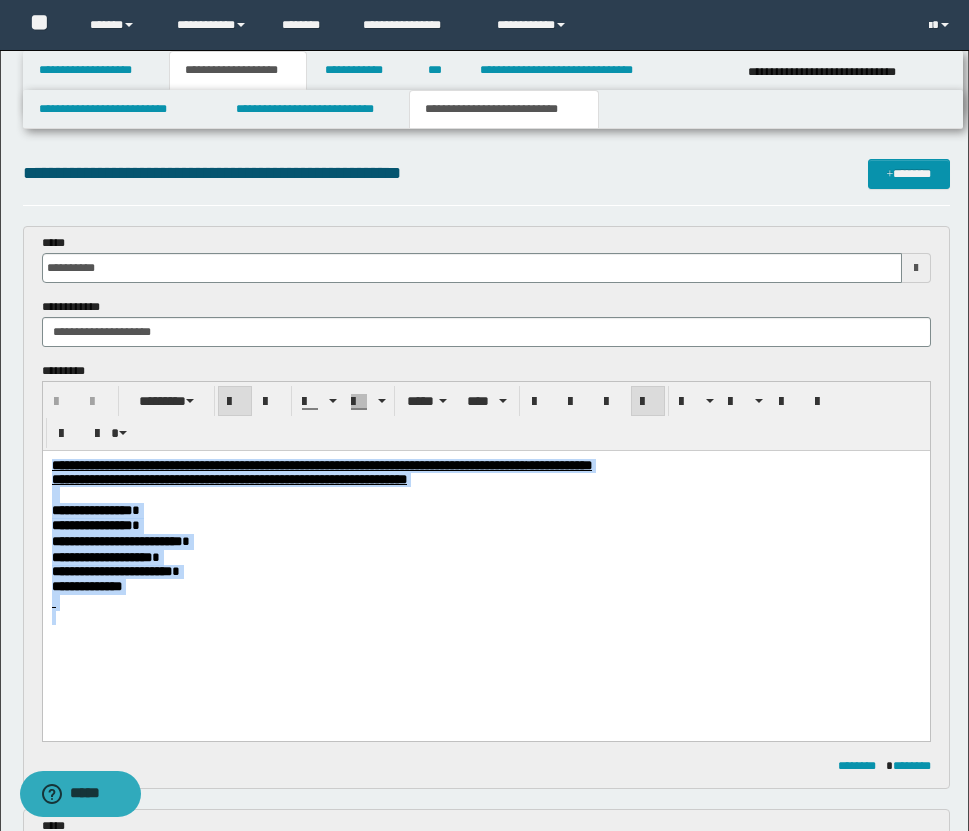 drag, startPoint x: 51, startPoint y: 461, endPoint x: 206, endPoint y: 647, distance: 242.11774 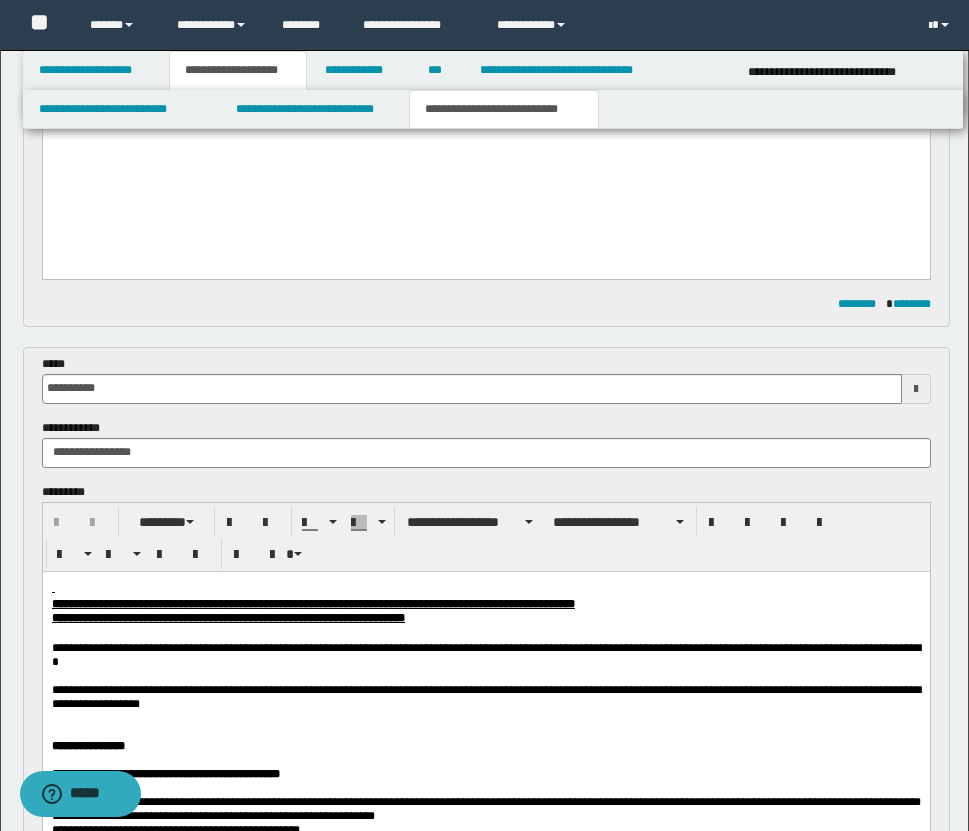 scroll, scrollTop: 1149, scrollLeft: 0, axis: vertical 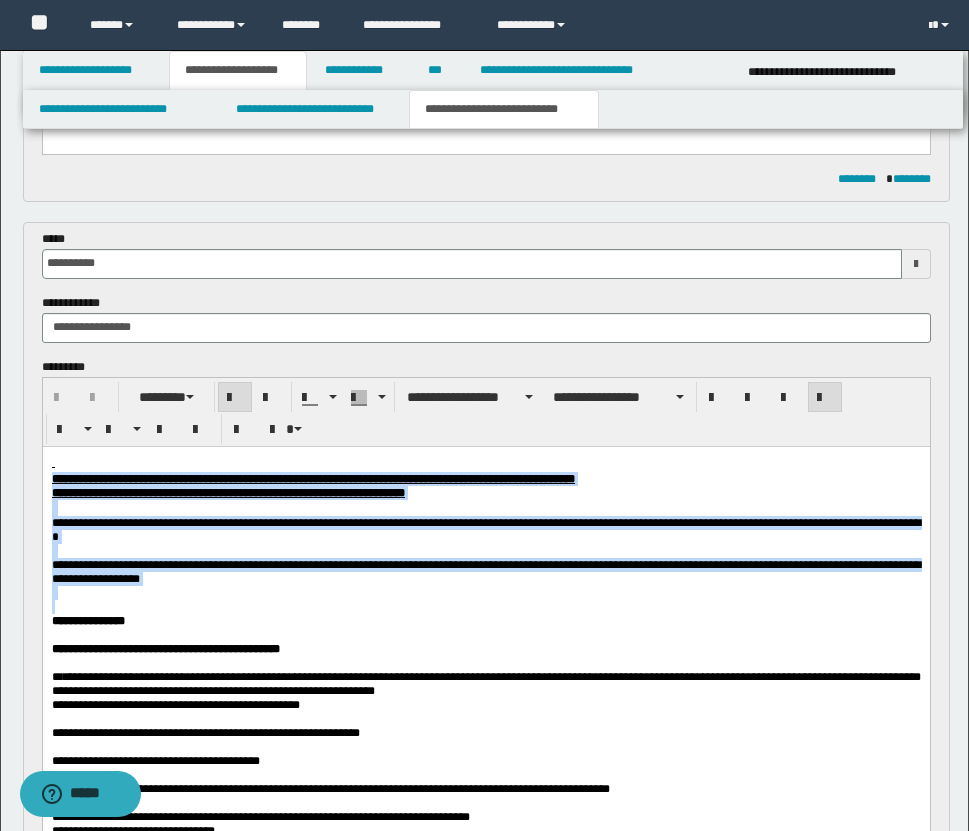 drag, startPoint x: 49, startPoint y: 478, endPoint x: 206, endPoint y: 610, distance: 205.11703 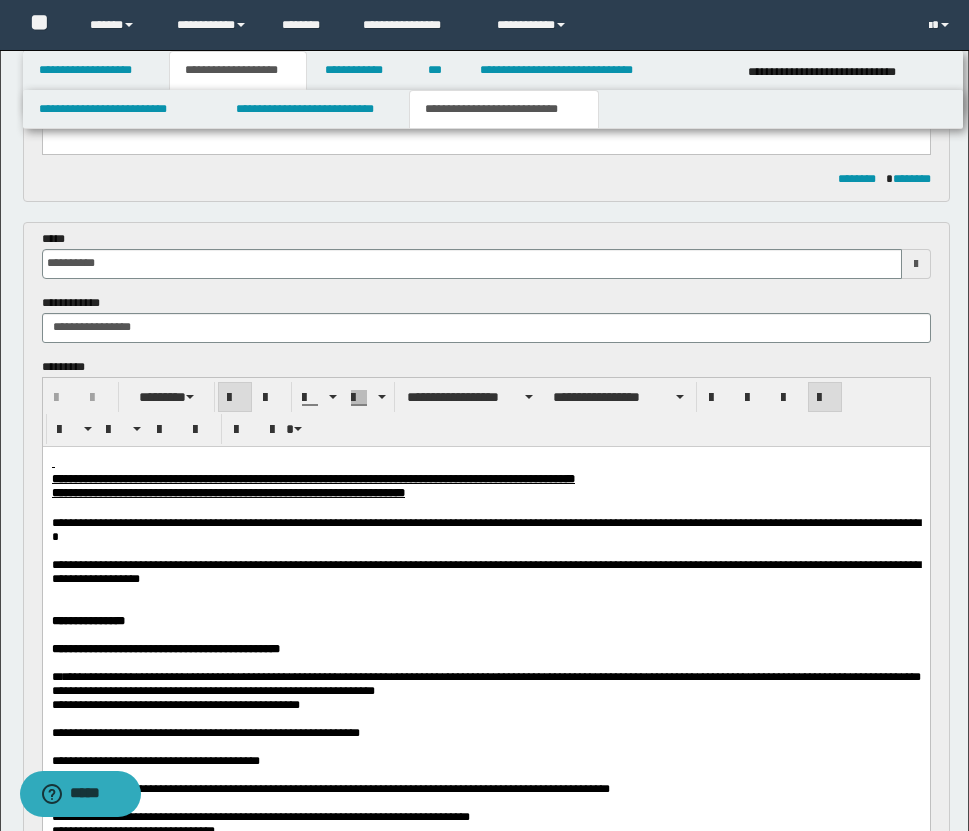 click on "**********" at bounding box center [485, 726] 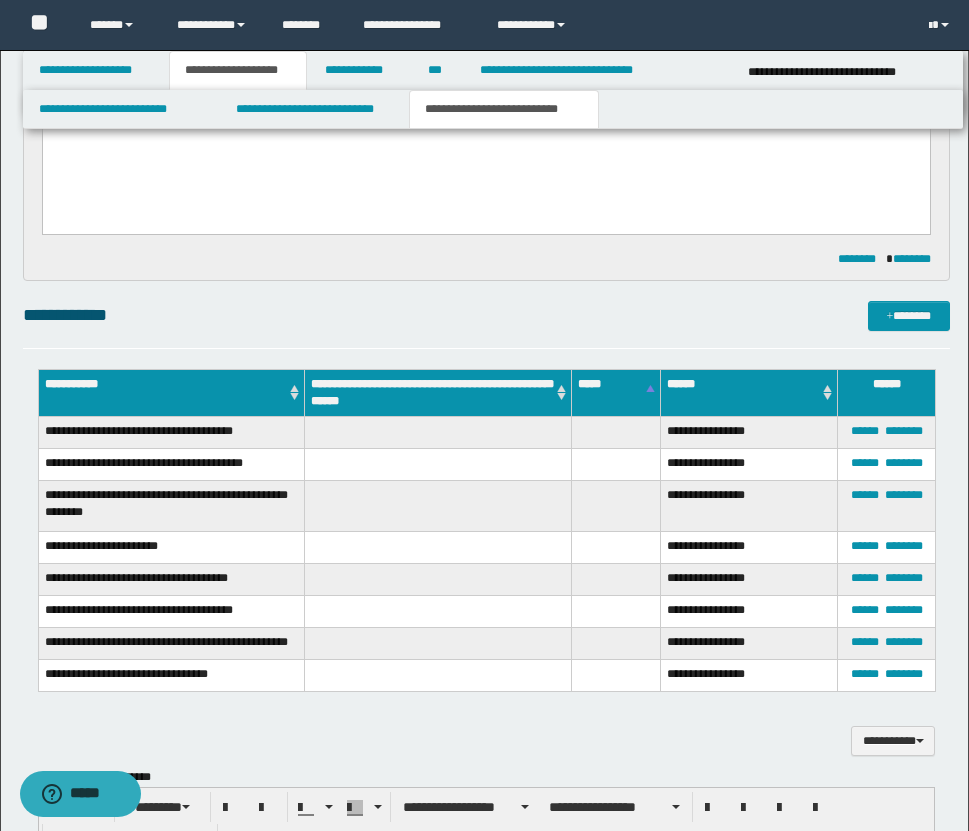 drag, startPoint x: 49, startPoint y: -406, endPoint x: 272, endPoint y: 749, distance: 1176.3307 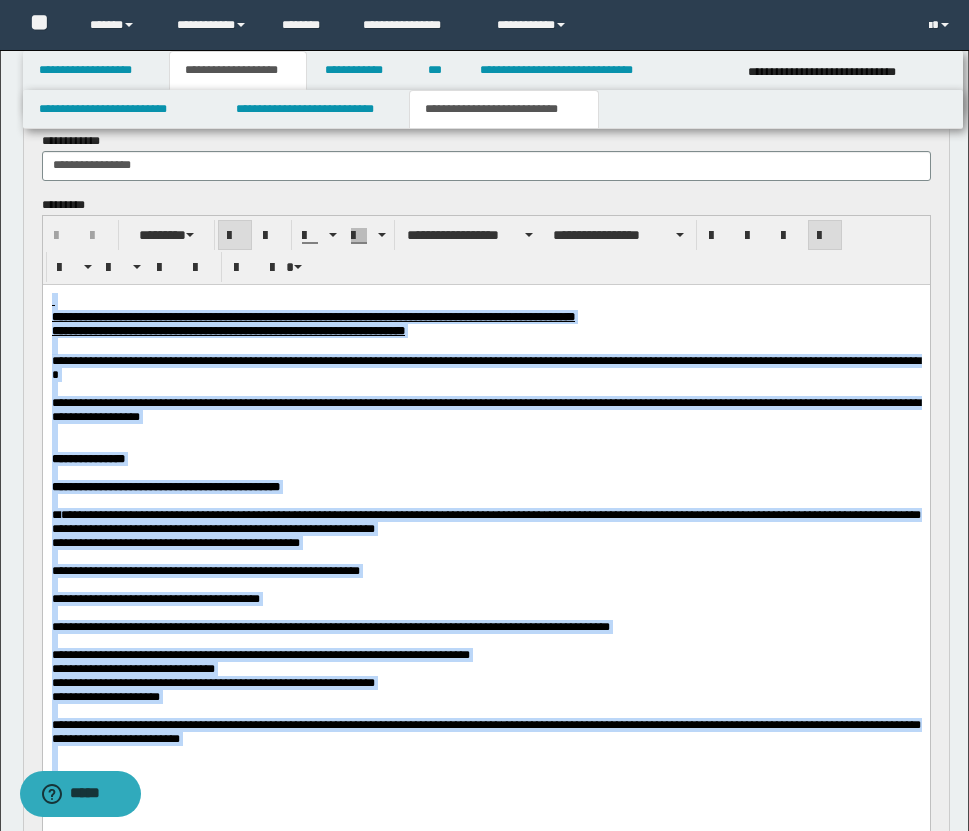 scroll, scrollTop: 1202, scrollLeft: 0, axis: vertical 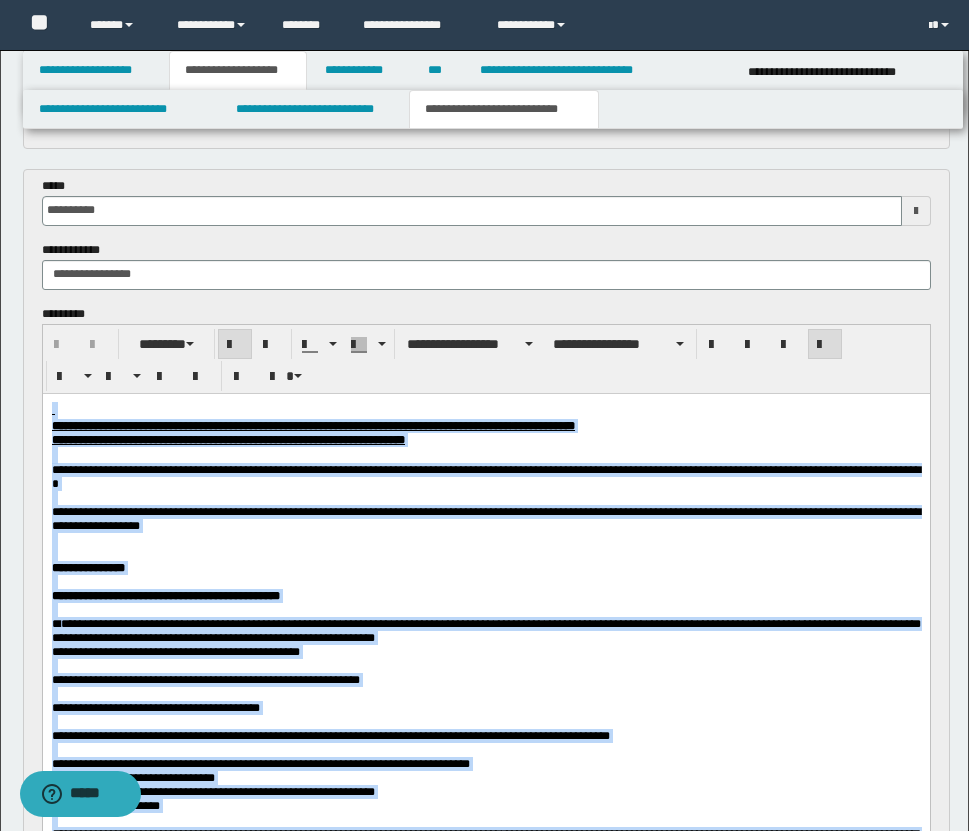 click at bounding box center [485, 497] 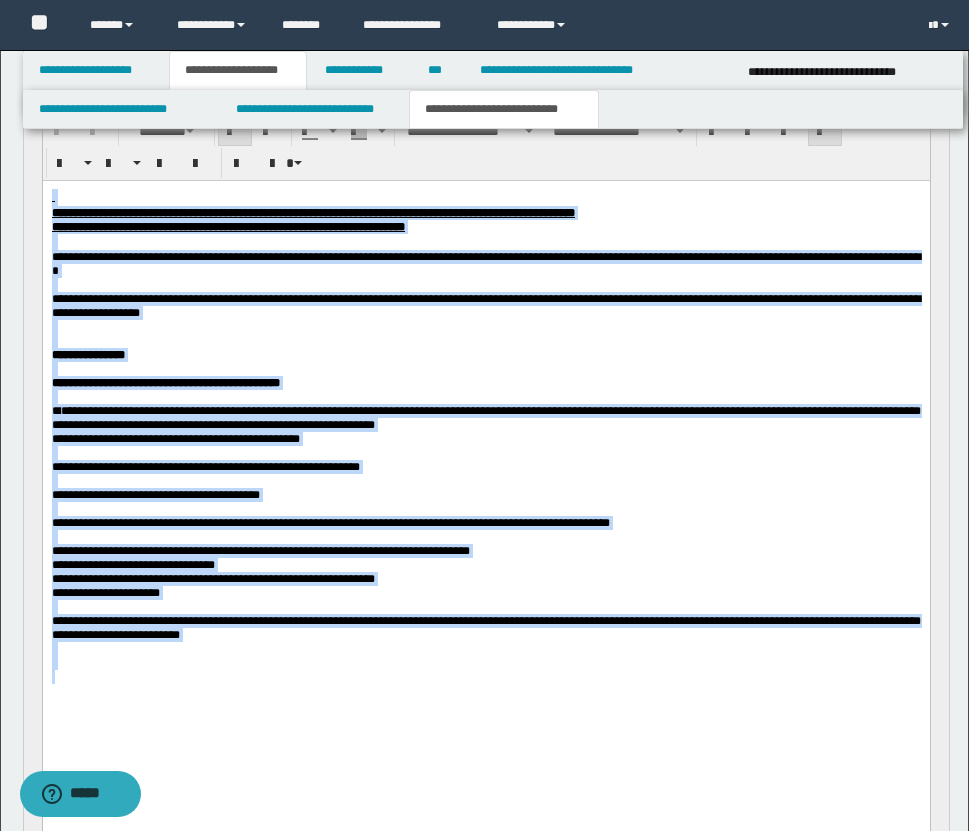 scroll, scrollTop: 1467, scrollLeft: 0, axis: vertical 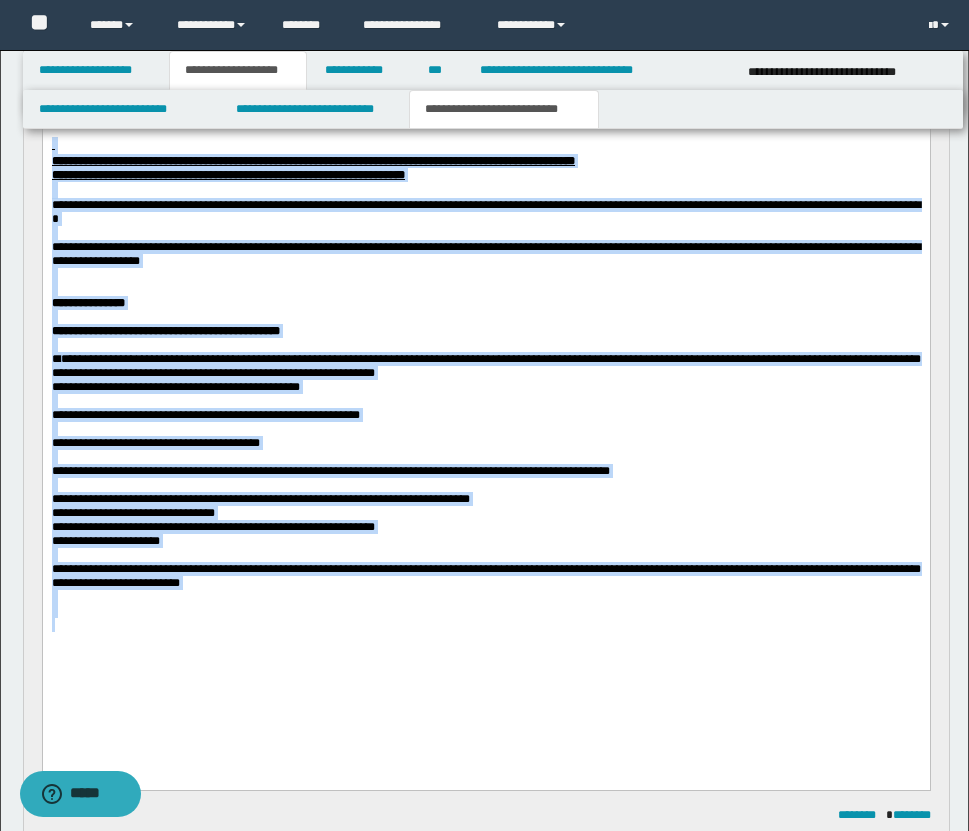drag, startPoint x: 49, startPoint y: 150, endPoint x: 276, endPoint y: 701, distance: 595.92786 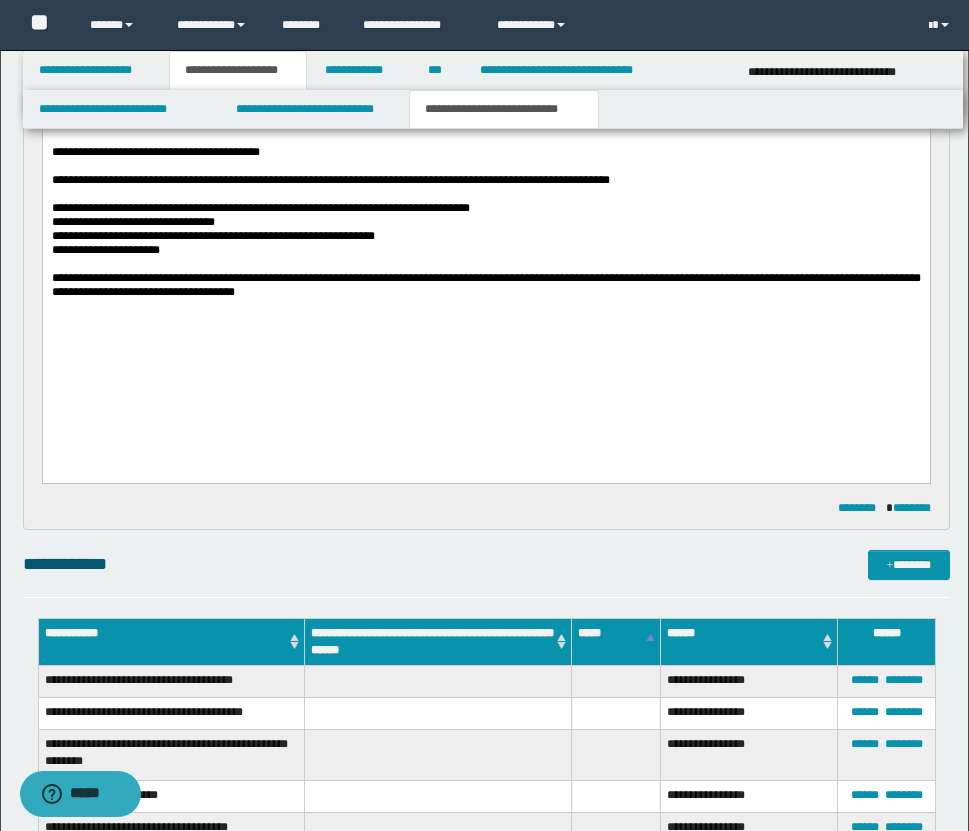 scroll, scrollTop: 1803, scrollLeft: 0, axis: vertical 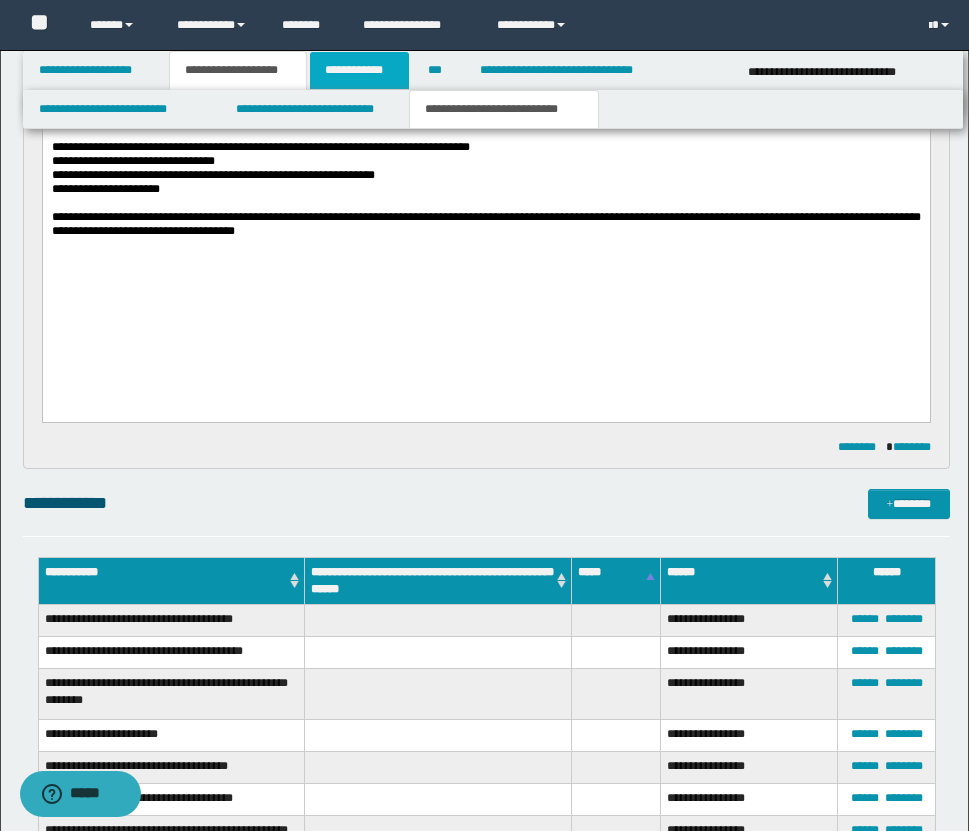 click on "**********" at bounding box center (359, 70) 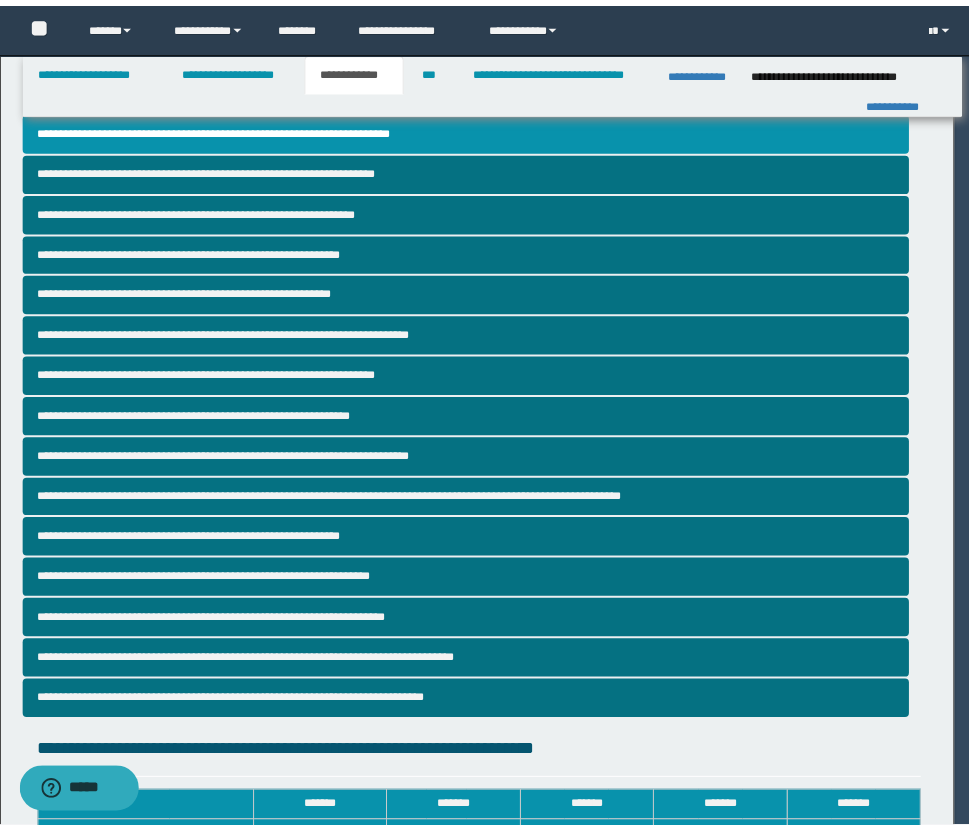 scroll, scrollTop: 659, scrollLeft: 0, axis: vertical 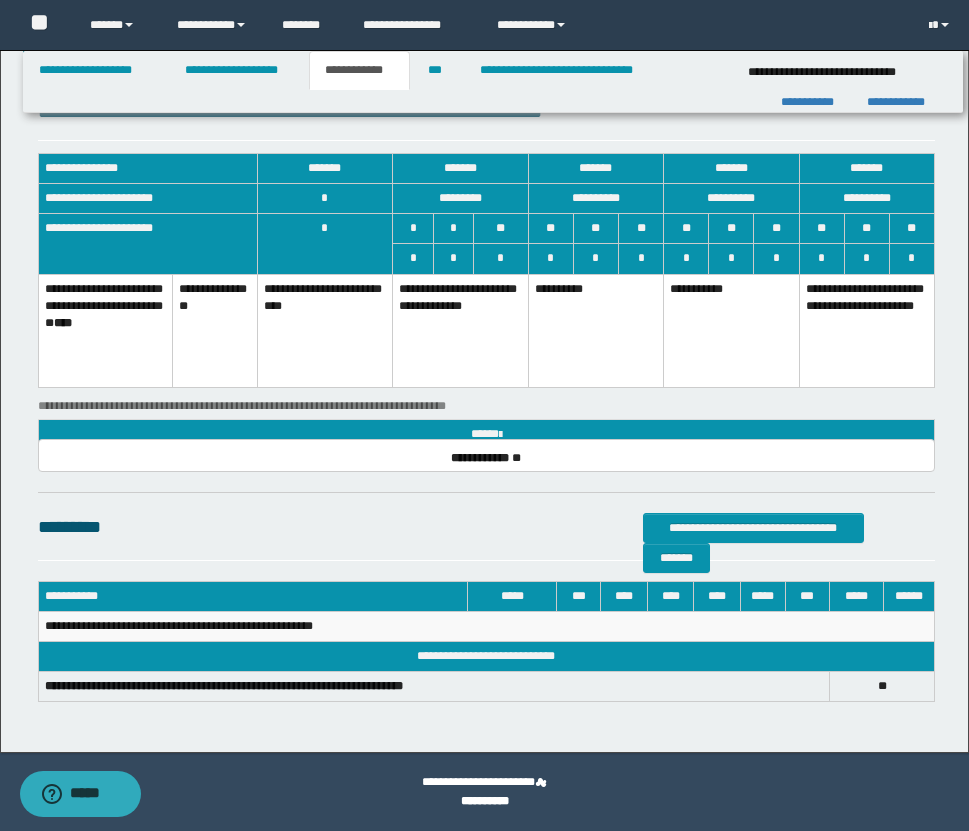 click on "**********" at bounding box center [359, 70] 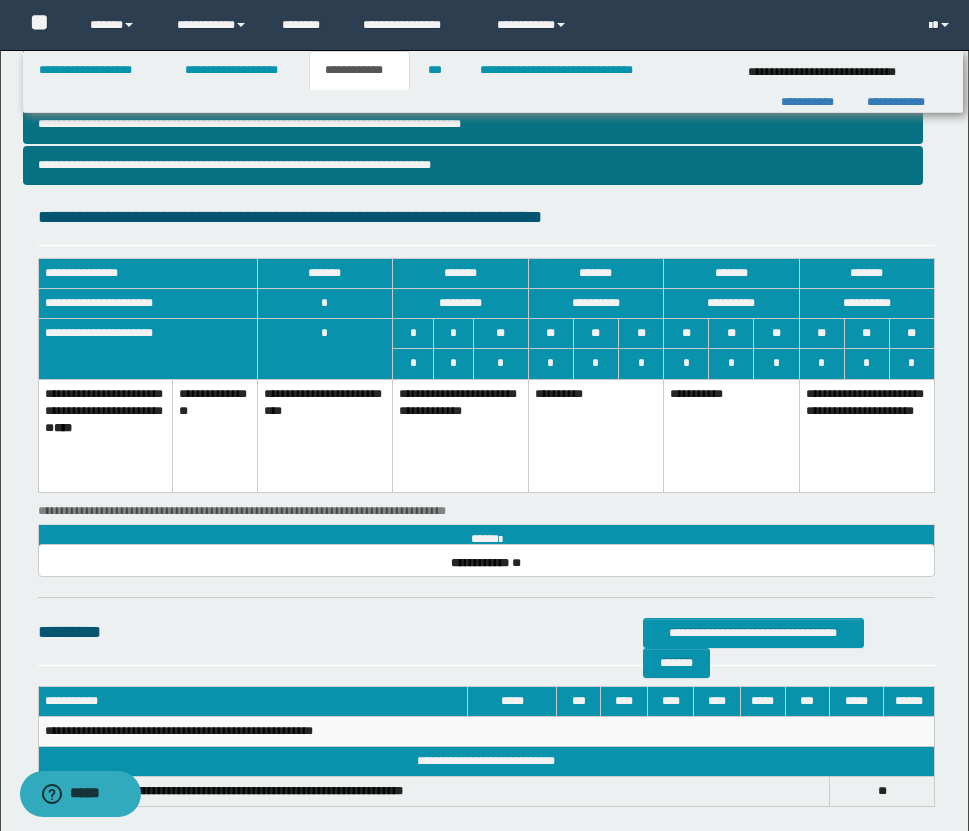 scroll, scrollTop: 0, scrollLeft: 0, axis: both 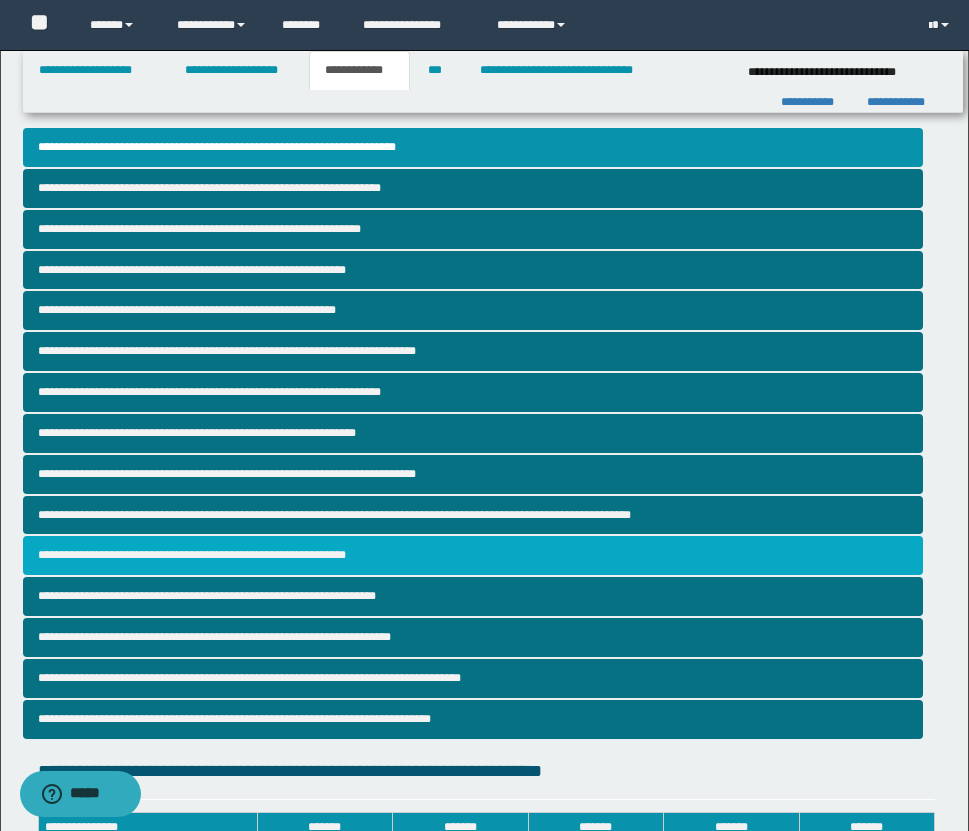 click on "**********" at bounding box center (473, 555) 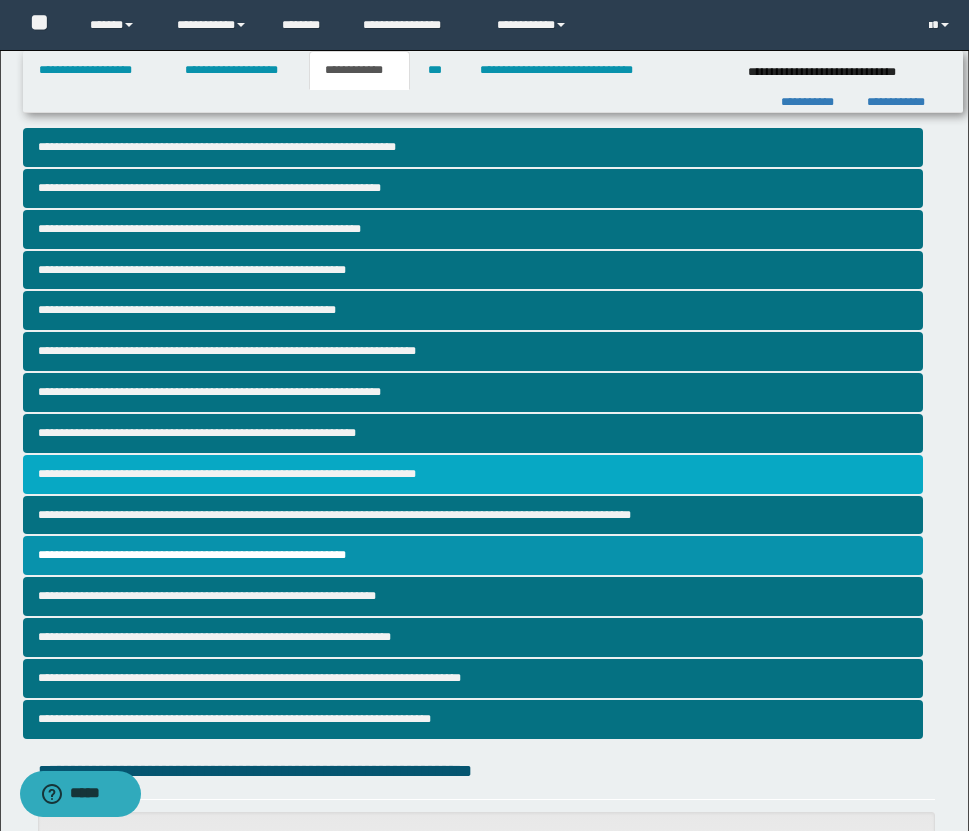 click on "**********" at bounding box center [473, 474] 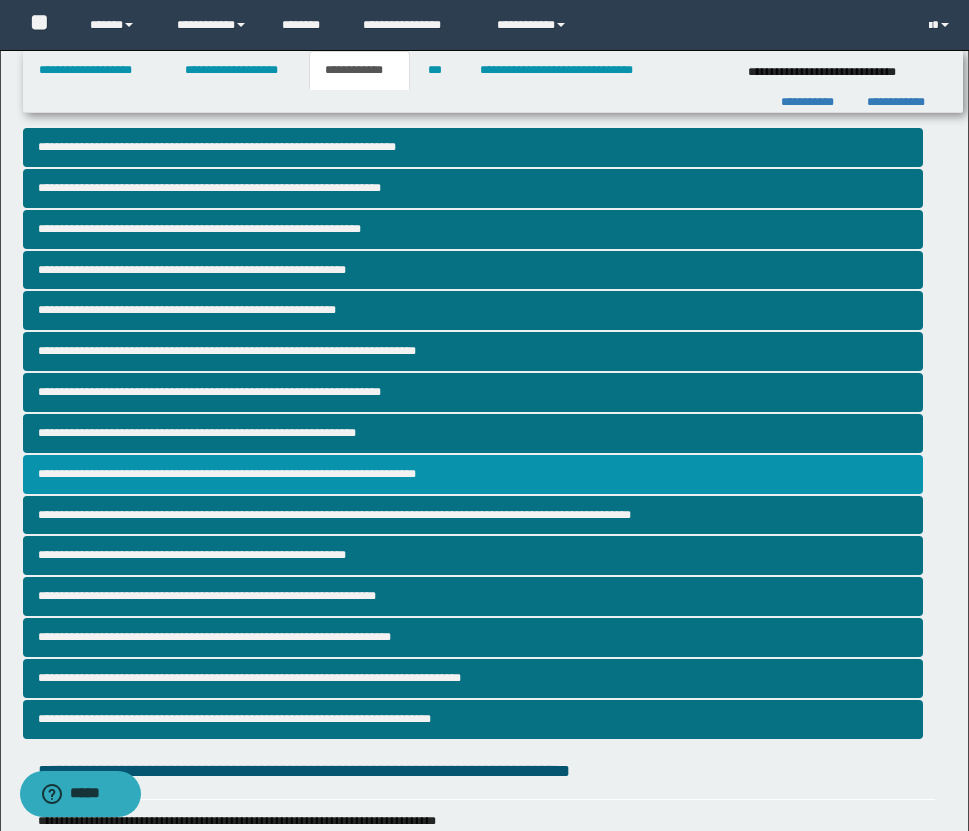 scroll, scrollTop: 502, scrollLeft: 0, axis: vertical 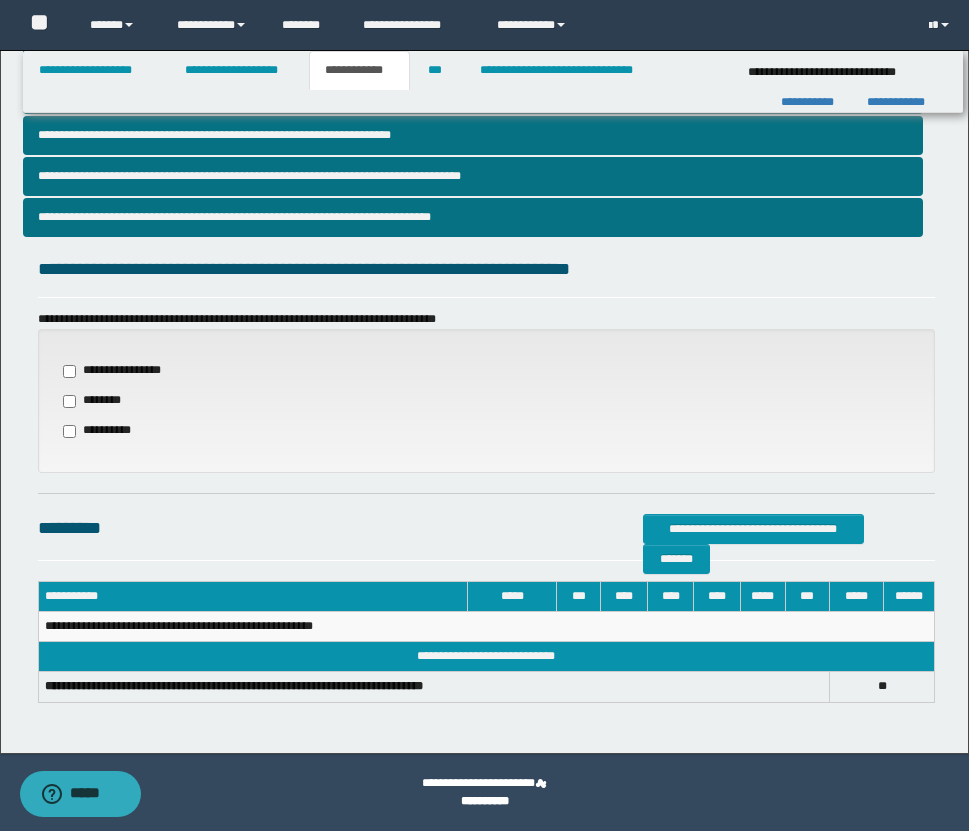 click on "**********" at bounding box center (121, 371) 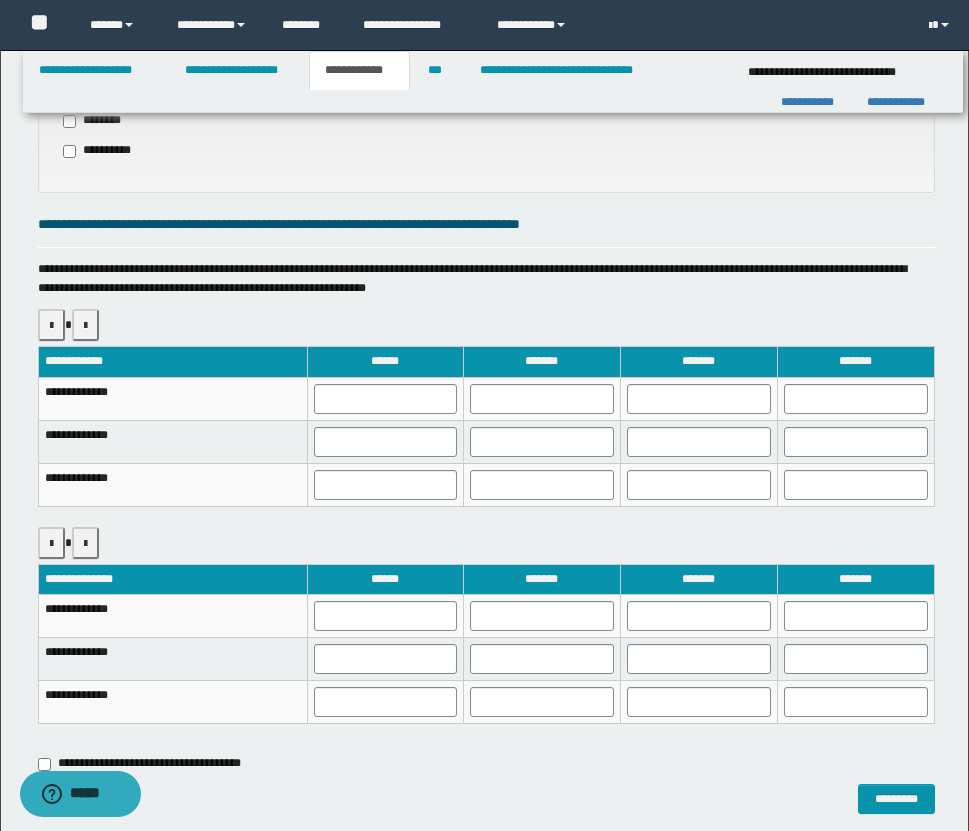 scroll, scrollTop: 852, scrollLeft: 0, axis: vertical 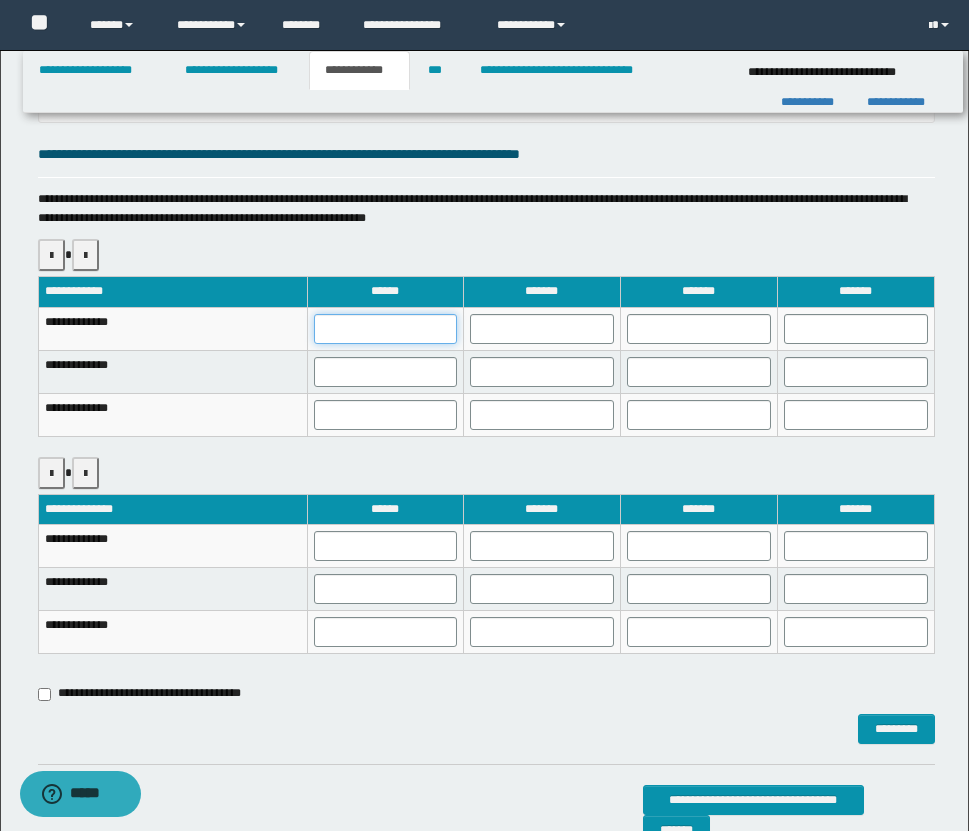 click at bounding box center (385, 329) 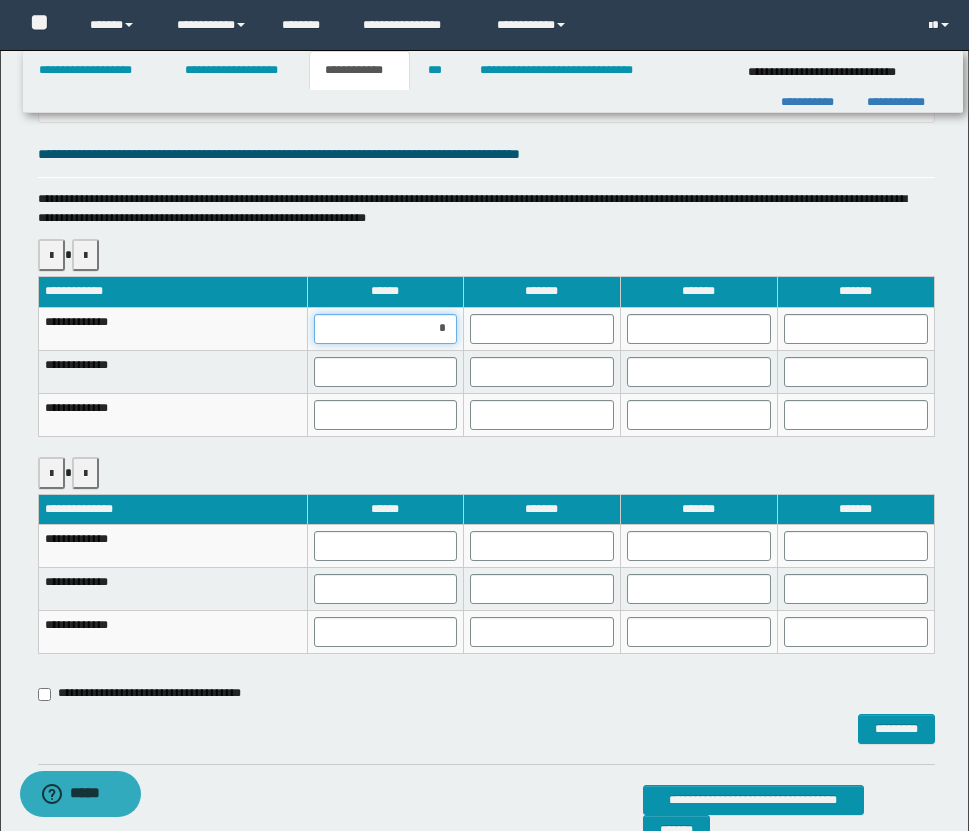 type on "**" 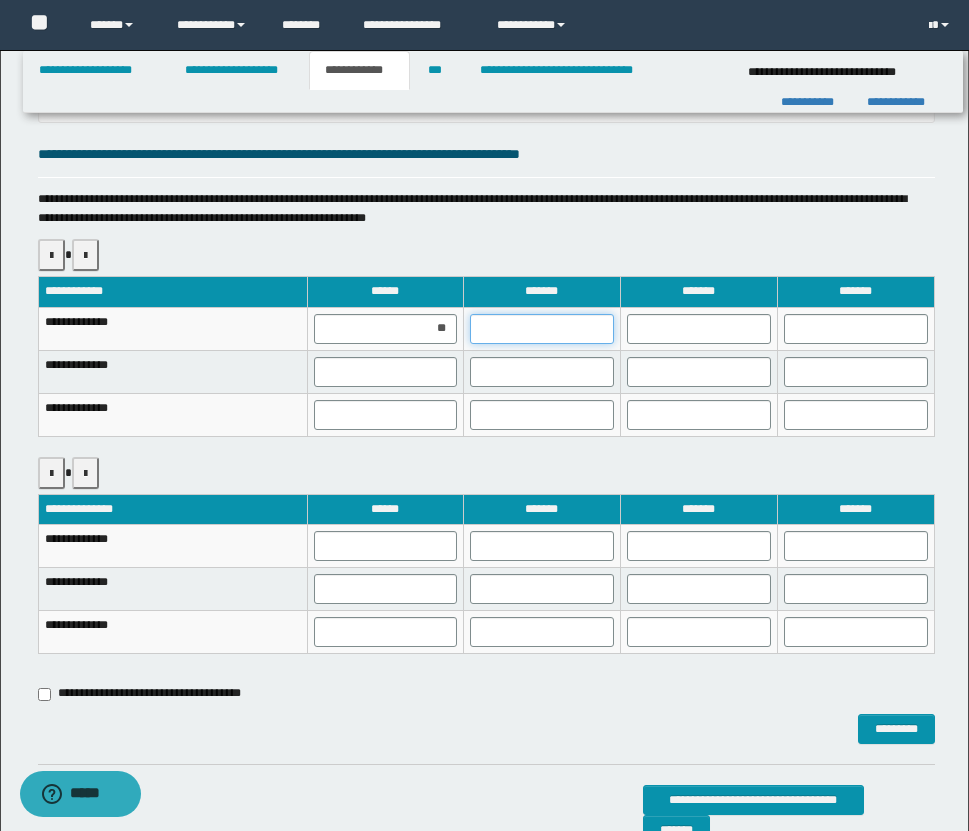 click at bounding box center [542, 329] 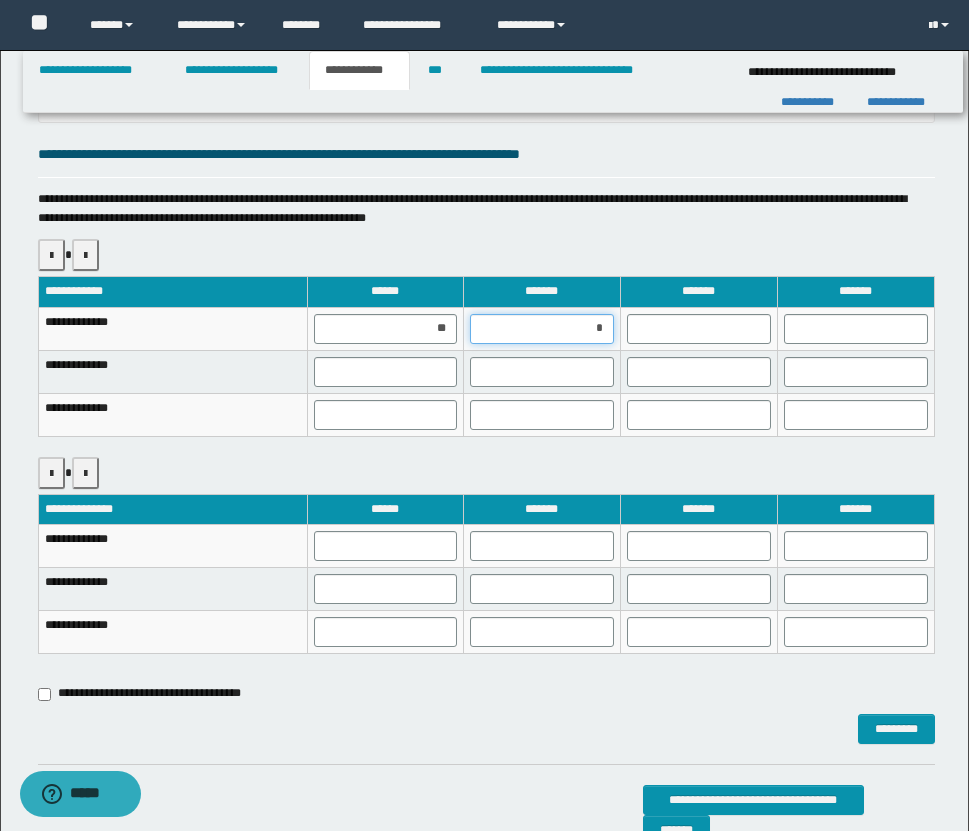 type on "**" 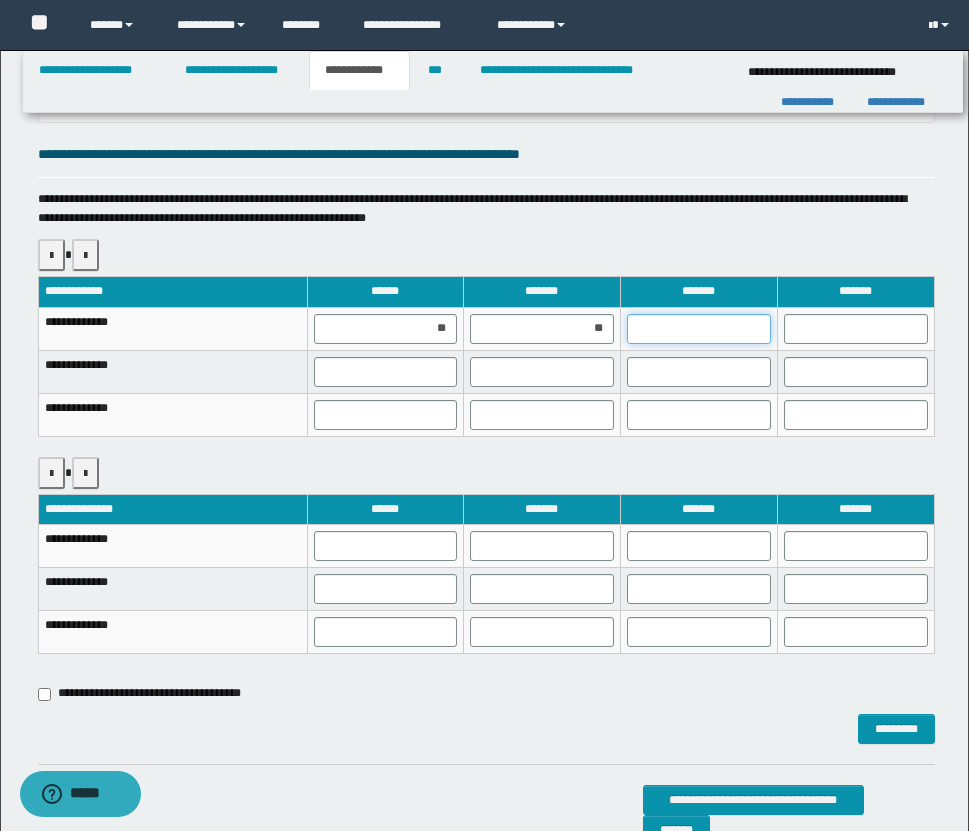 click at bounding box center [699, 329] 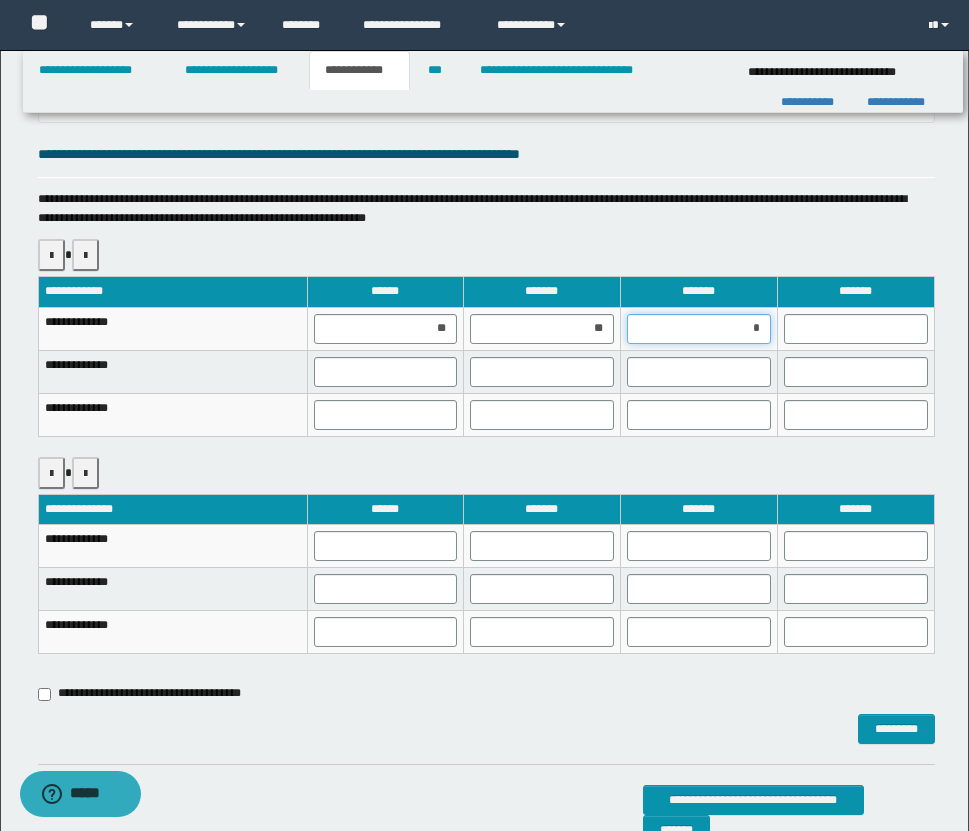 type on "**" 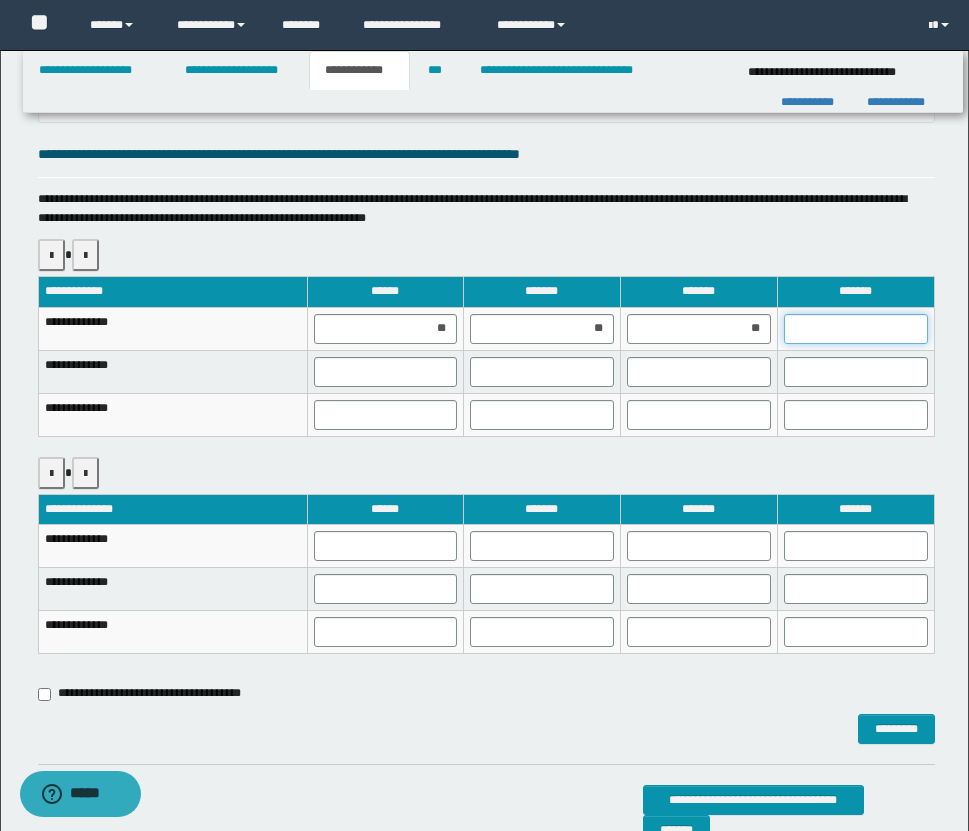 click at bounding box center [856, 329] 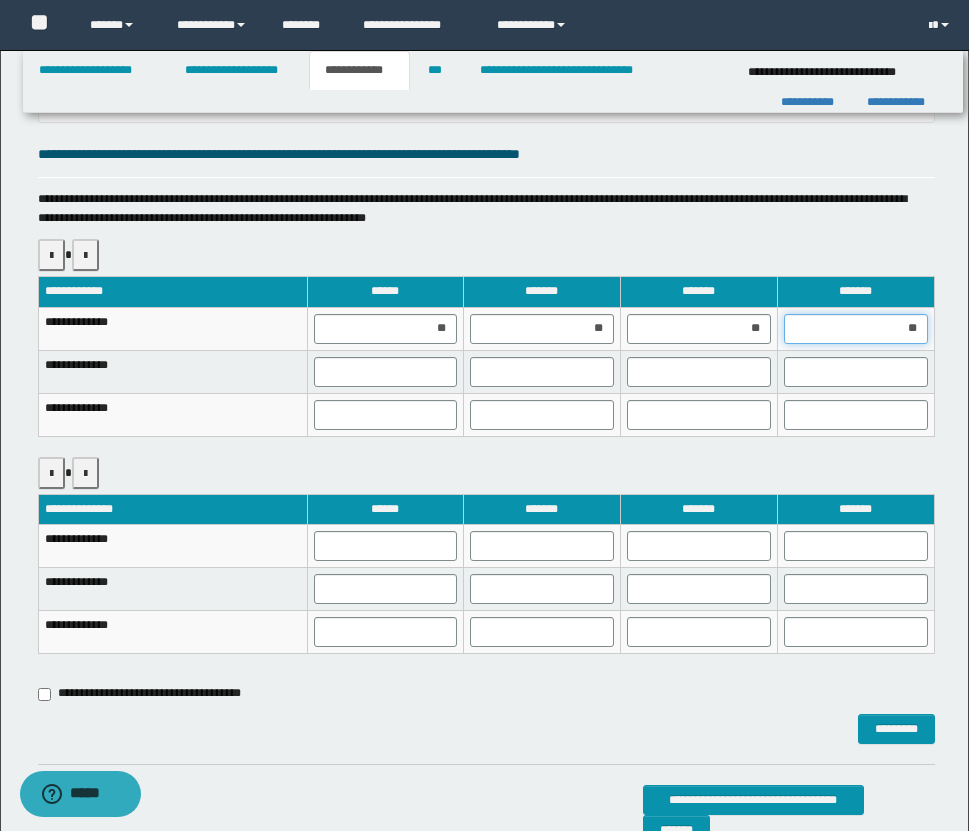 type on "***" 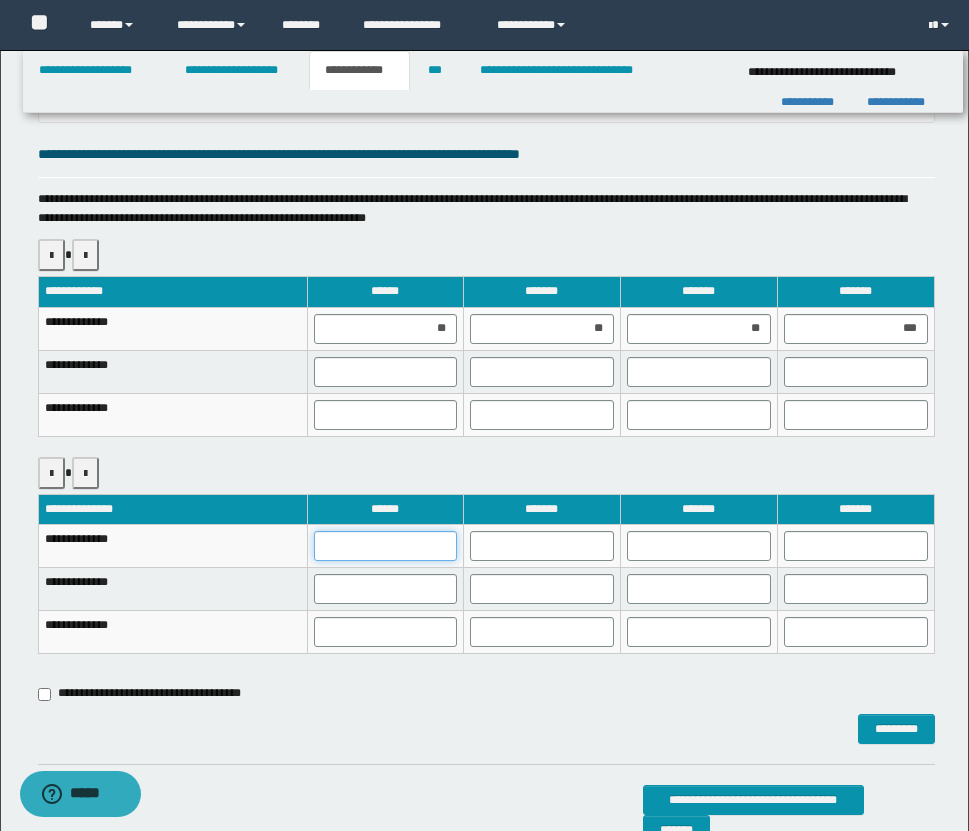 click at bounding box center (385, 546) 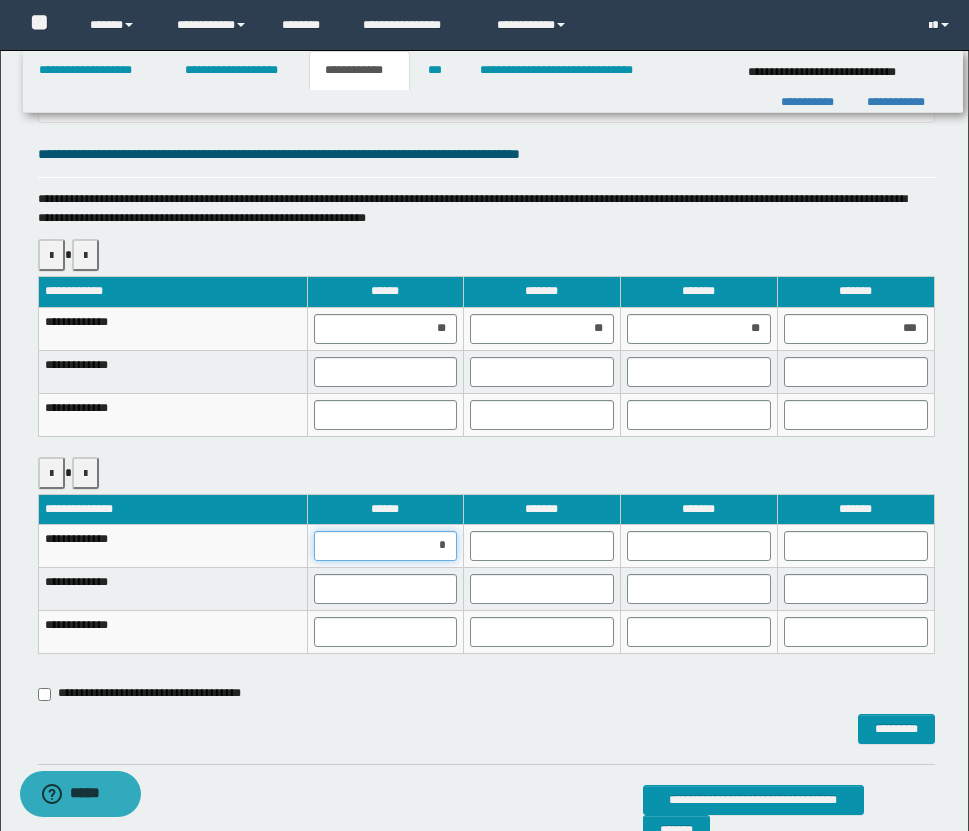type on "**" 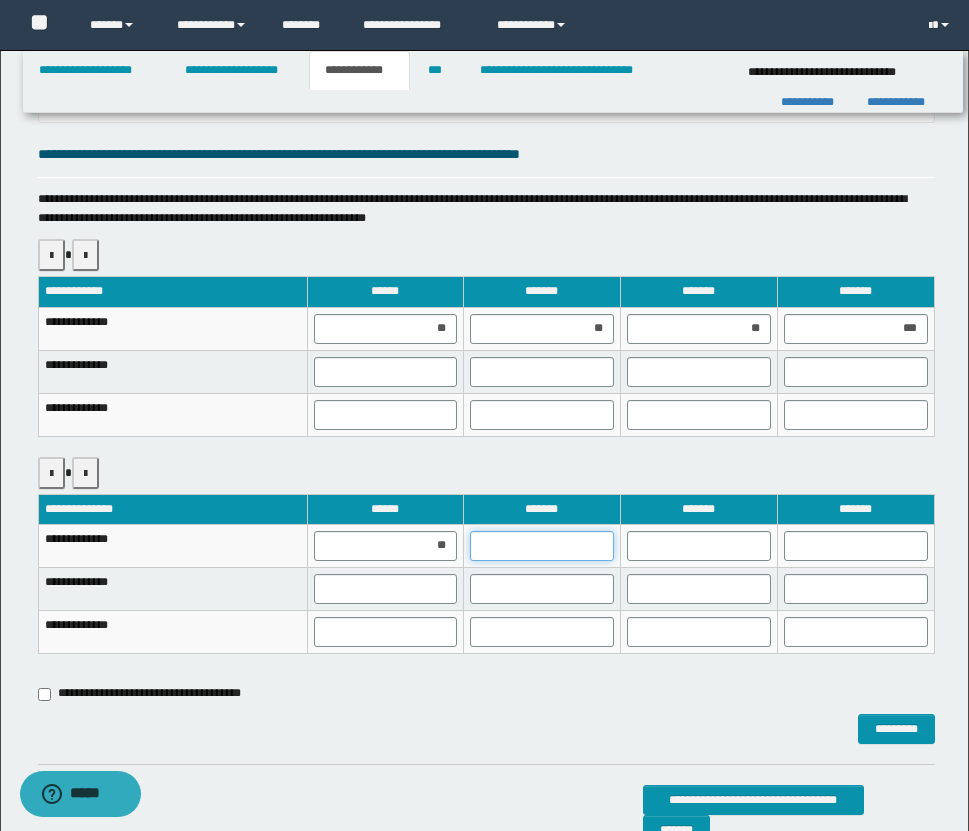 click at bounding box center [542, 546] 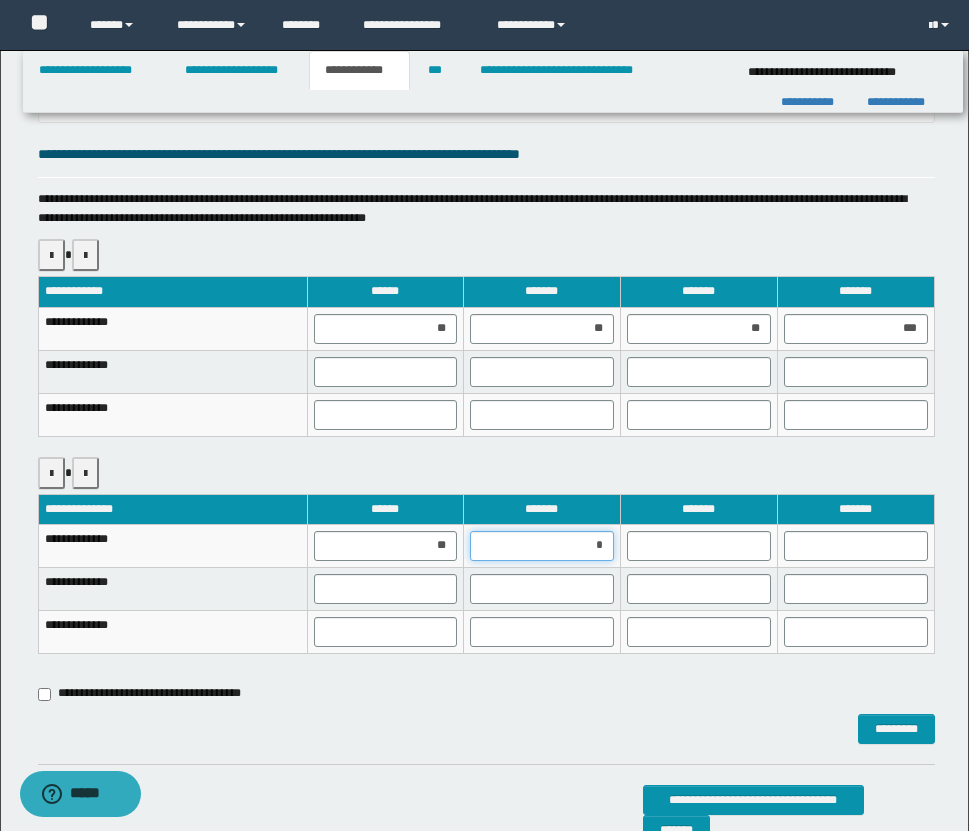 type on "**" 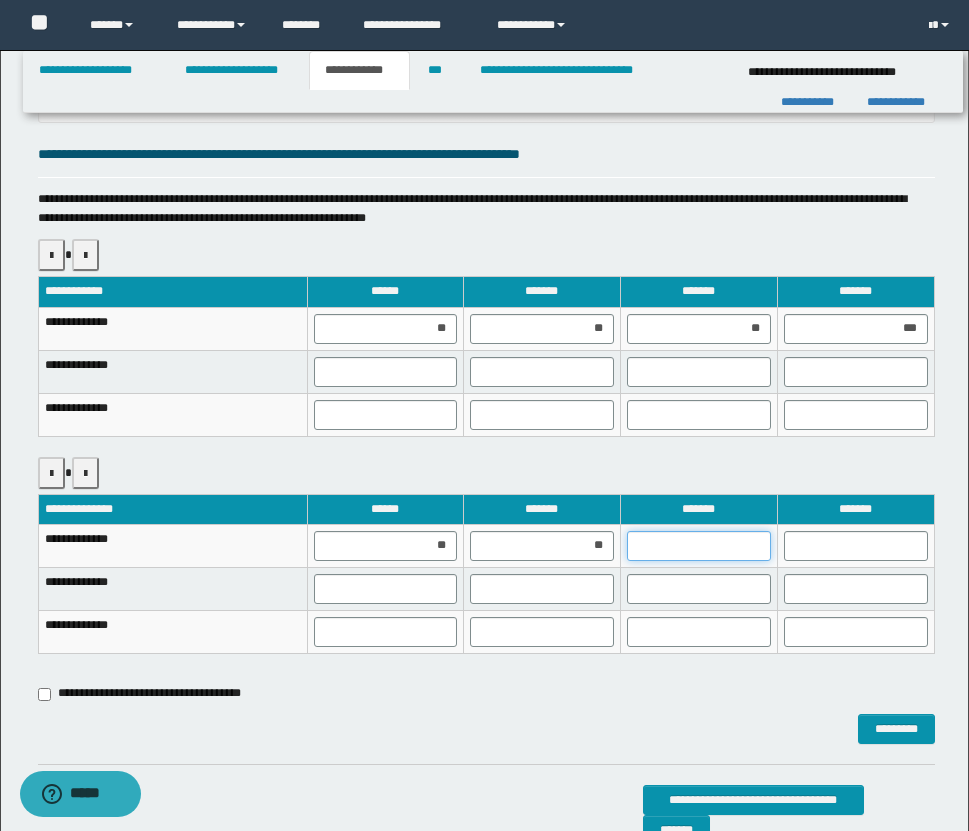 click at bounding box center (699, 546) 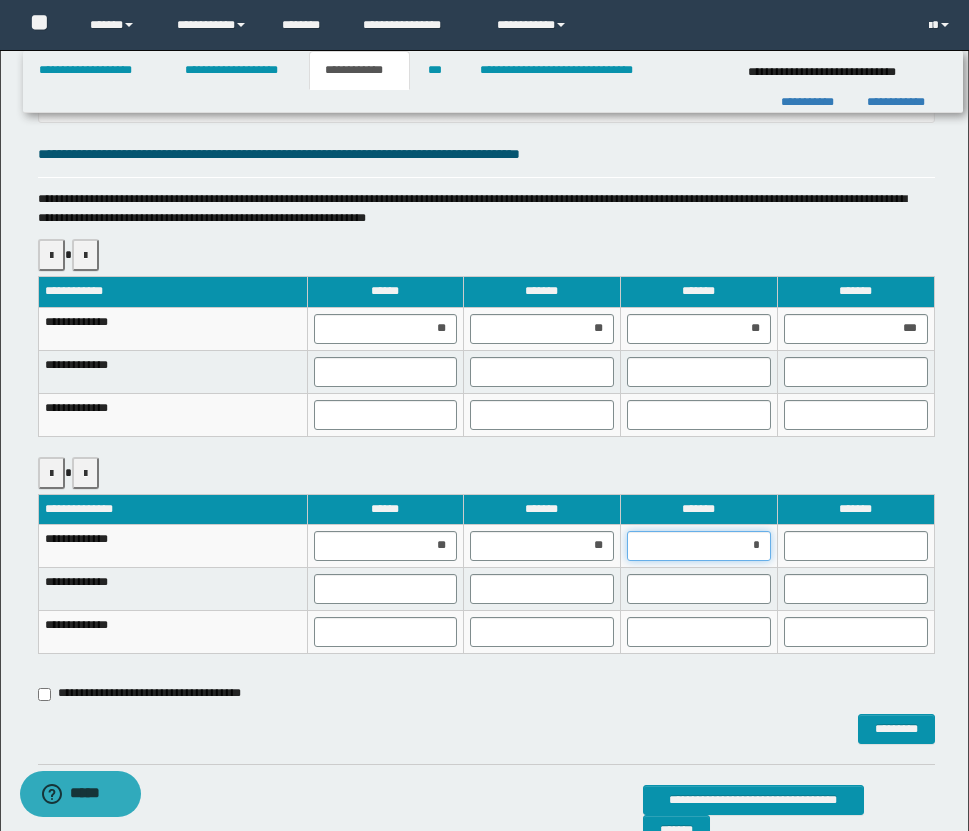 type on "**" 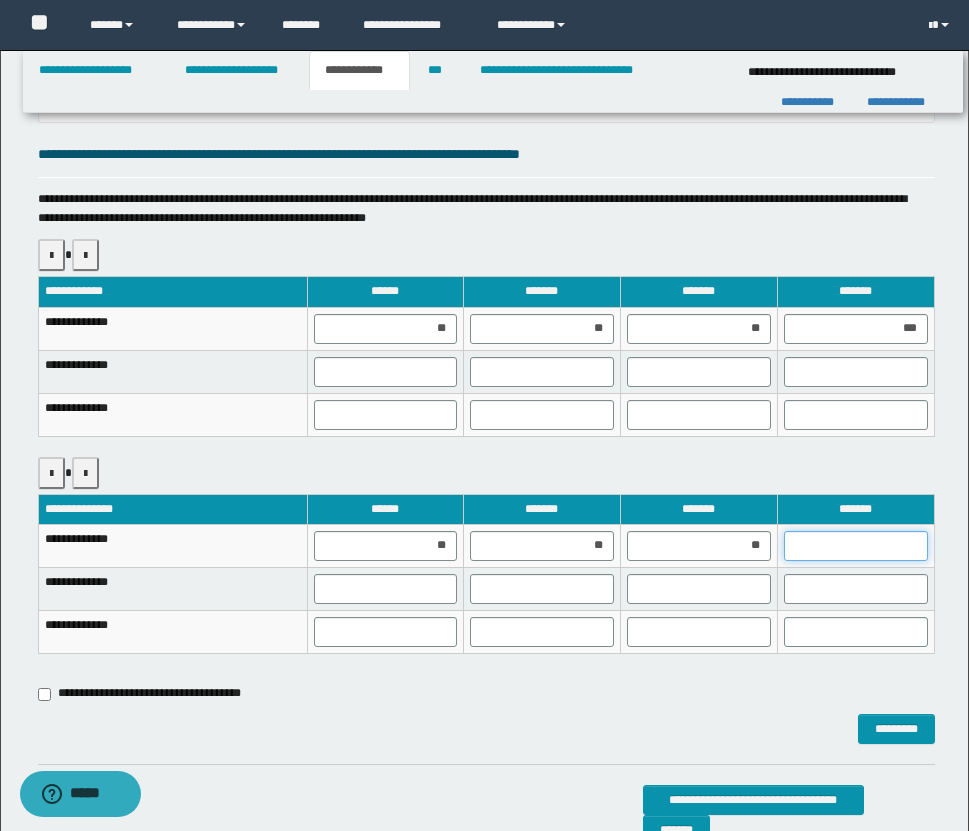 click at bounding box center (856, 546) 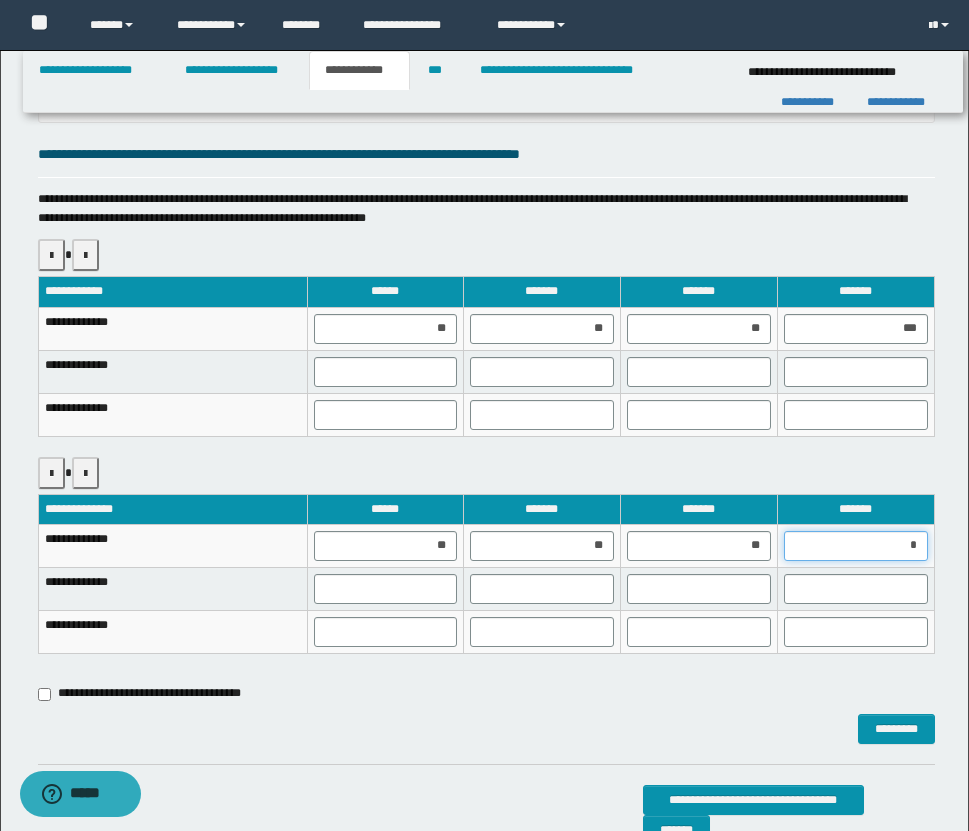 type on "**" 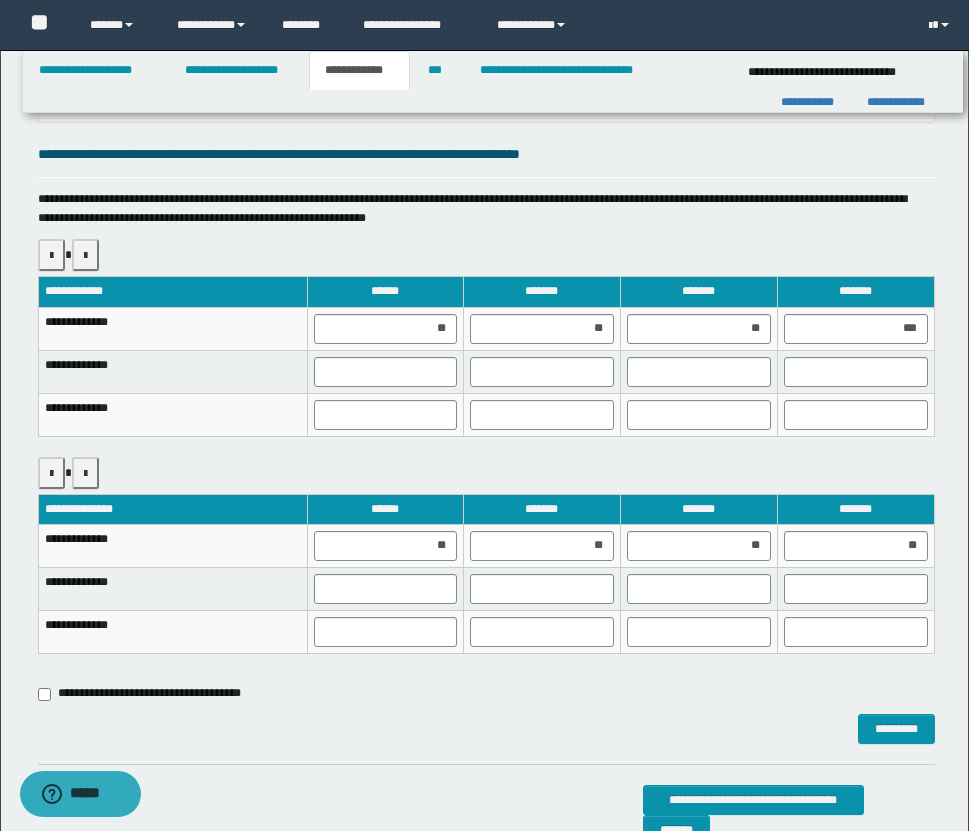 click on "*********" at bounding box center [486, 729] 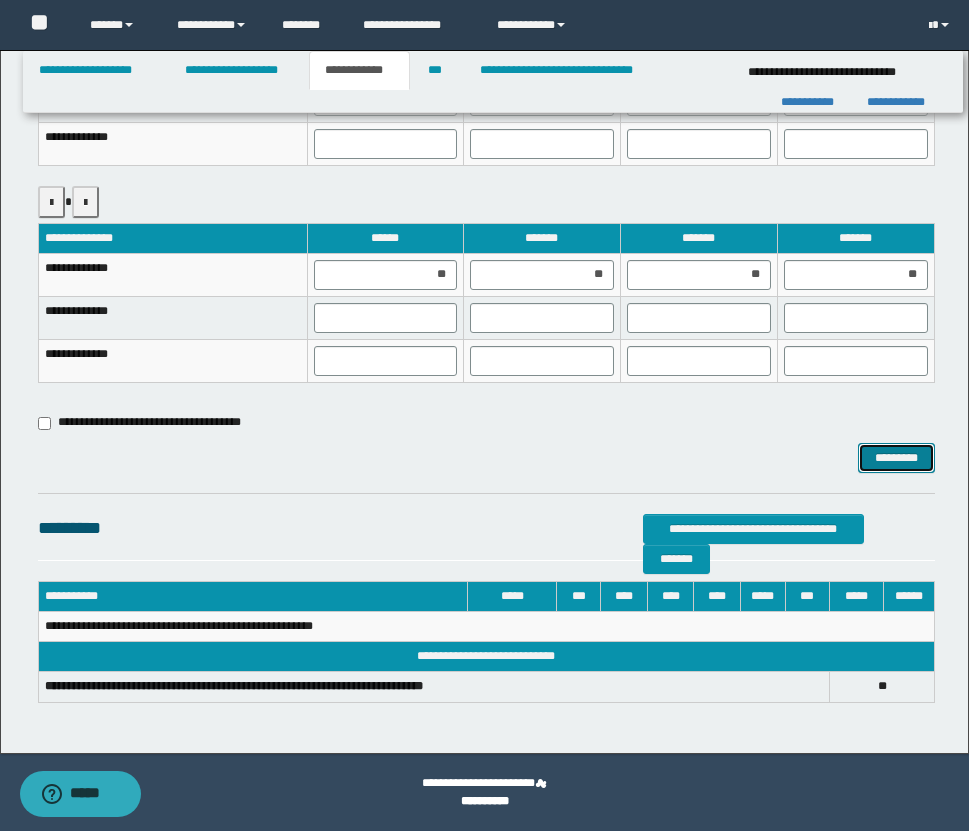 click on "*********" at bounding box center (896, 458) 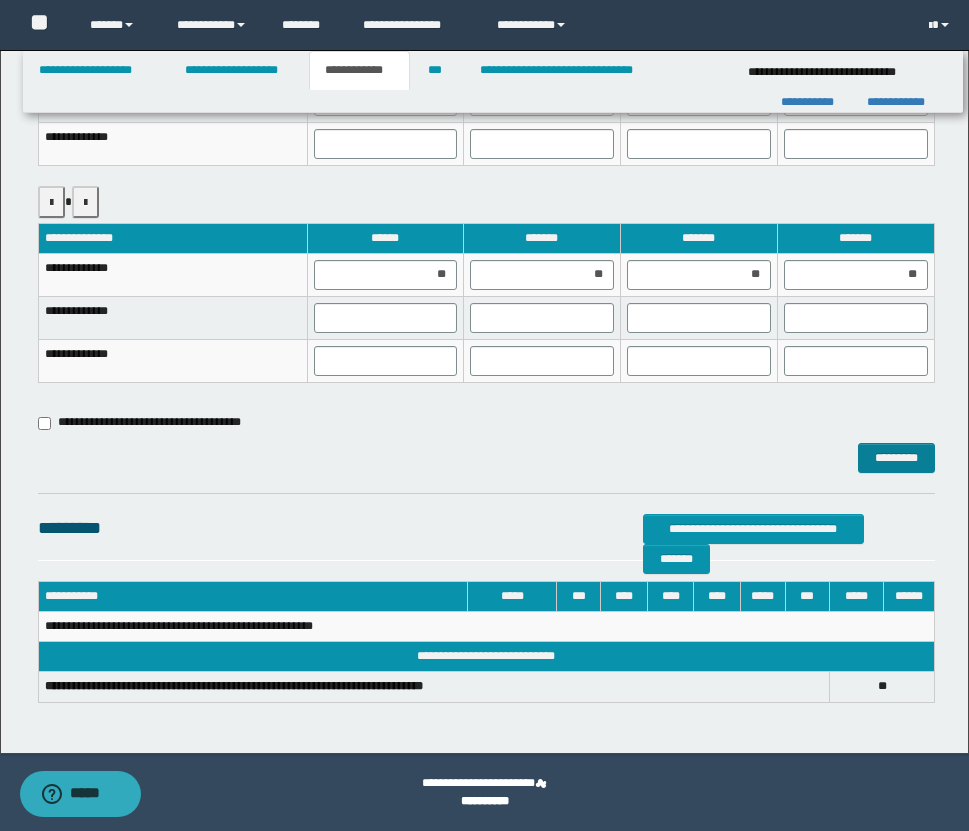 scroll, scrollTop: 978, scrollLeft: 0, axis: vertical 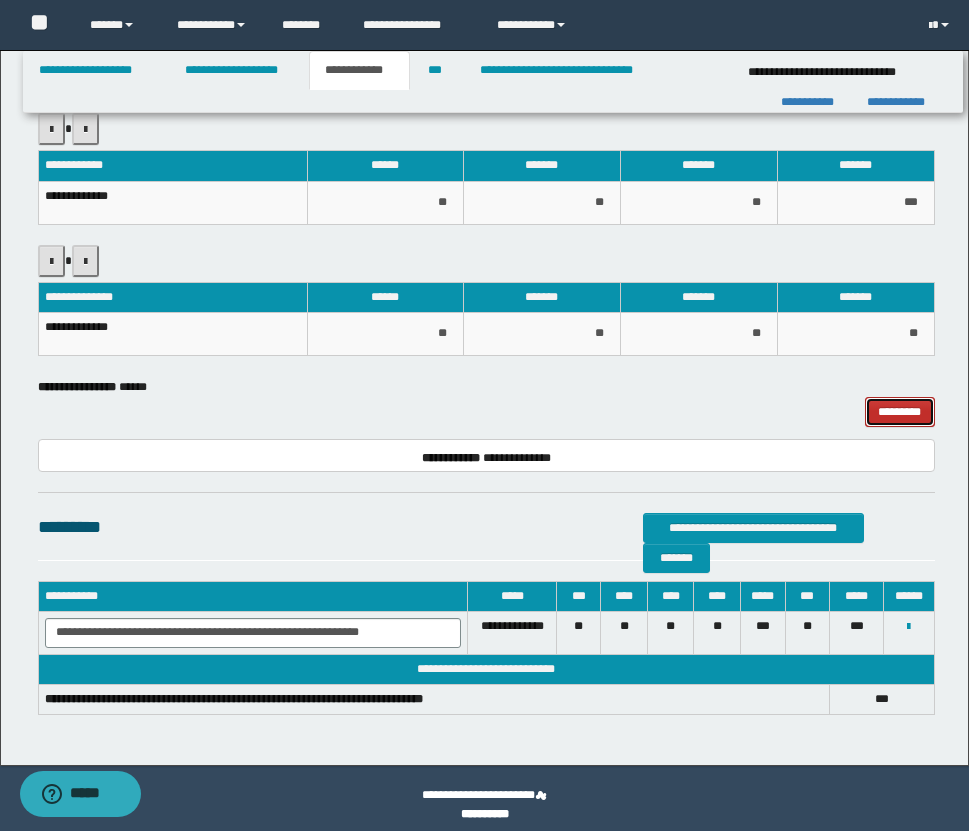 click on "*********" at bounding box center (900, 412) 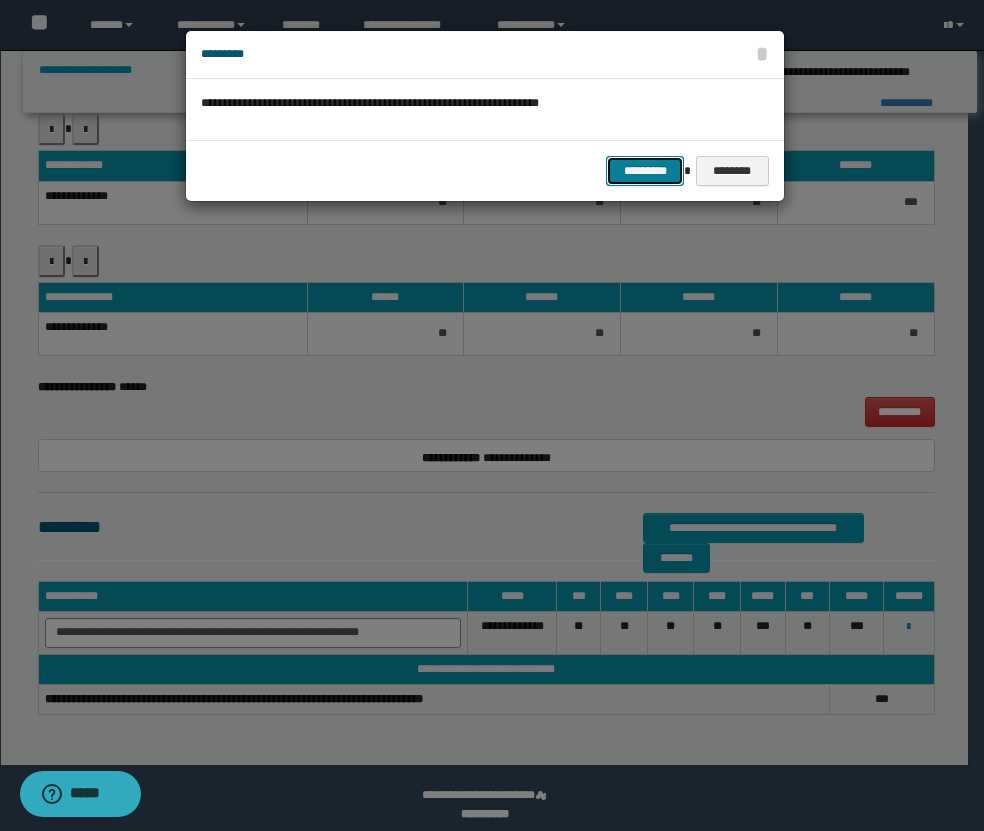 click on "*********" at bounding box center (645, 171) 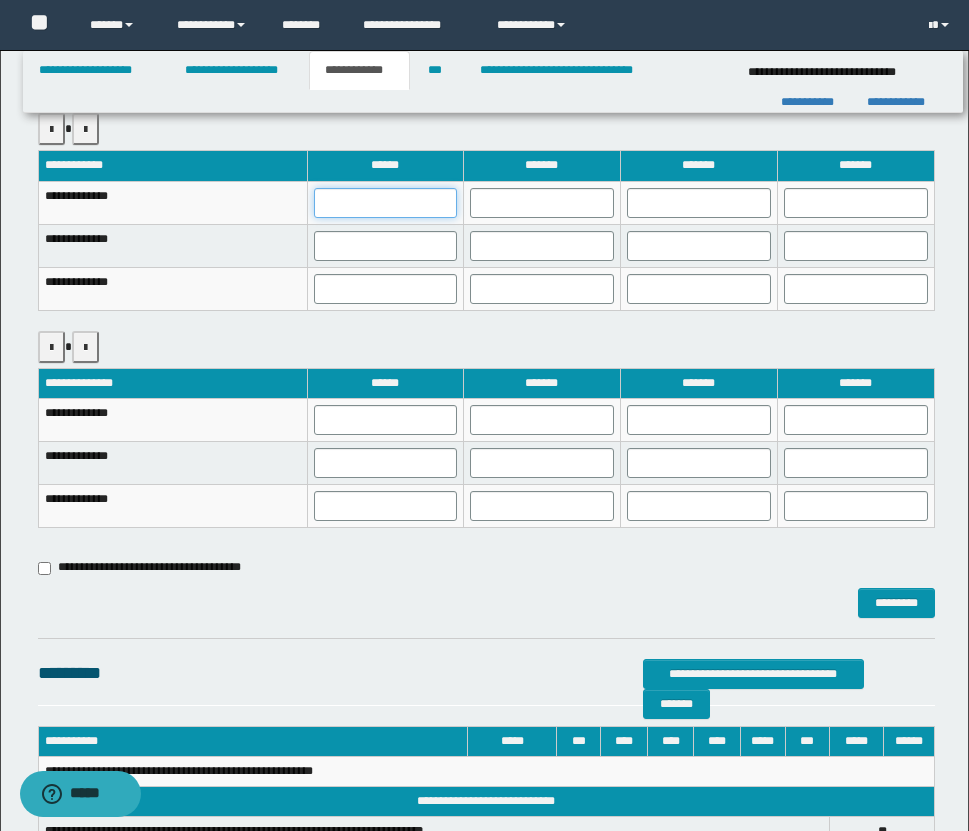 click at bounding box center (385, 203) 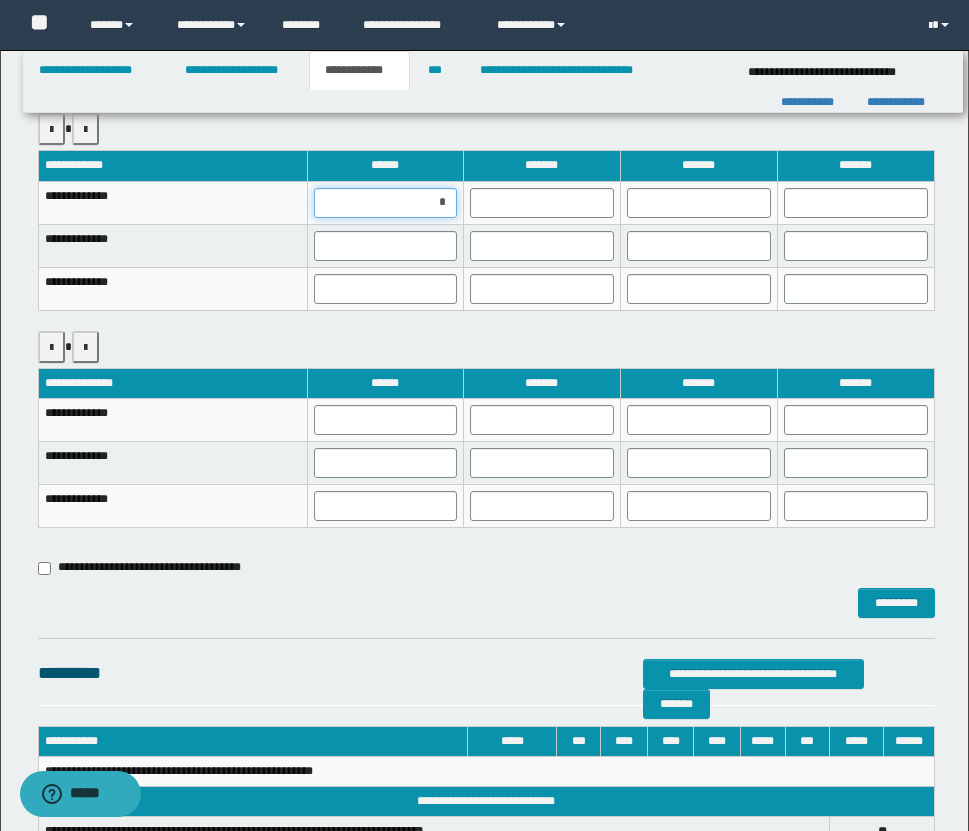 type on "**" 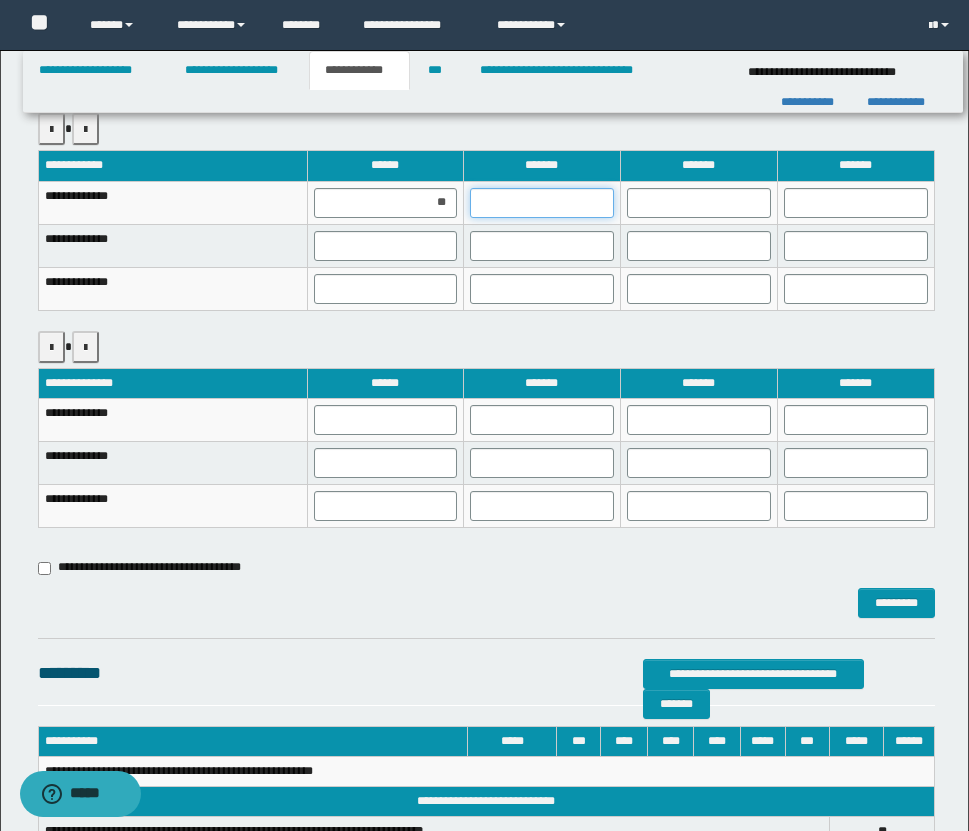 click at bounding box center (542, 203) 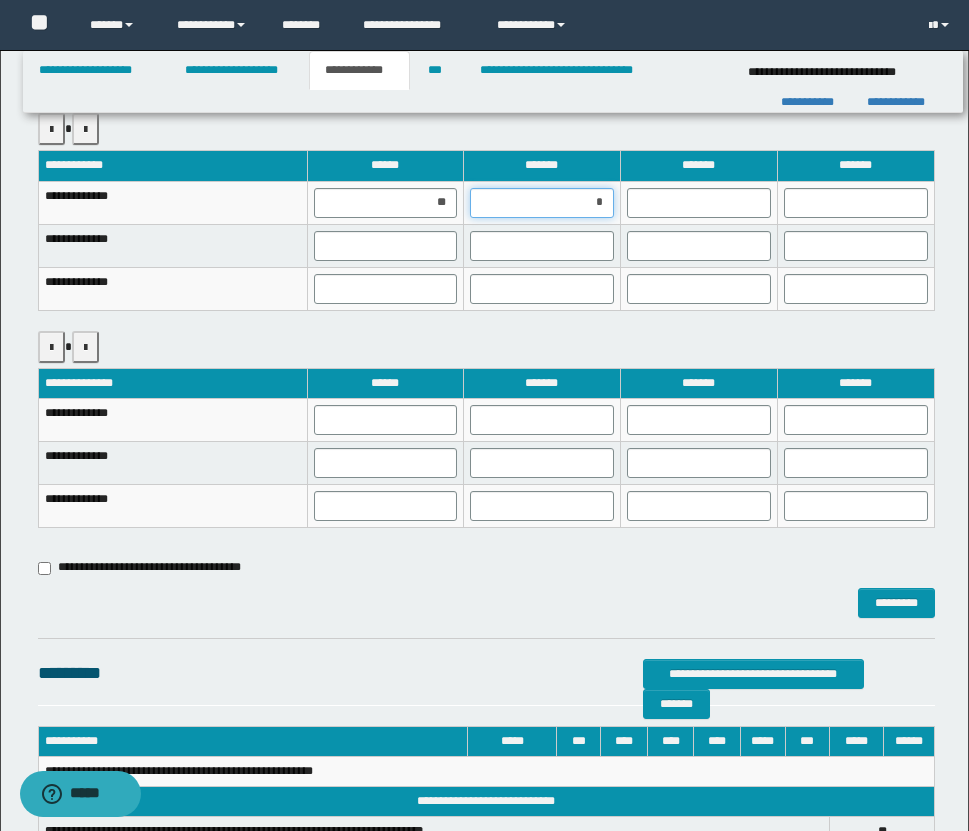 type on "**" 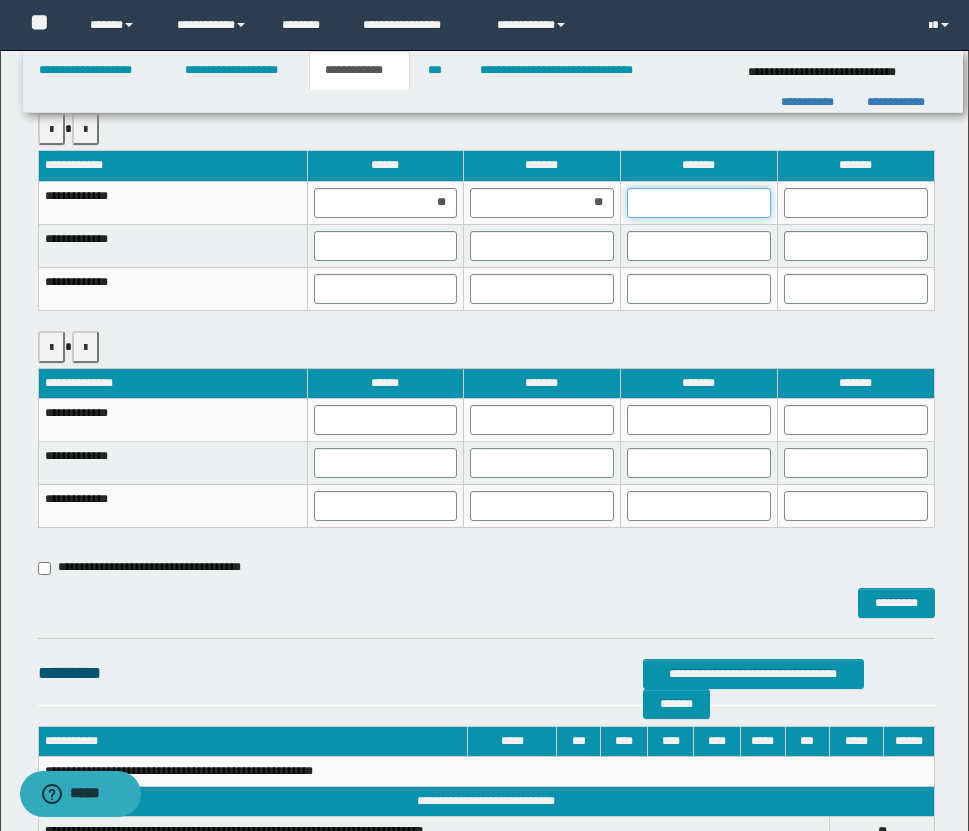 click at bounding box center (699, 203) 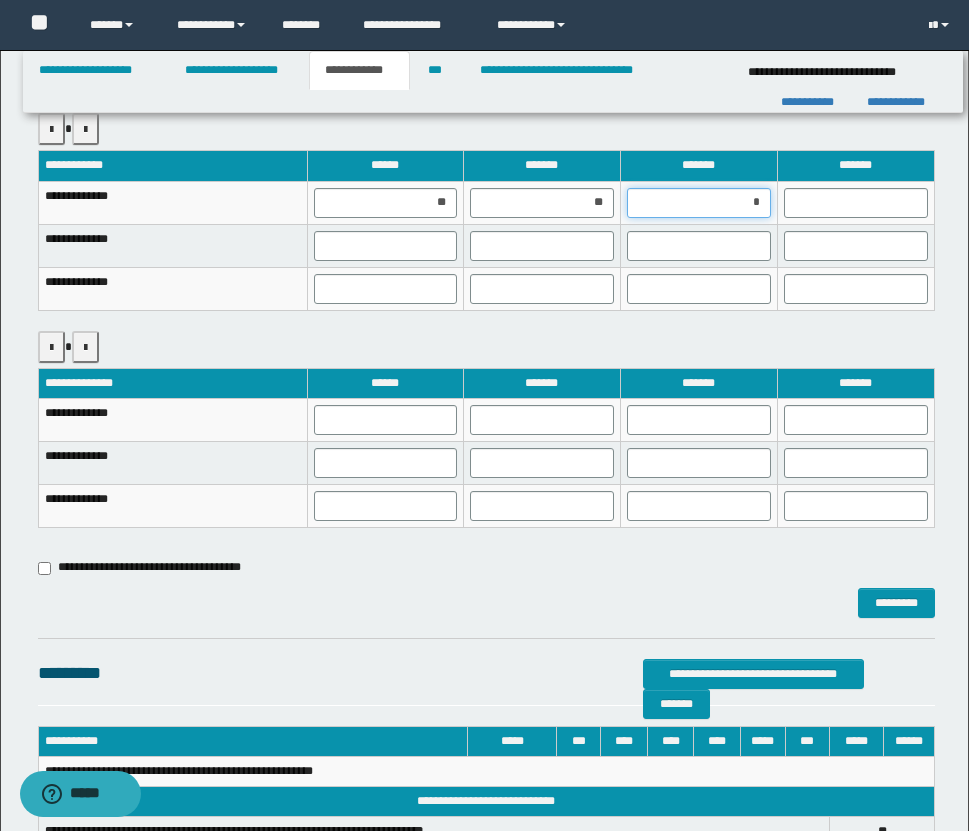 type on "**" 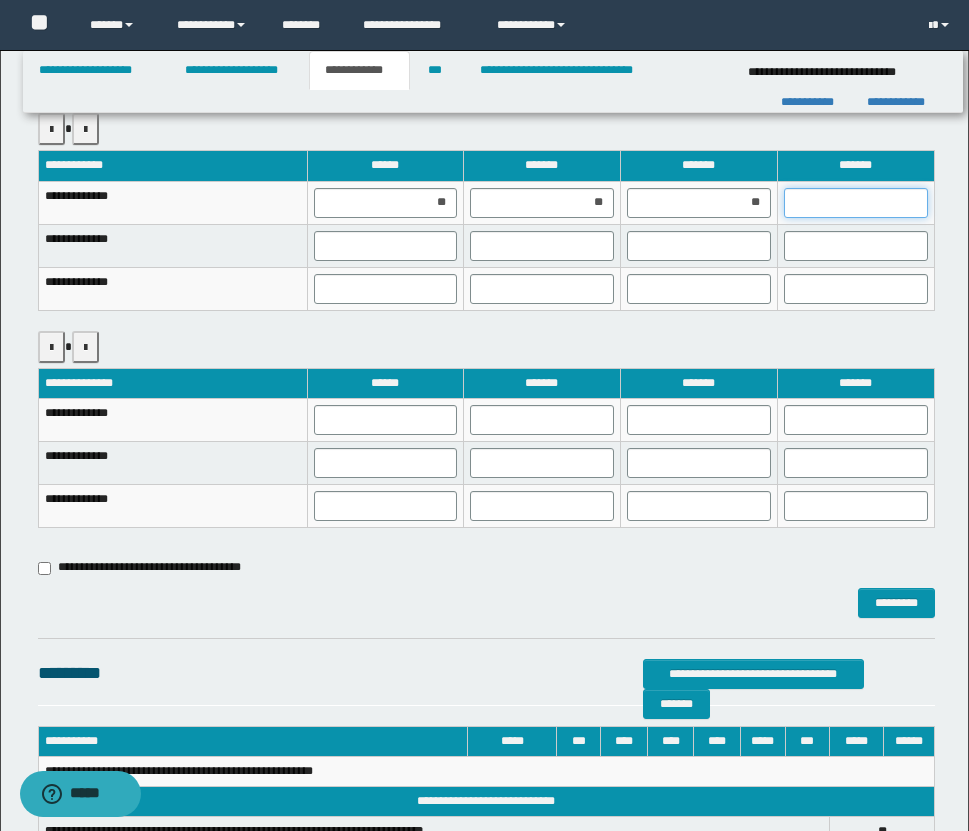 click at bounding box center [856, 203] 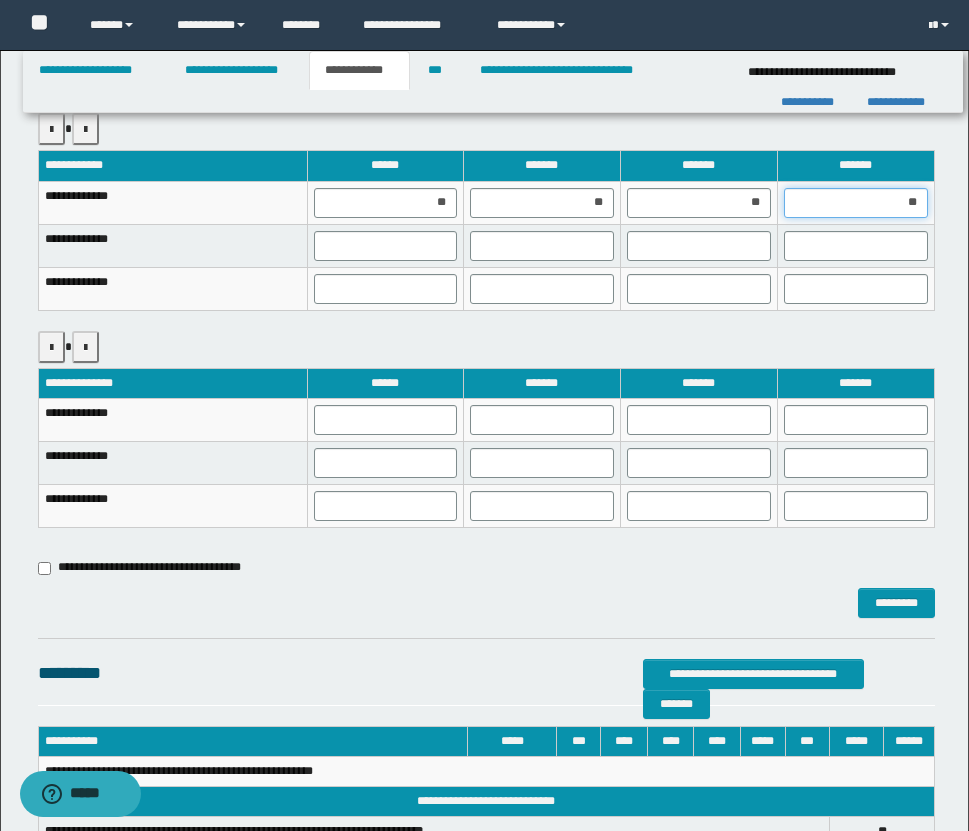 type on "***" 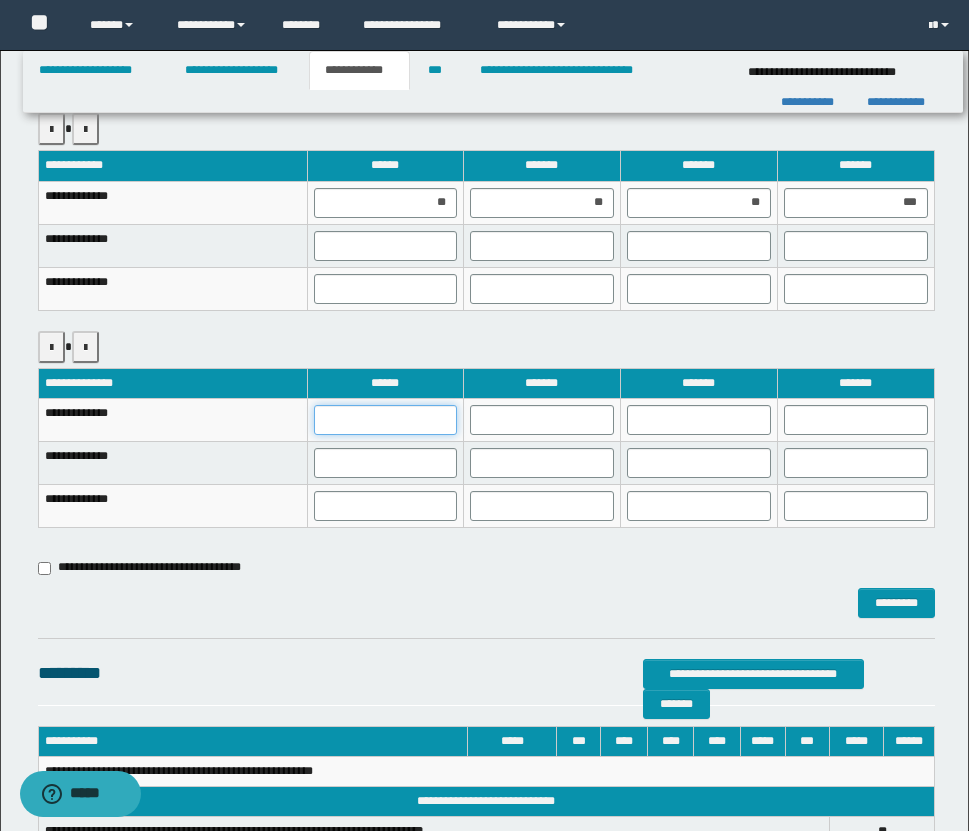 click at bounding box center [385, 420] 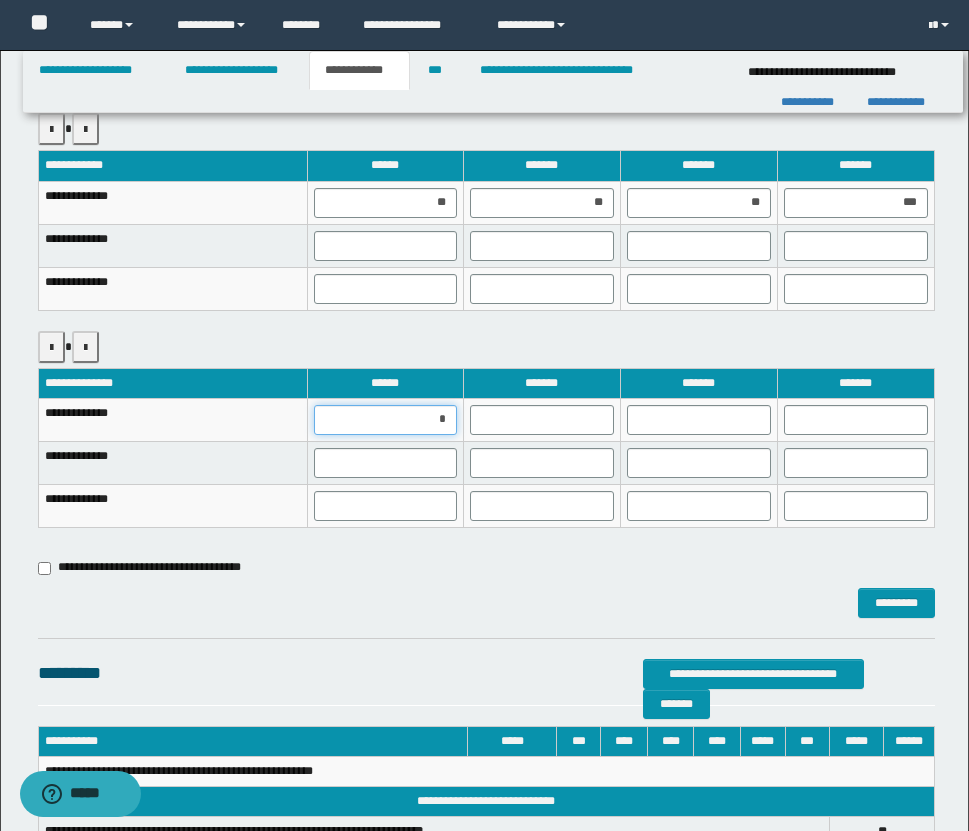 type on "**" 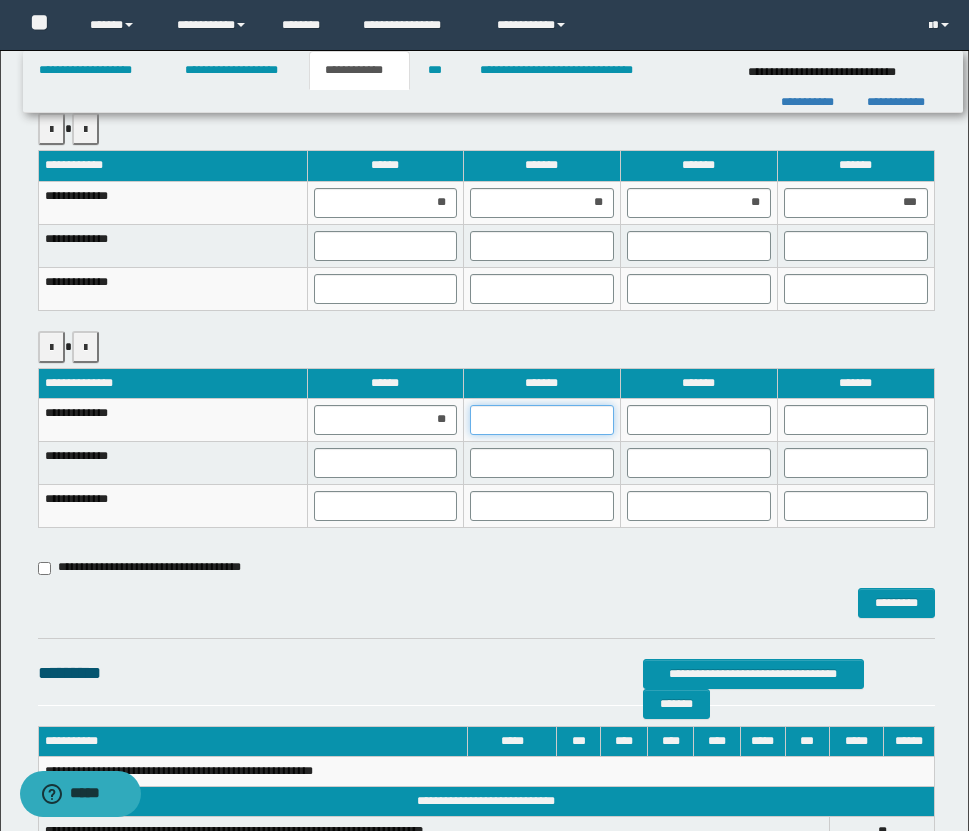 click at bounding box center [542, 420] 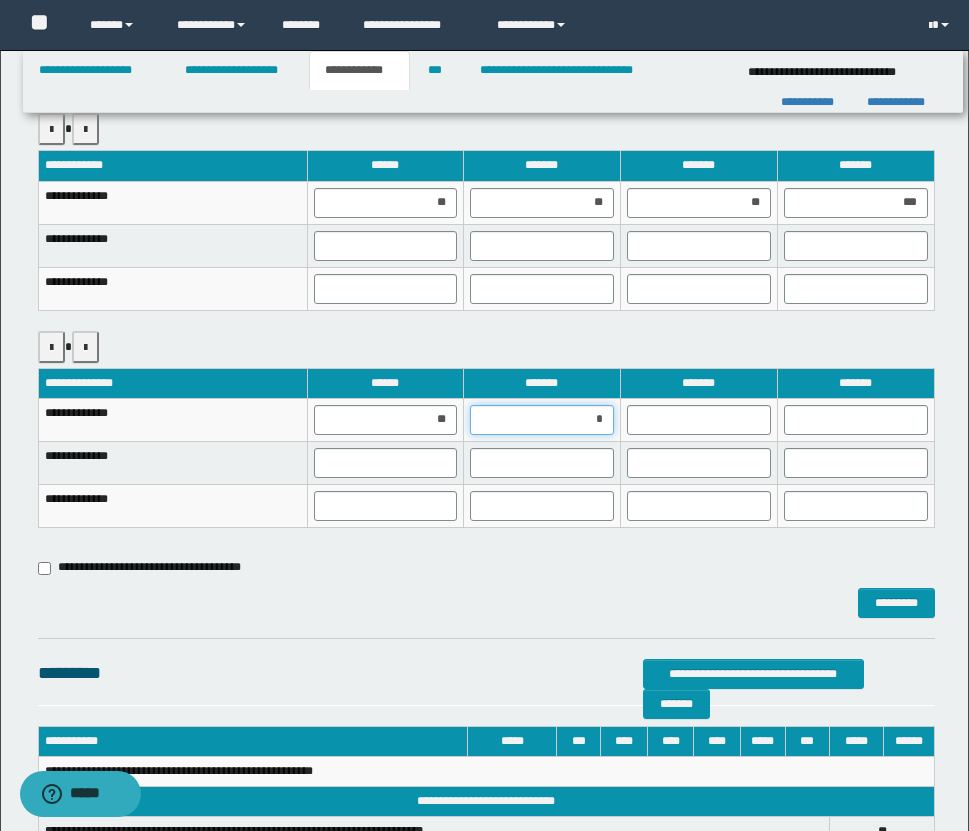 type on "**" 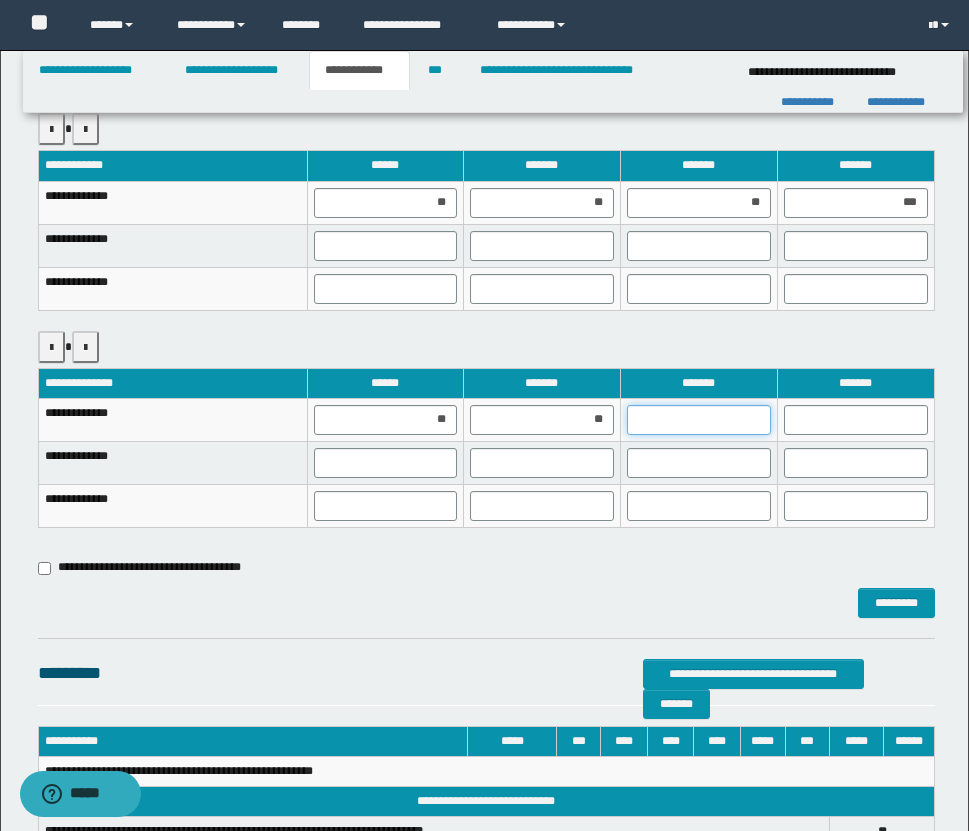 click at bounding box center [699, 420] 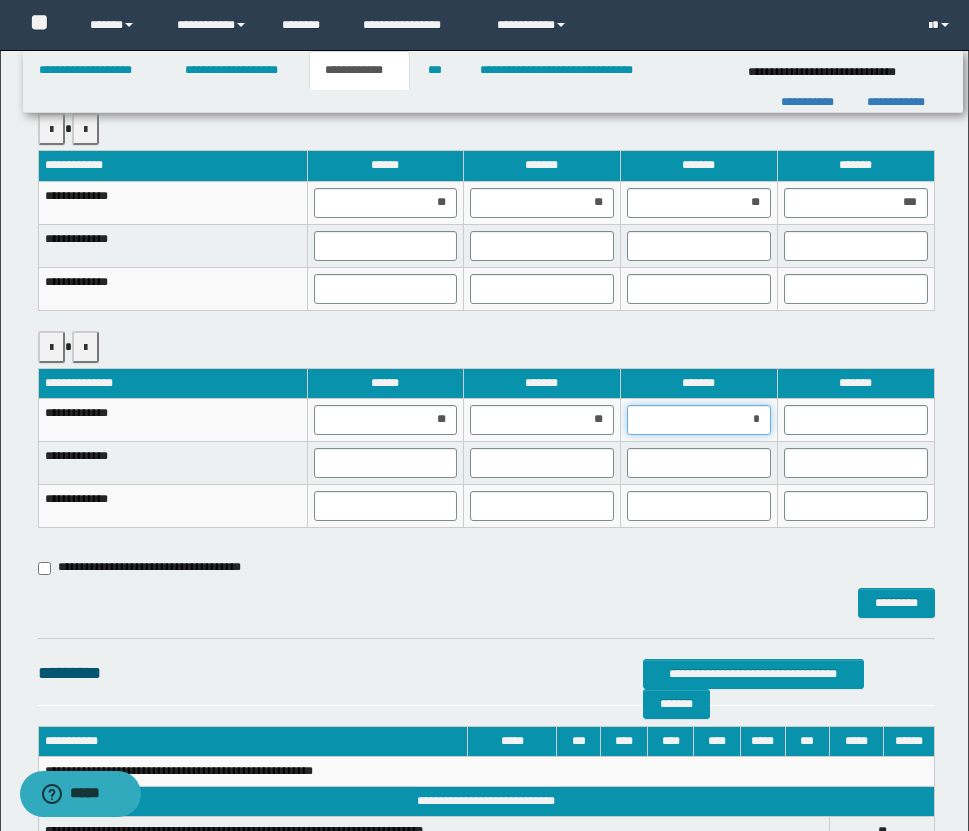 type on "**" 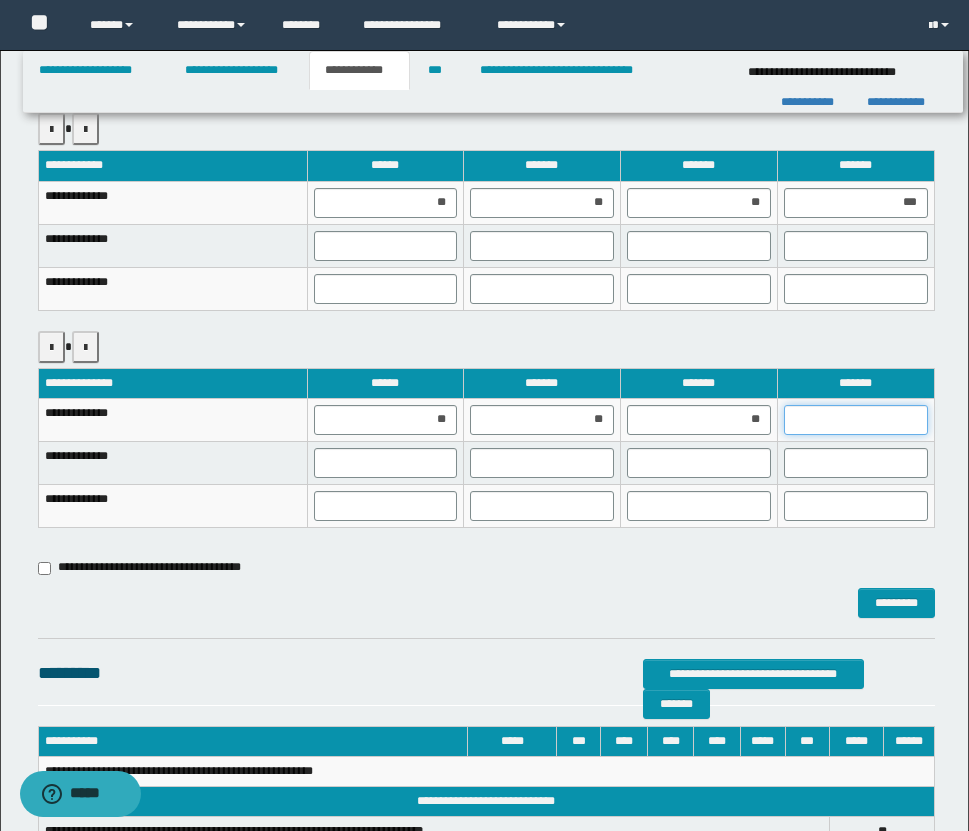 click at bounding box center [856, 420] 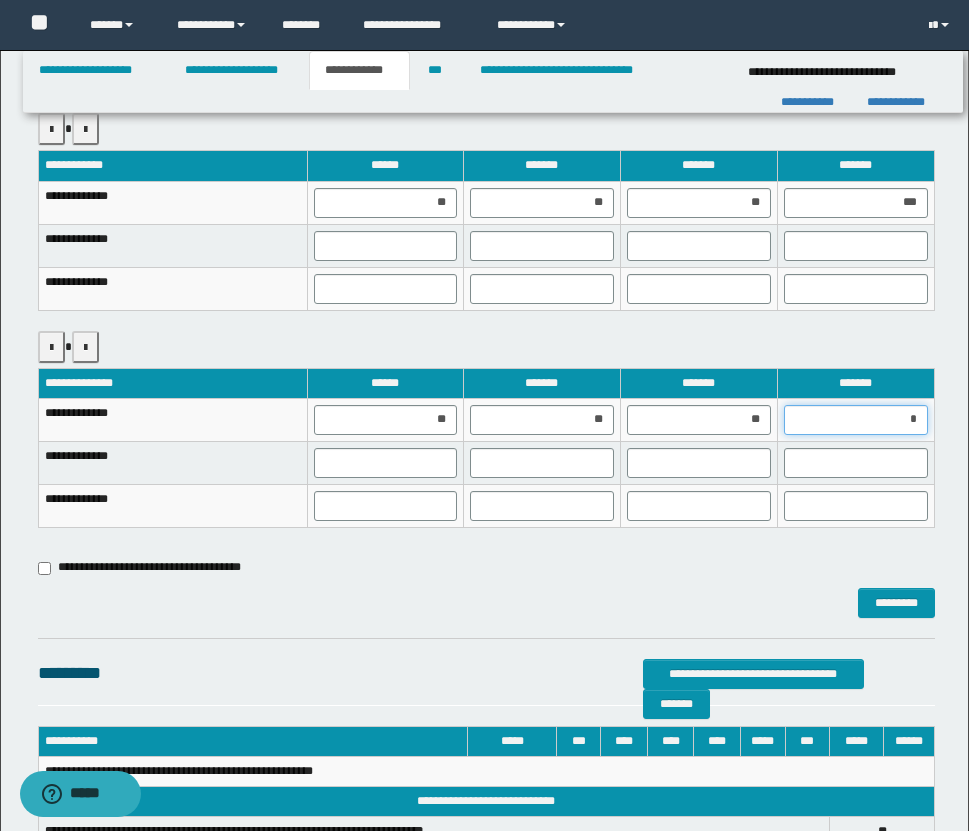 type on "**" 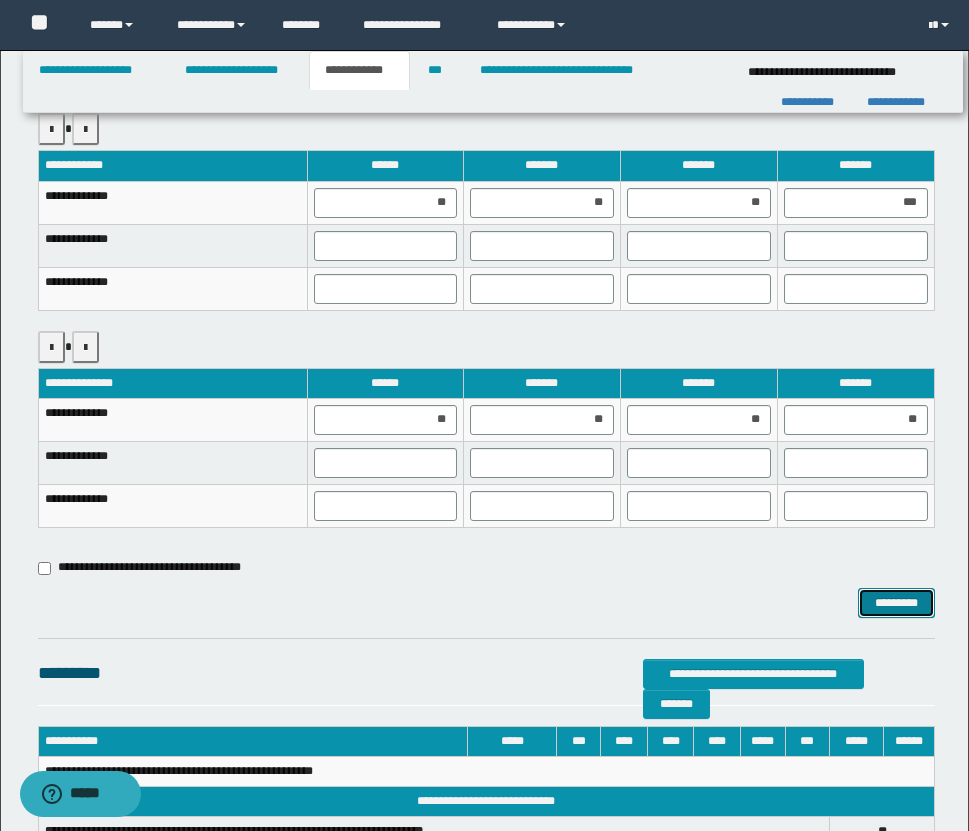 click on "*********" at bounding box center [896, 603] 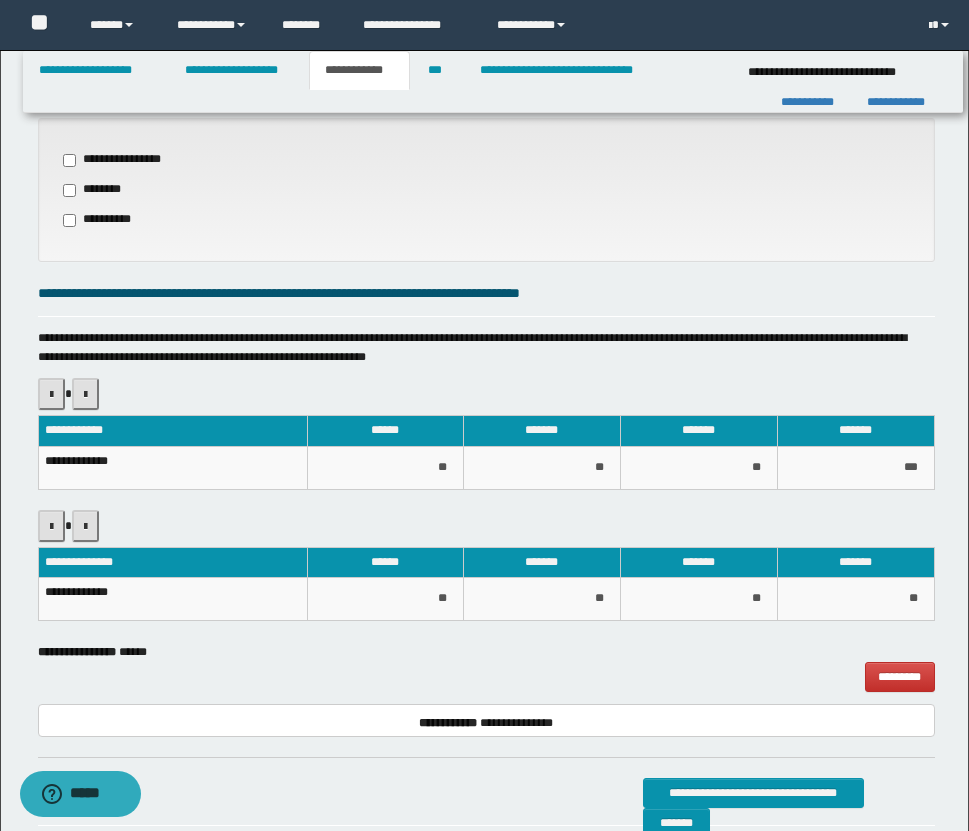 scroll, scrollTop: 991, scrollLeft: 0, axis: vertical 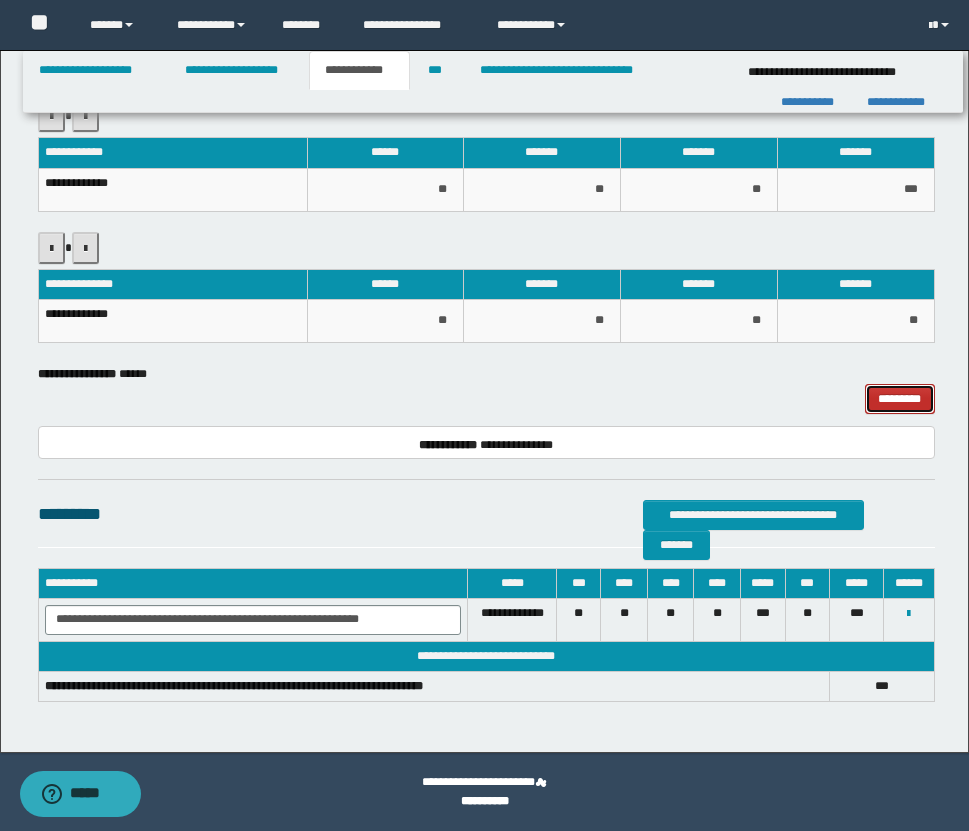 click on "*********" at bounding box center (900, 399) 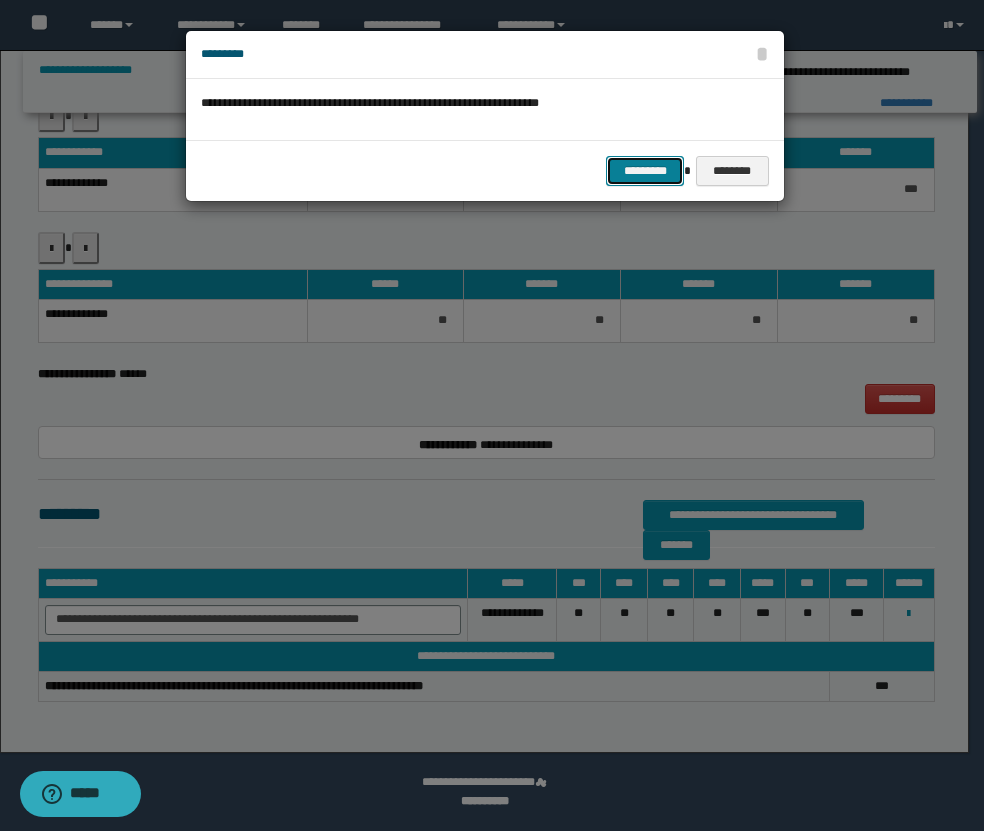 click on "*********" at bounding box center [645, 171] 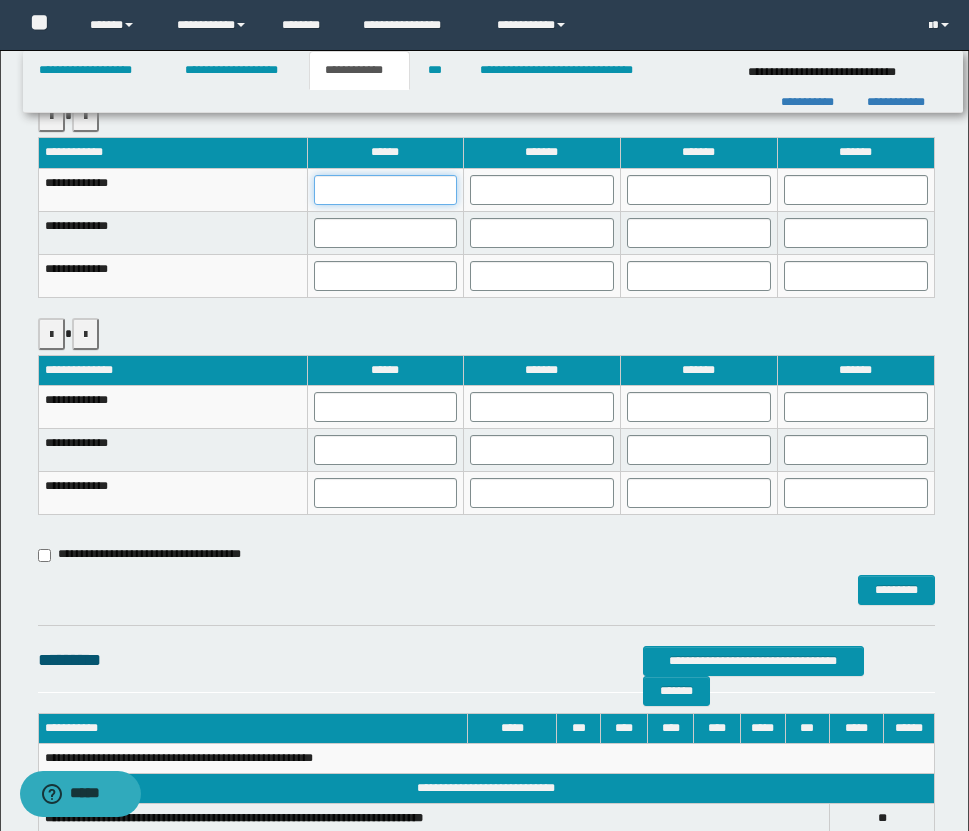 click at bounding box center (385, 190) 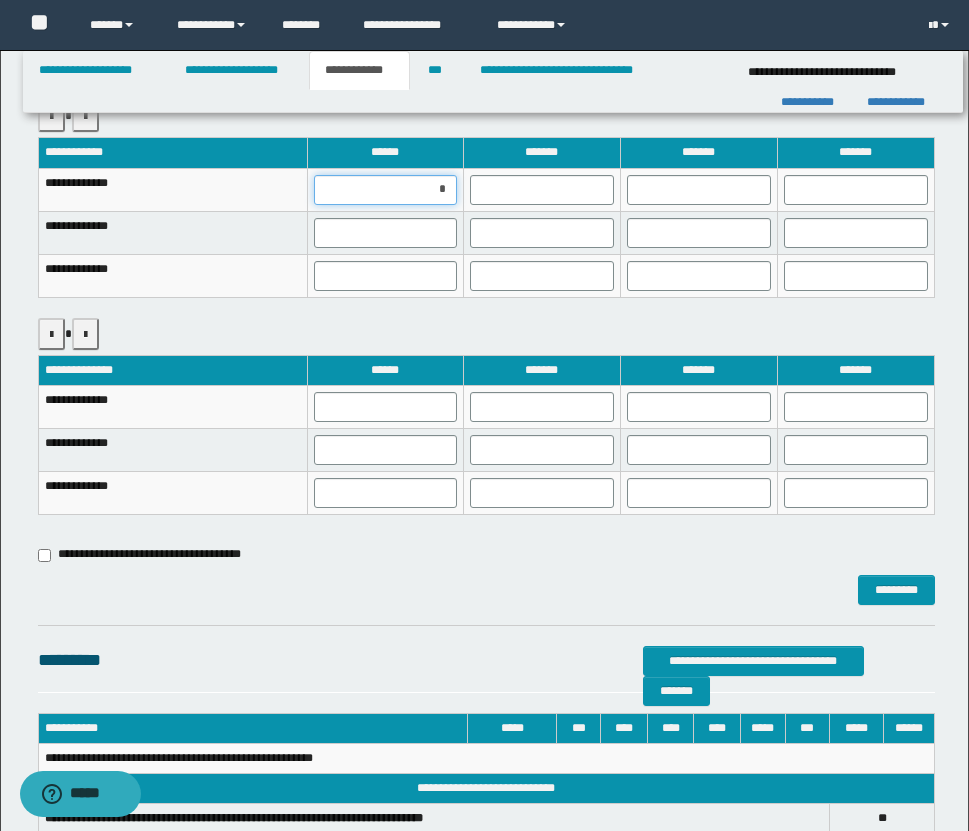 type on "**" 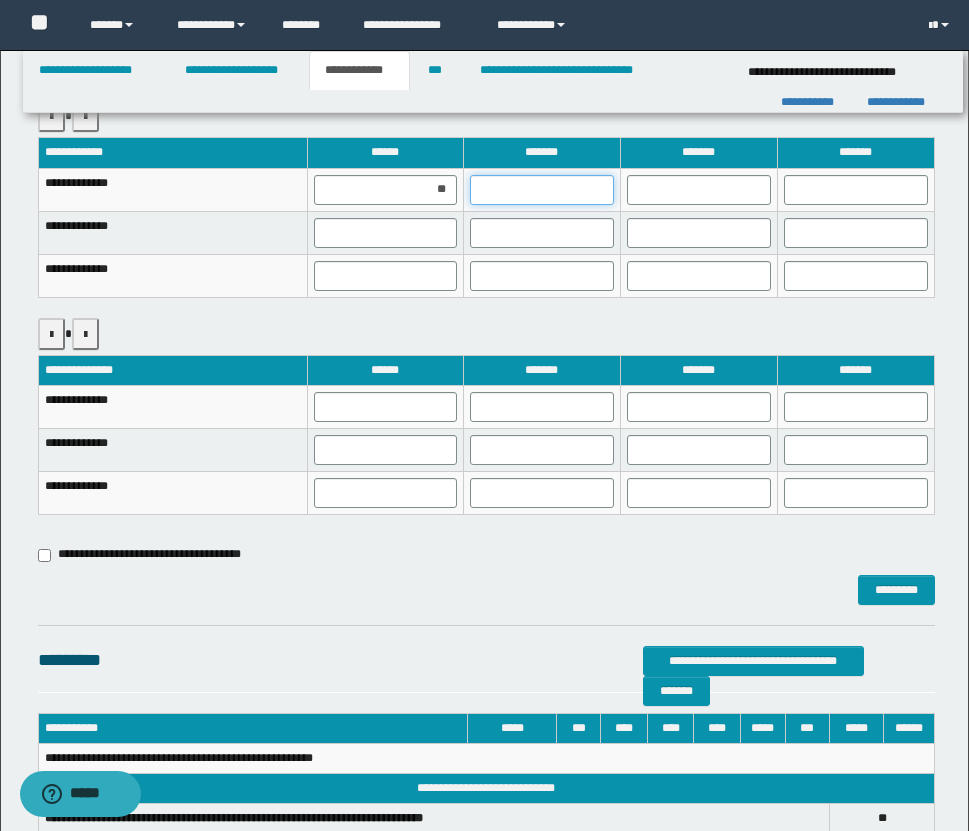 click at bounding box center (542, 190) 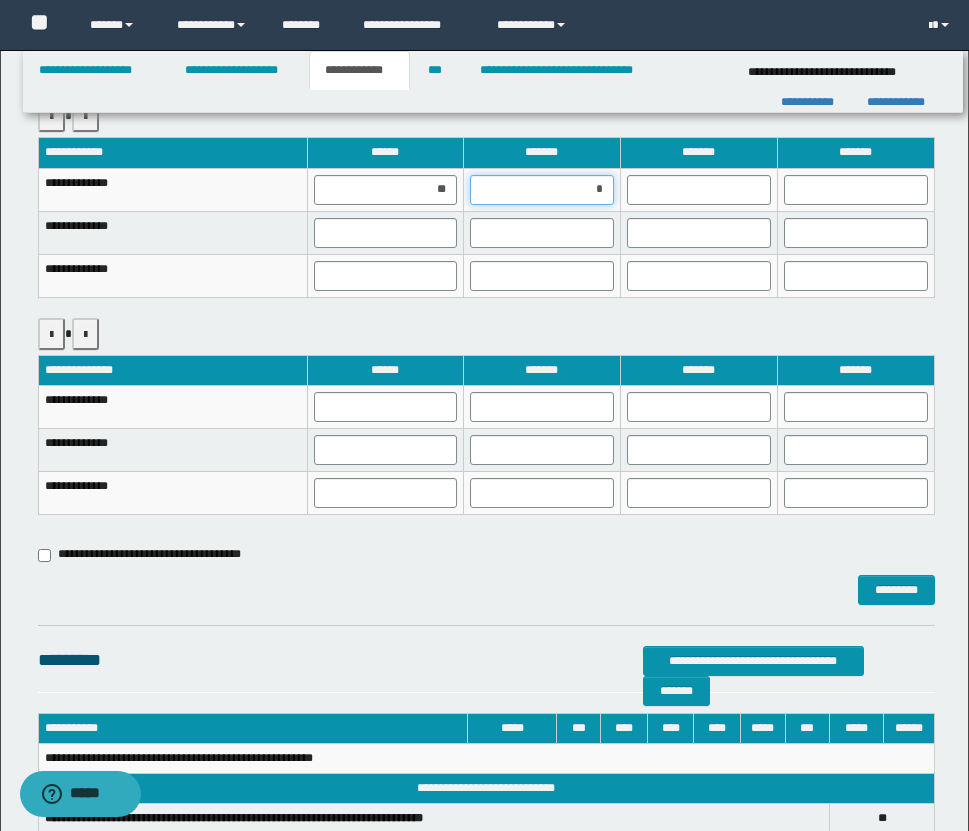 type on "**" 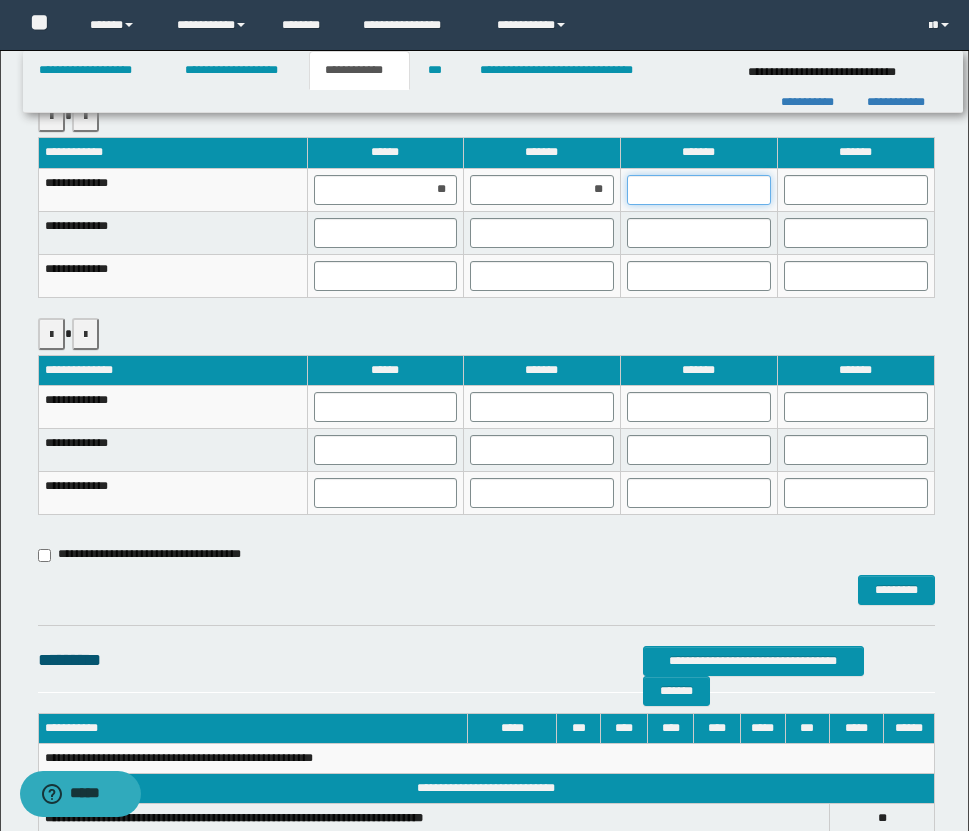 click at bounding box center (699, 190) 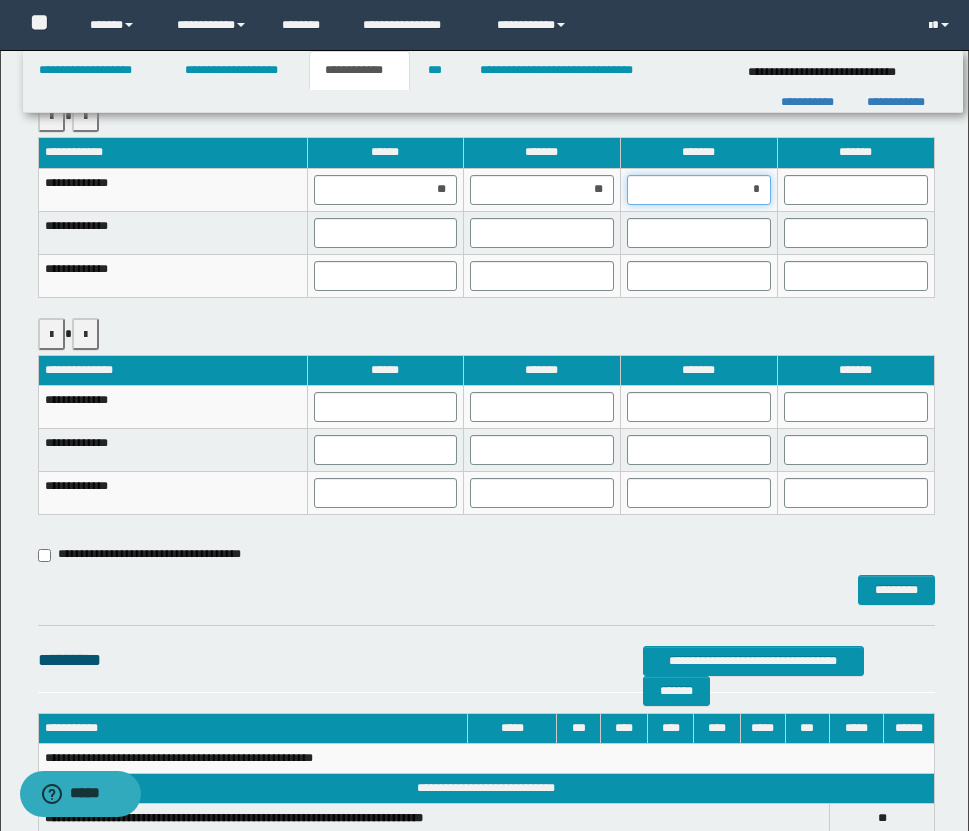 type on "**" 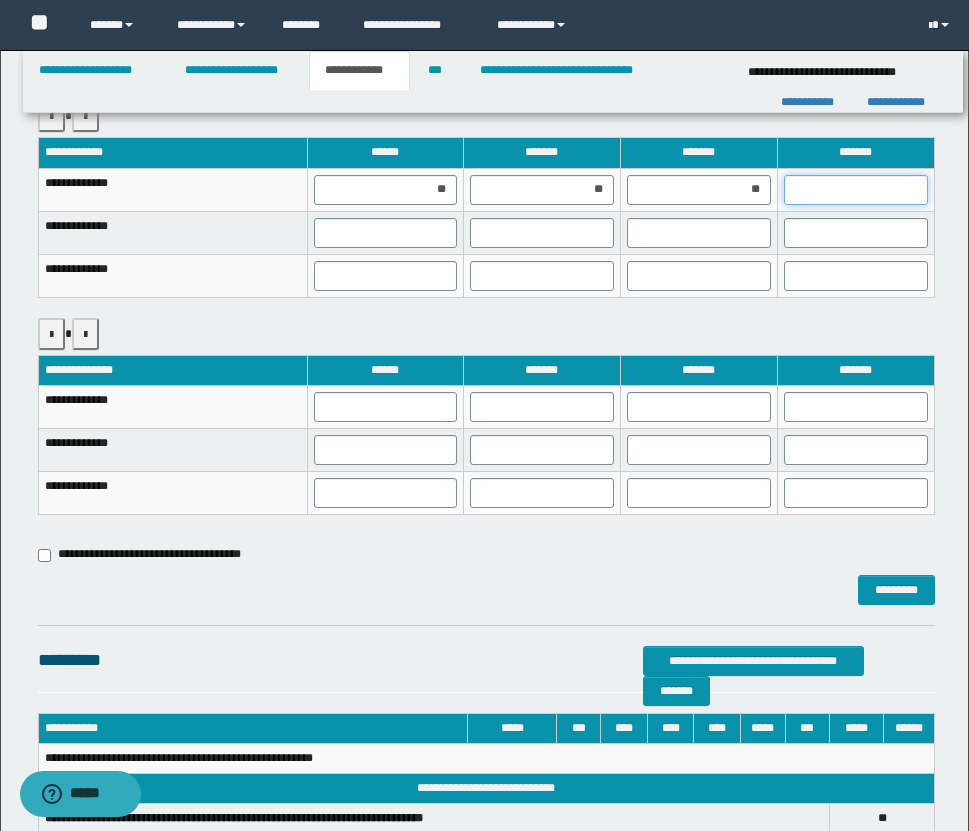 click at bounding box center [856, 190] 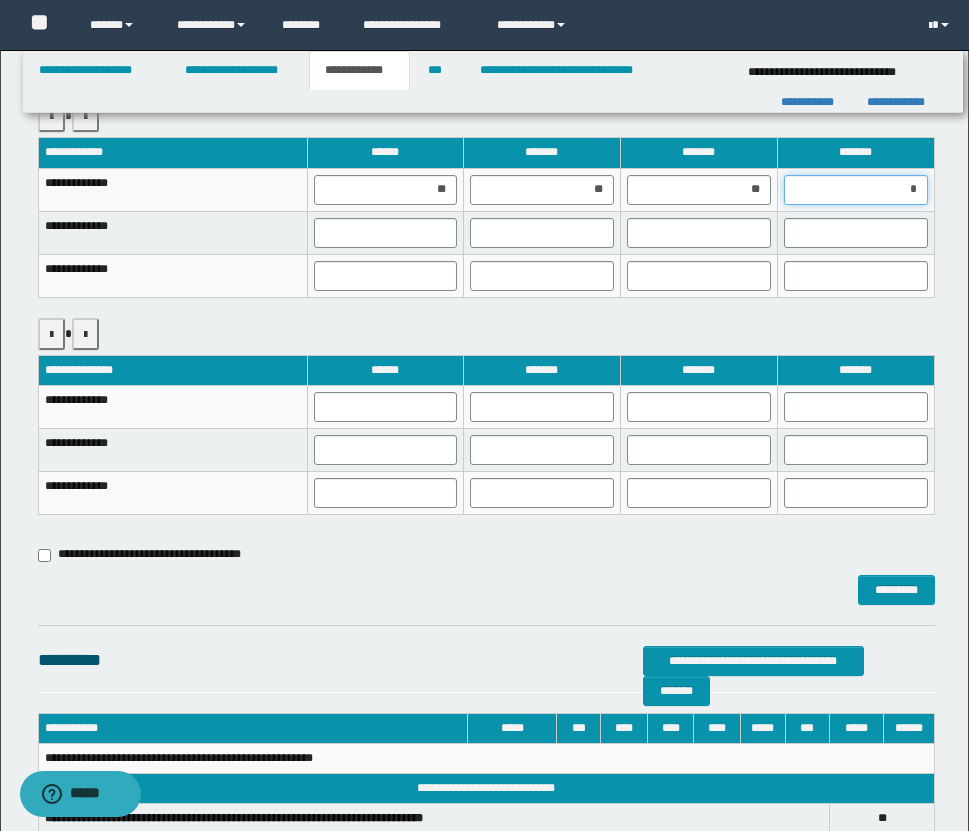type on "**" 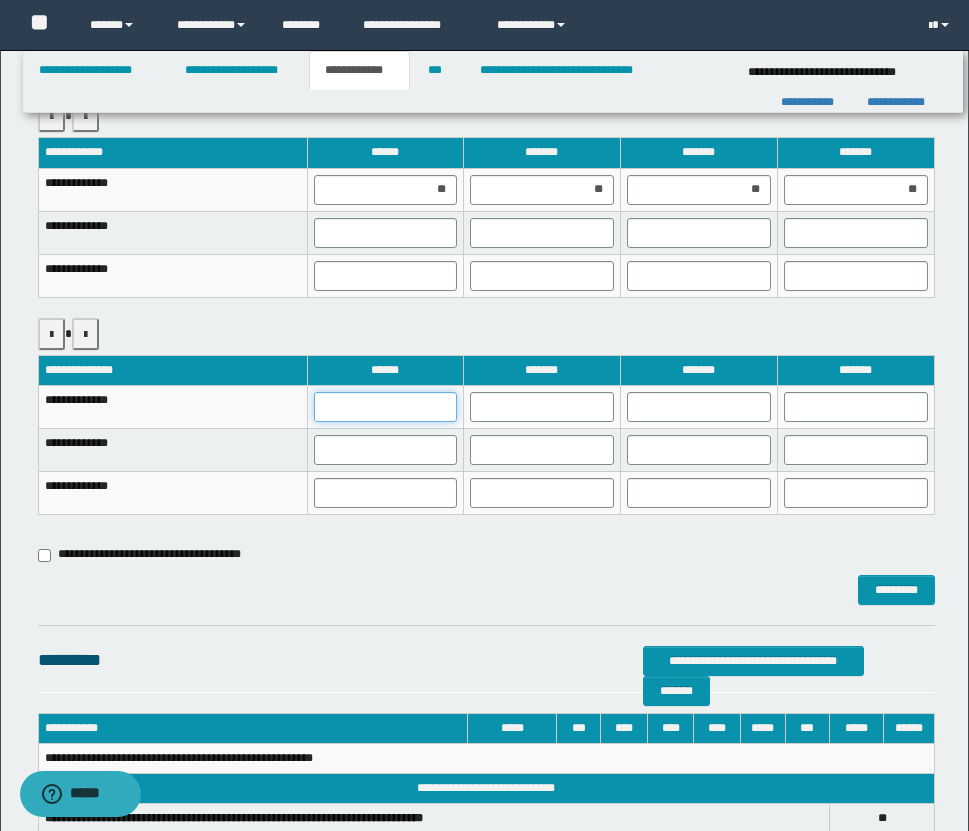 click at bounding box center (385, 407) 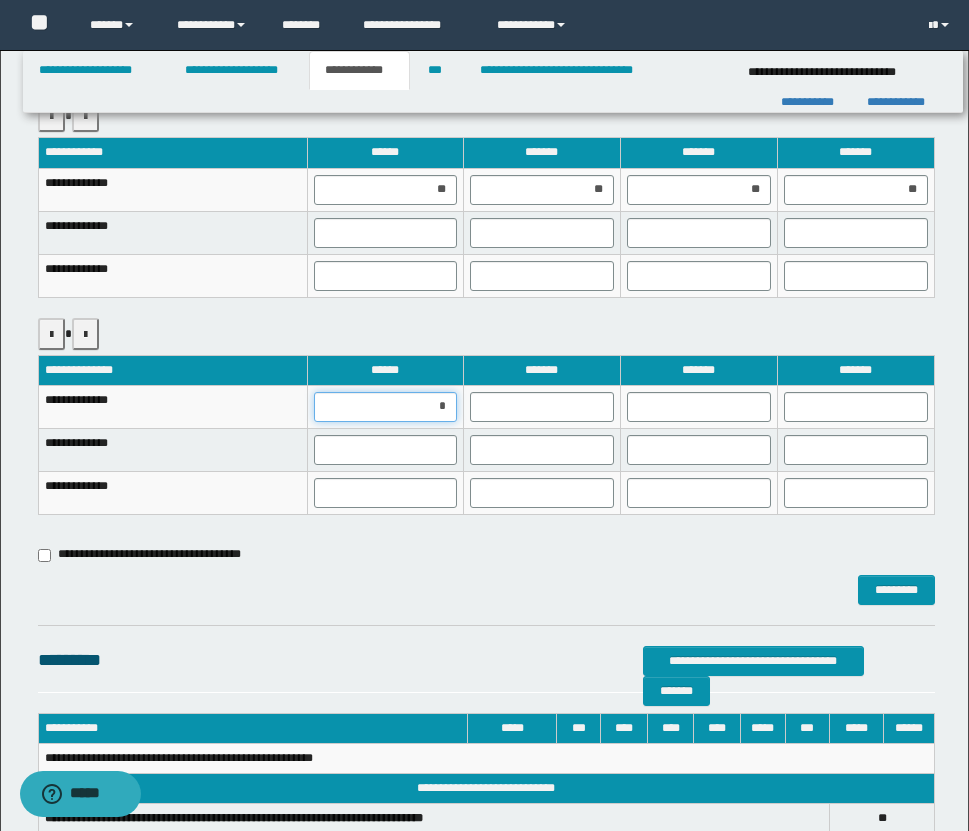 type on "**" 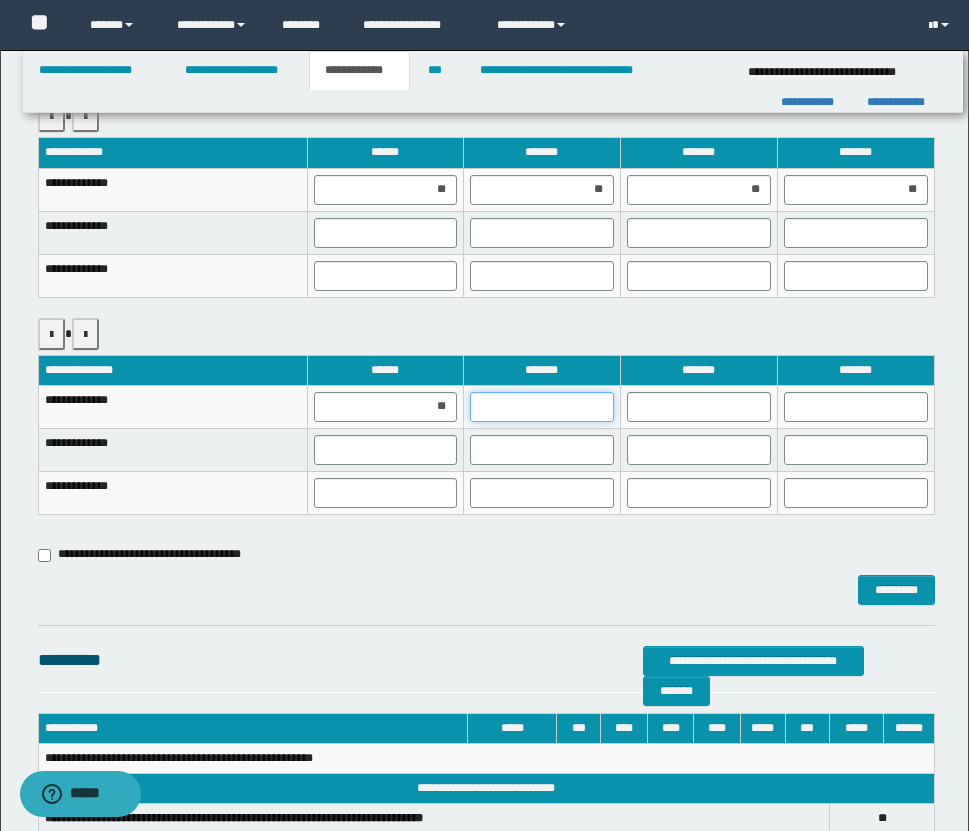 click at bounding box center [542, 407] 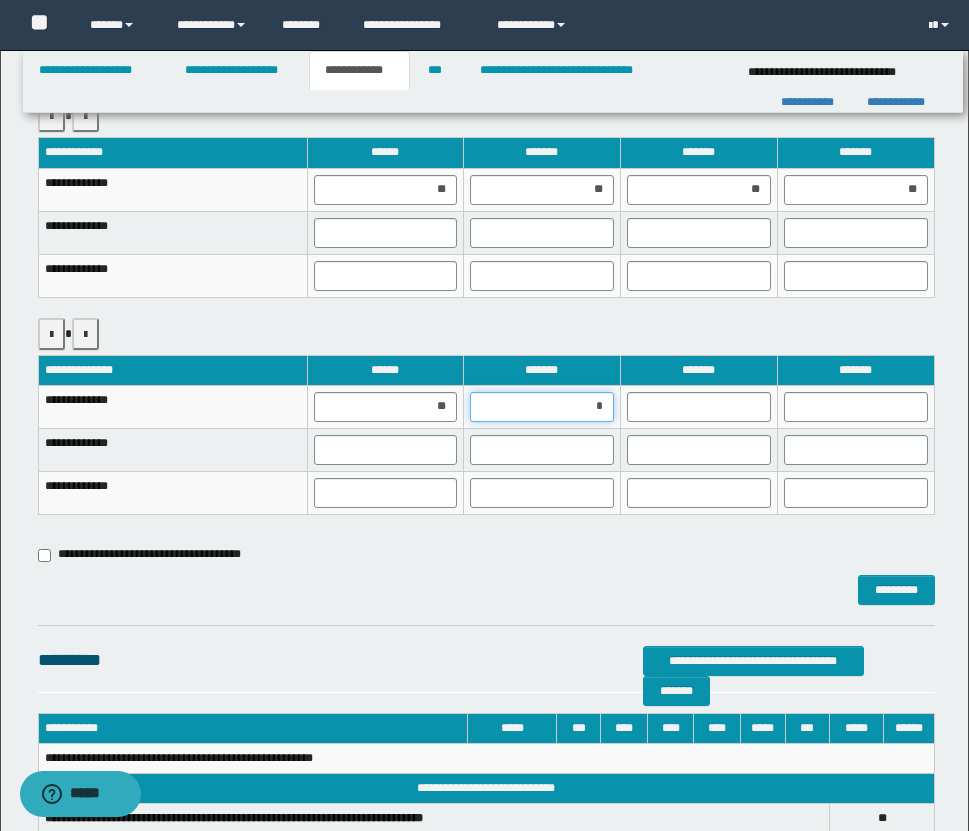 type on "**" 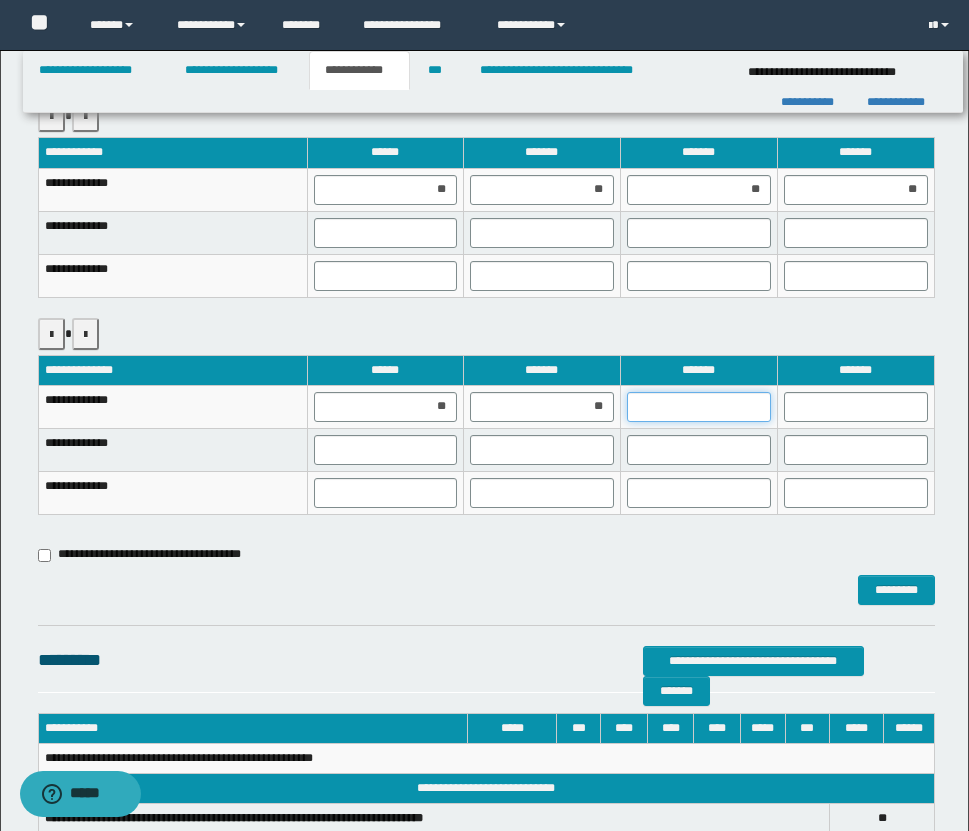 click at bounding box center (699, 407) 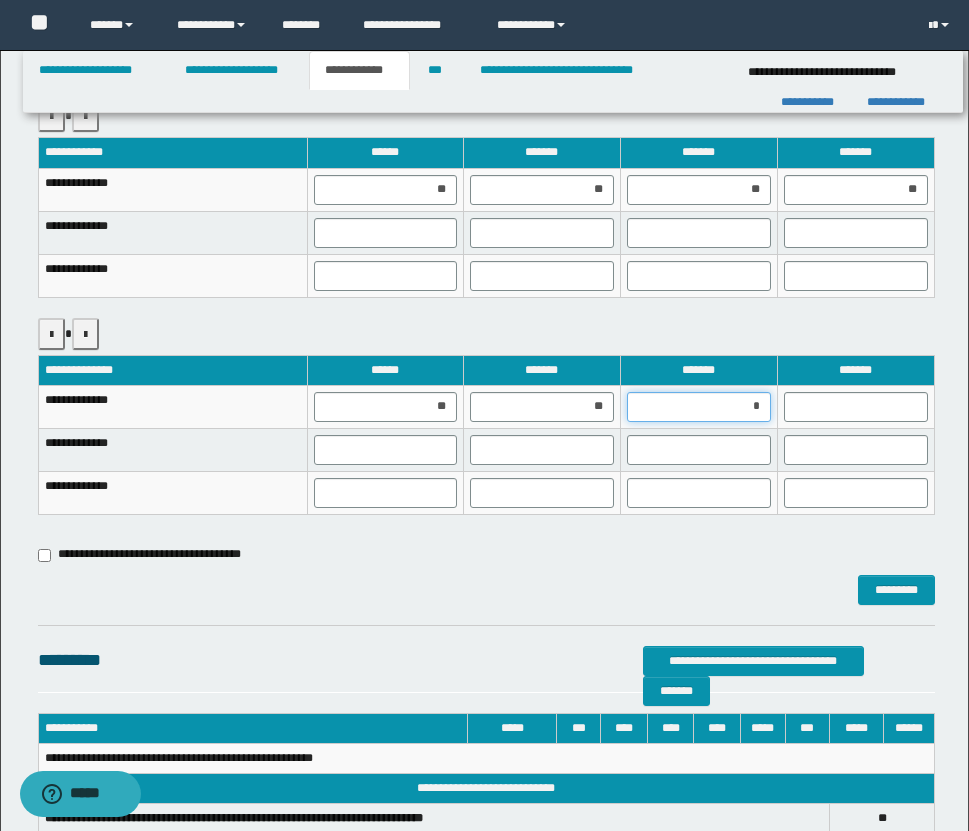 type on "**" 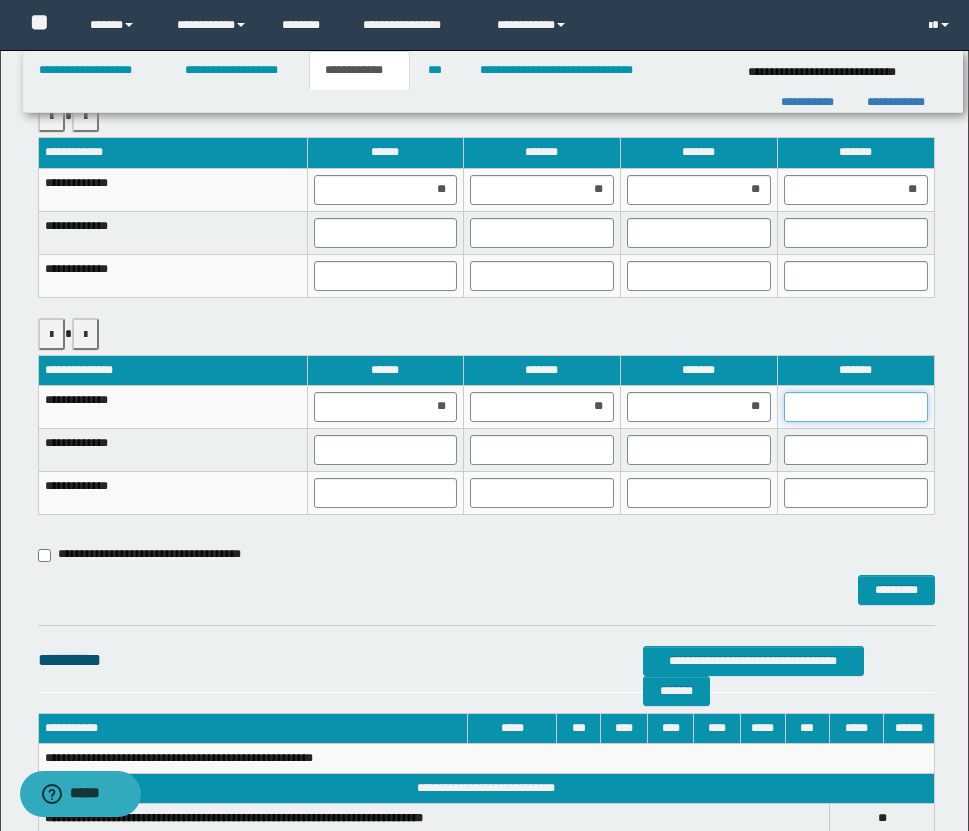 click at bounding box center [856, 407] 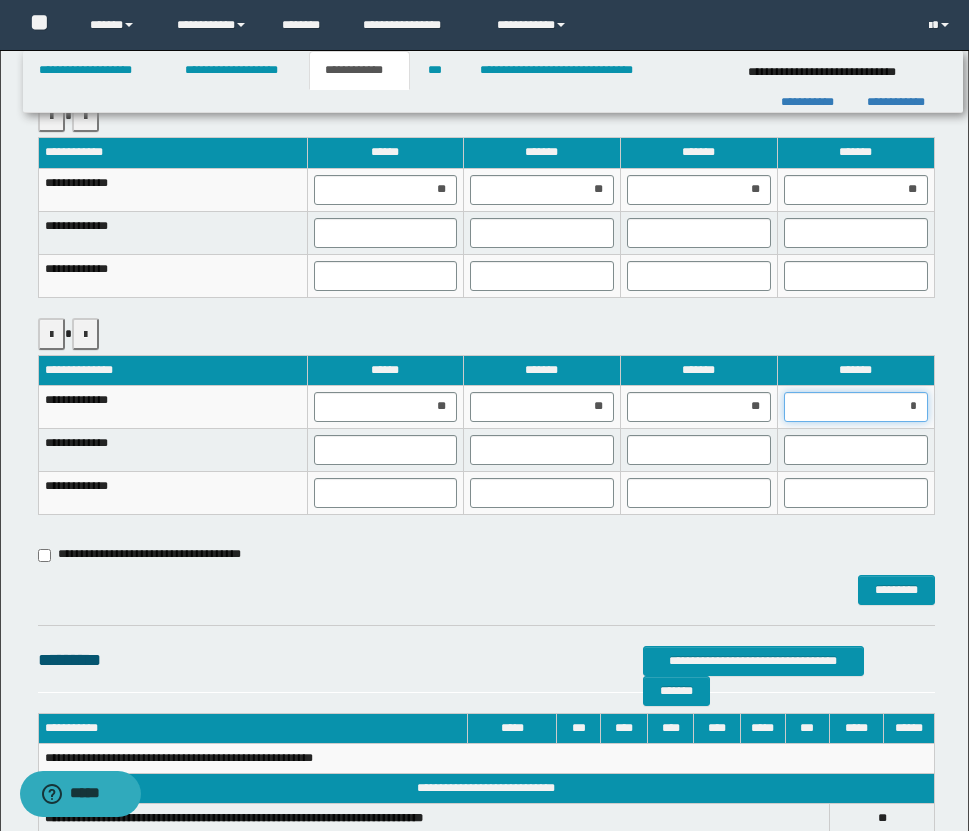 type on "**" 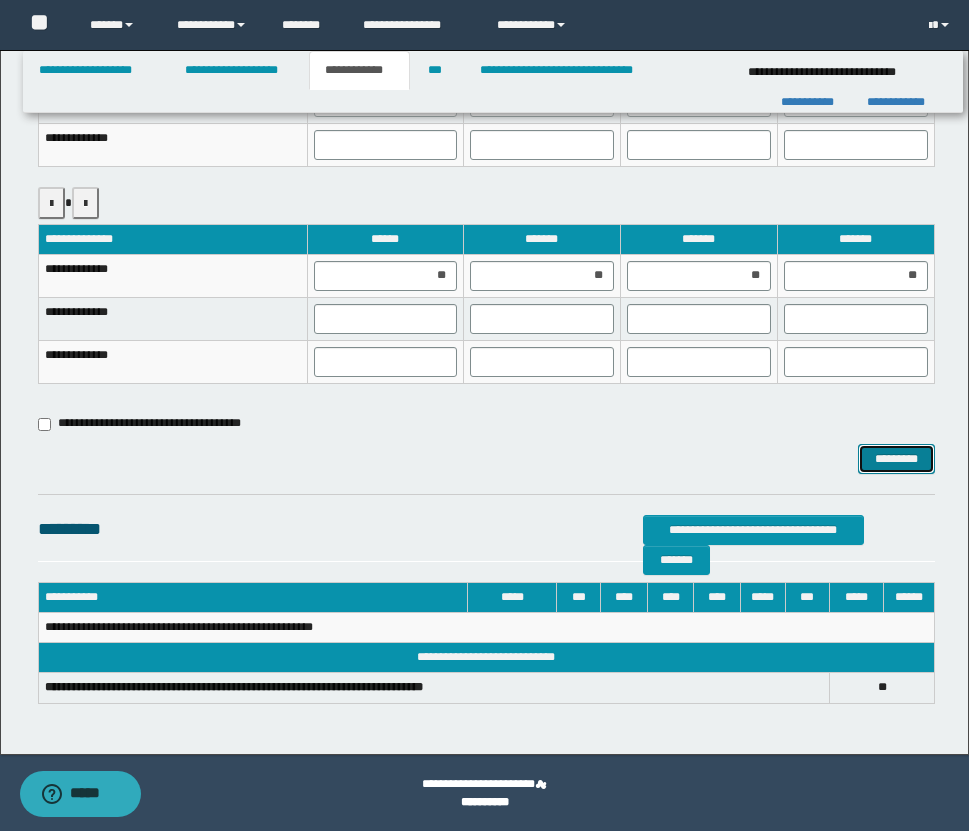 click on "*********" at bounding box center [896, 459] 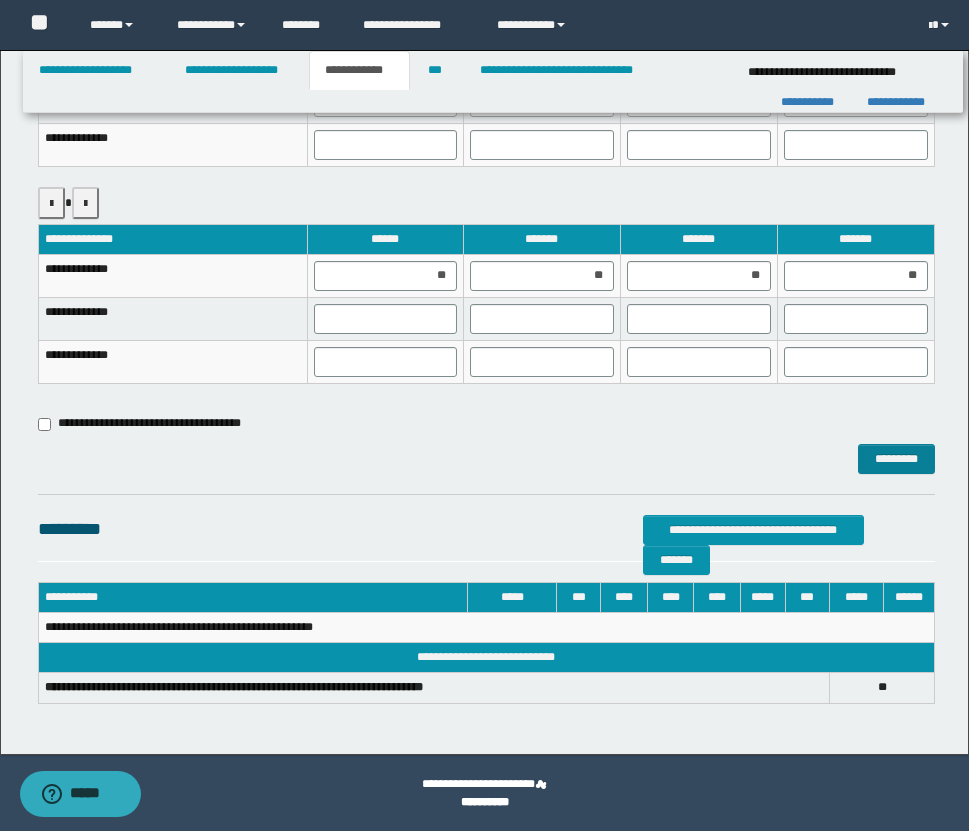 scroll, scrollTop: 978, scrollLeft: 0, axis: vertical 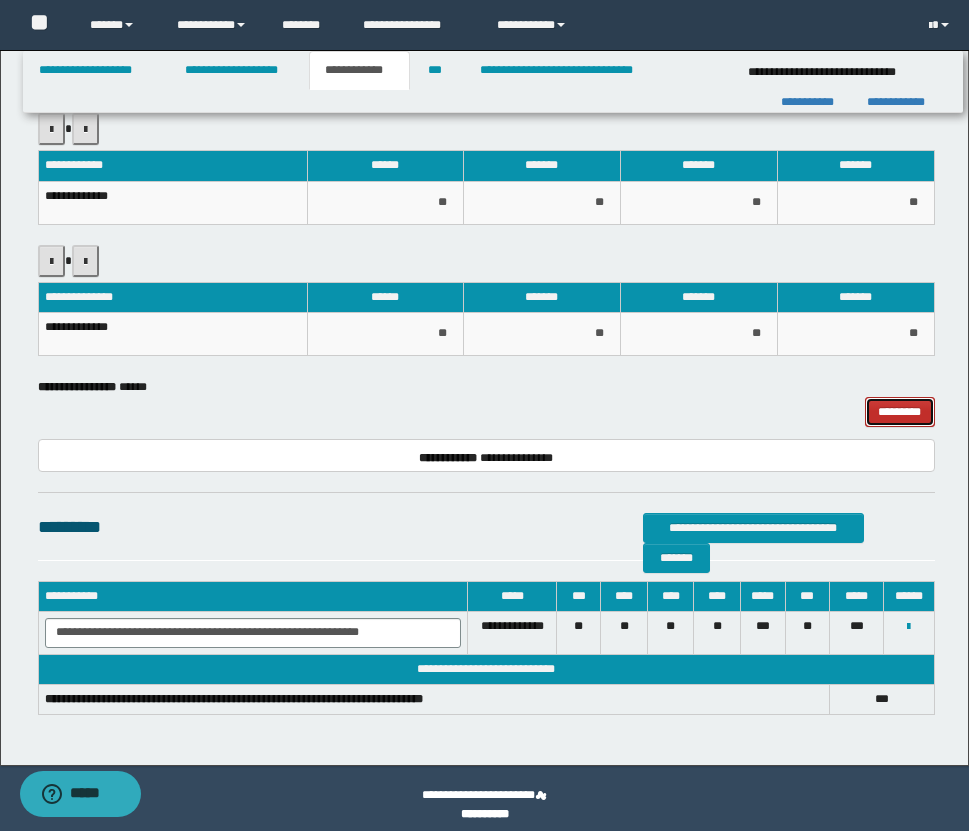 click on "*********" at bounding box center [900, 412] 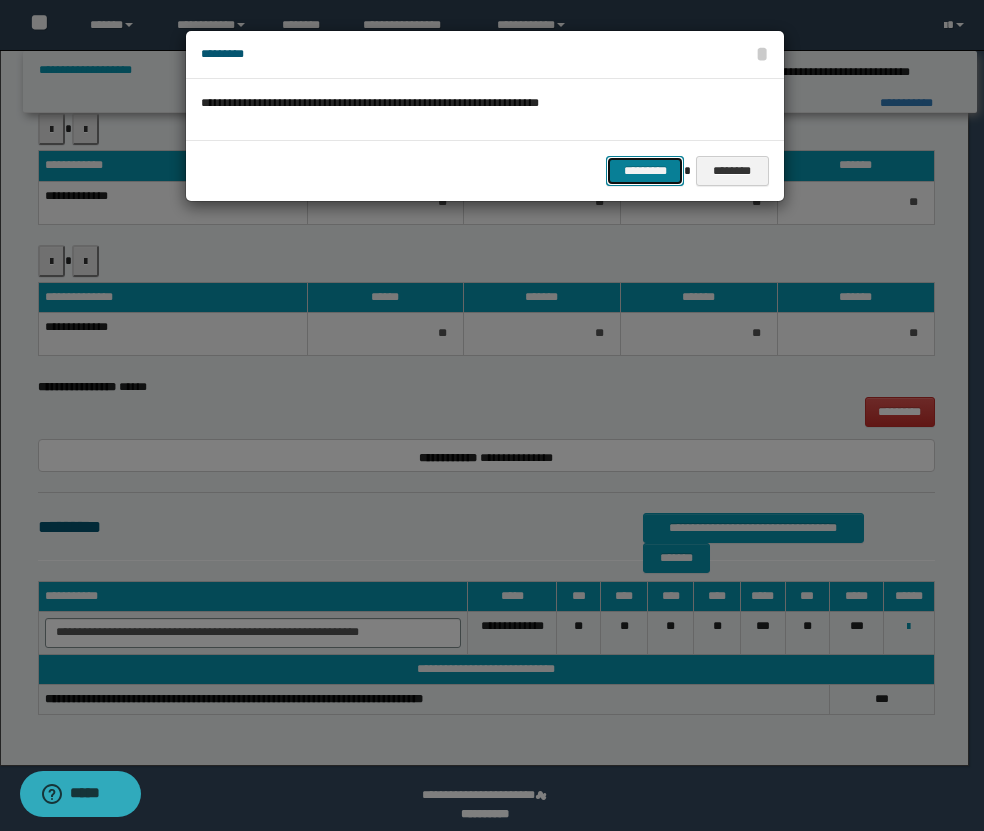 click on "*********" at bounding box center (645, 171) 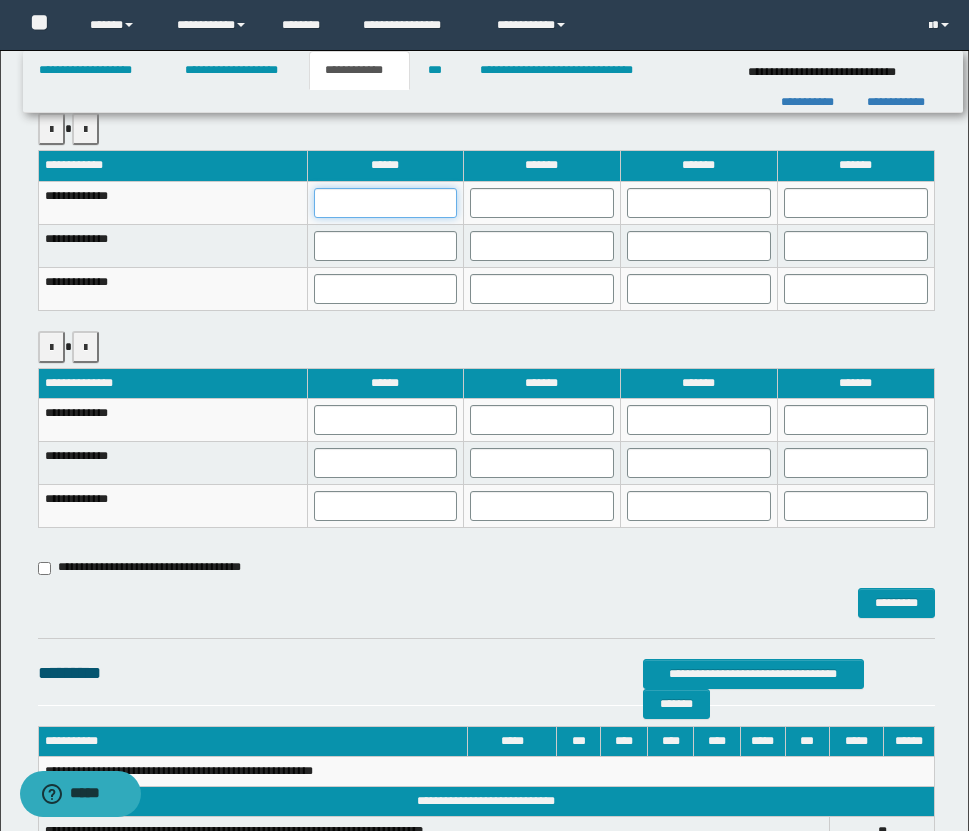 click at bounding box center (385, 203) 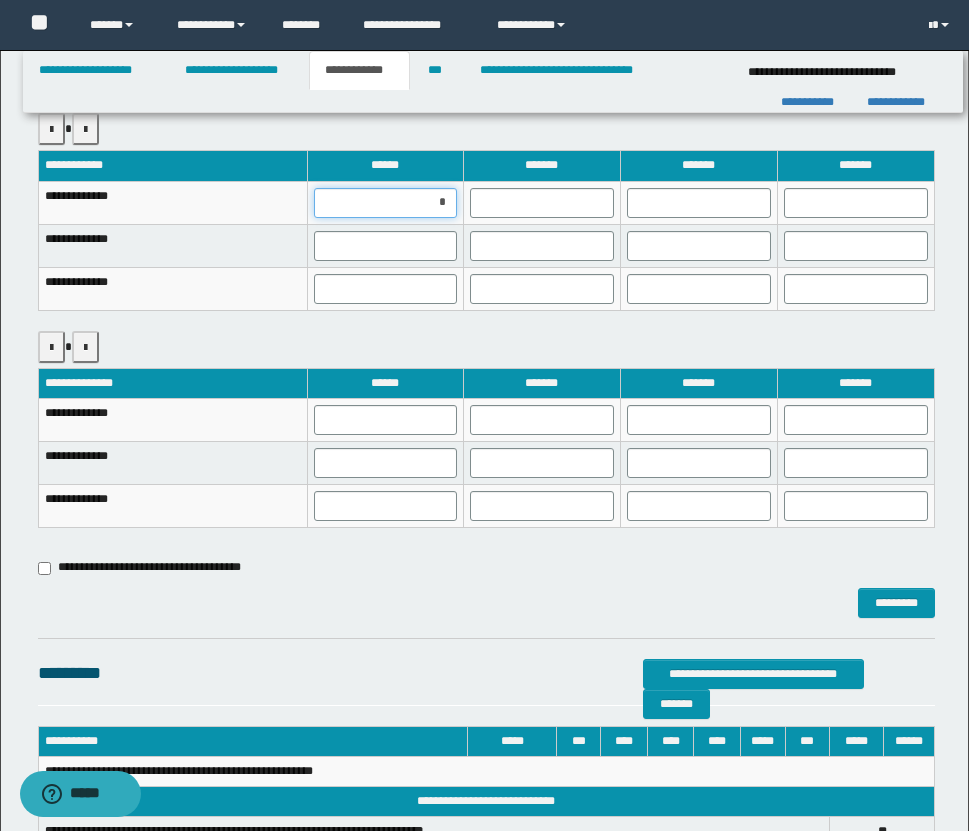 type on "**" 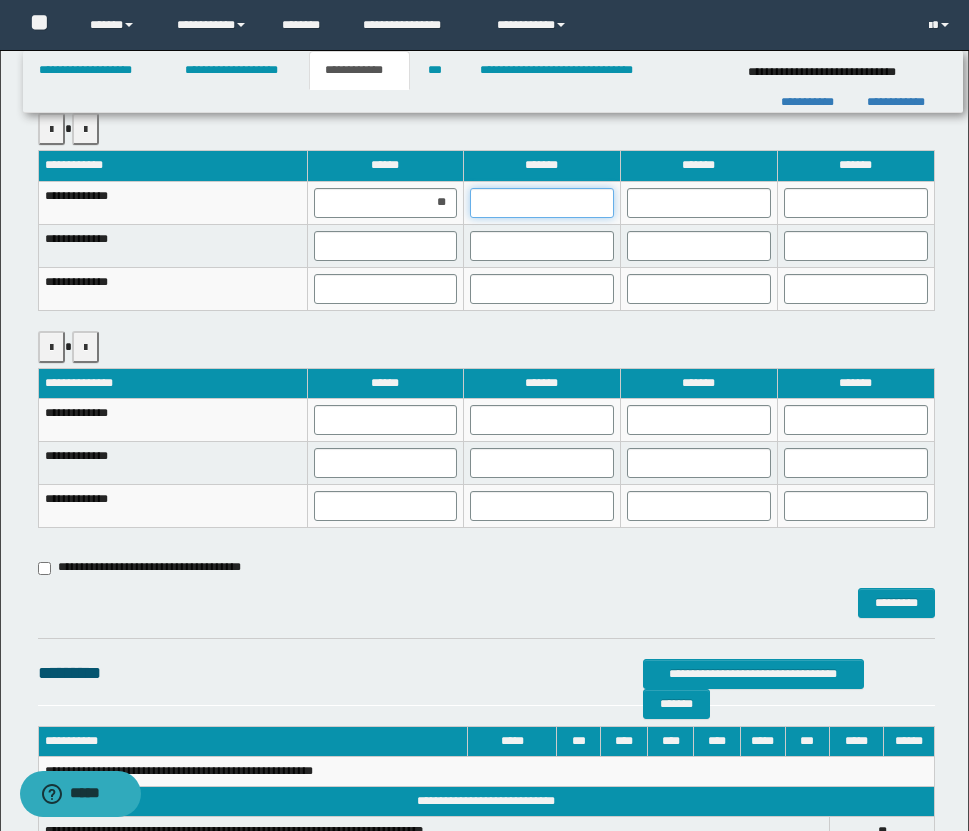 click at bounding box center (542, 203) 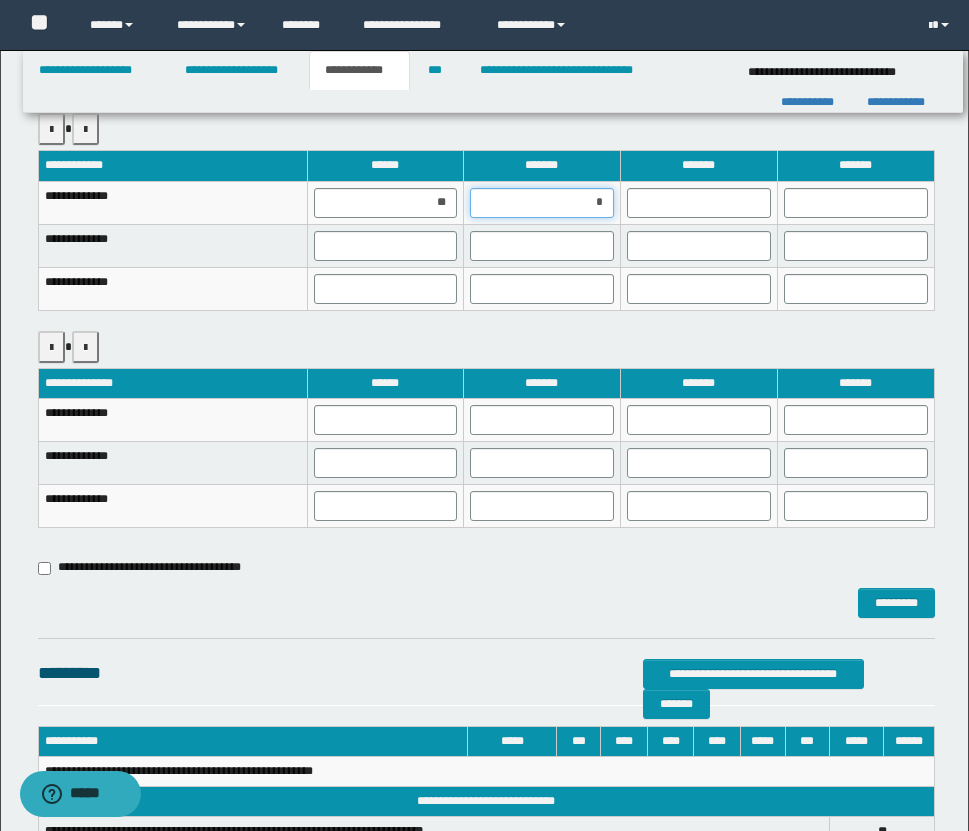 type on "**" 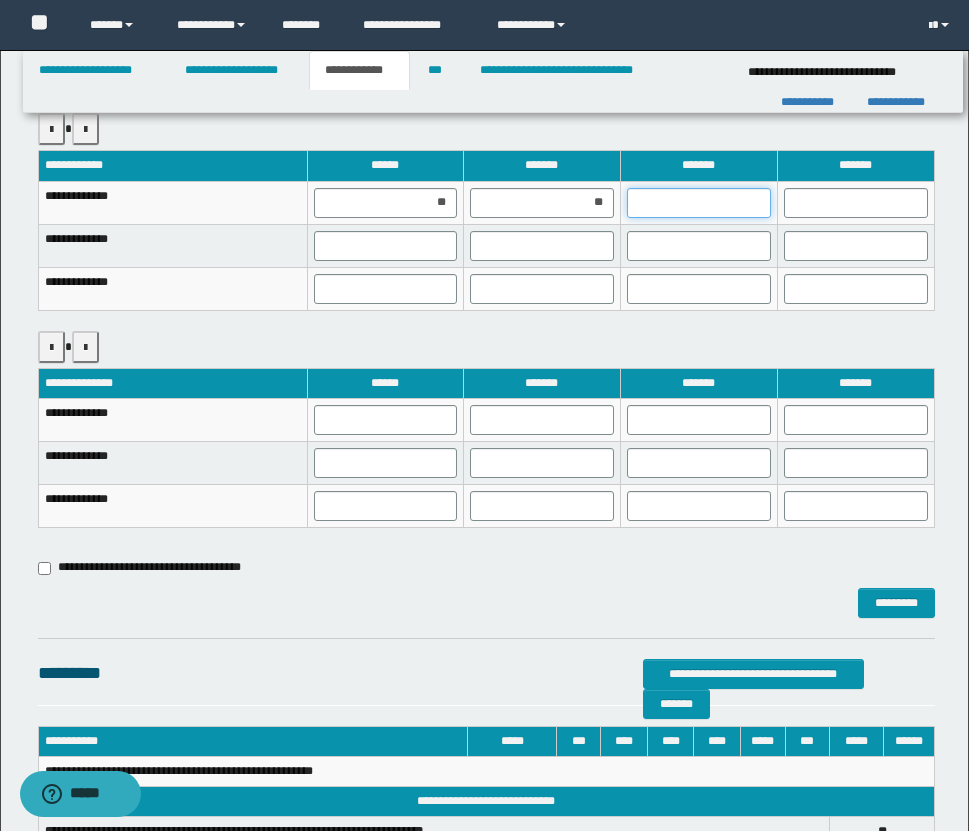 click at bounding box center (699, 203) 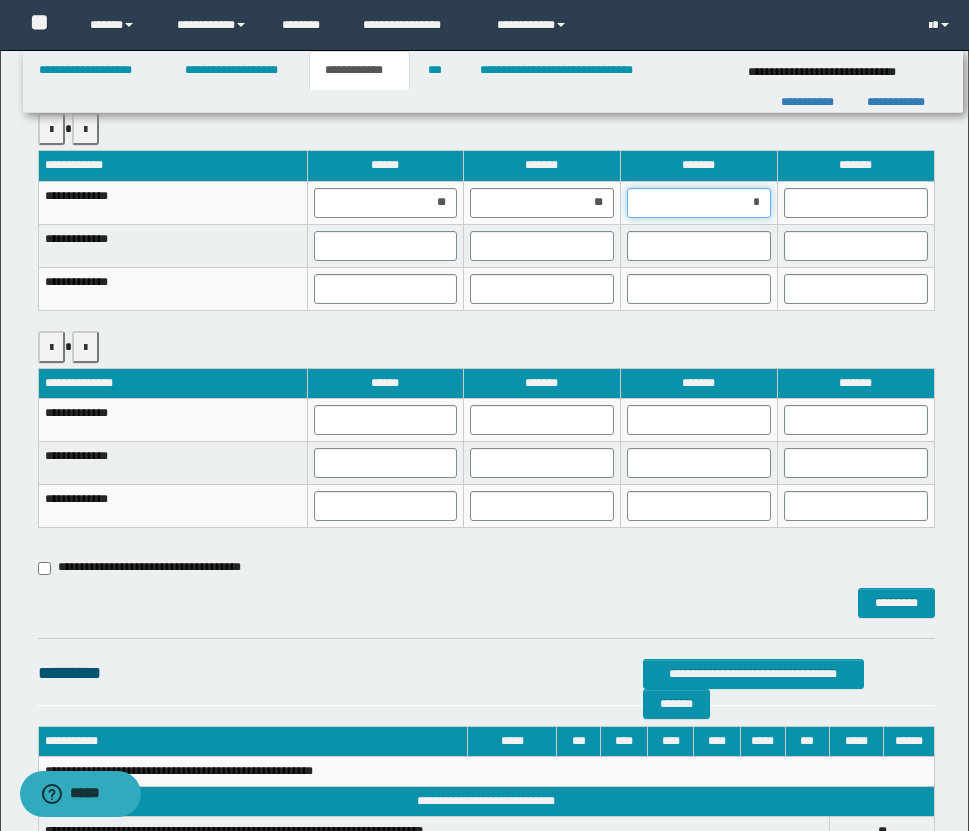 type on "**" 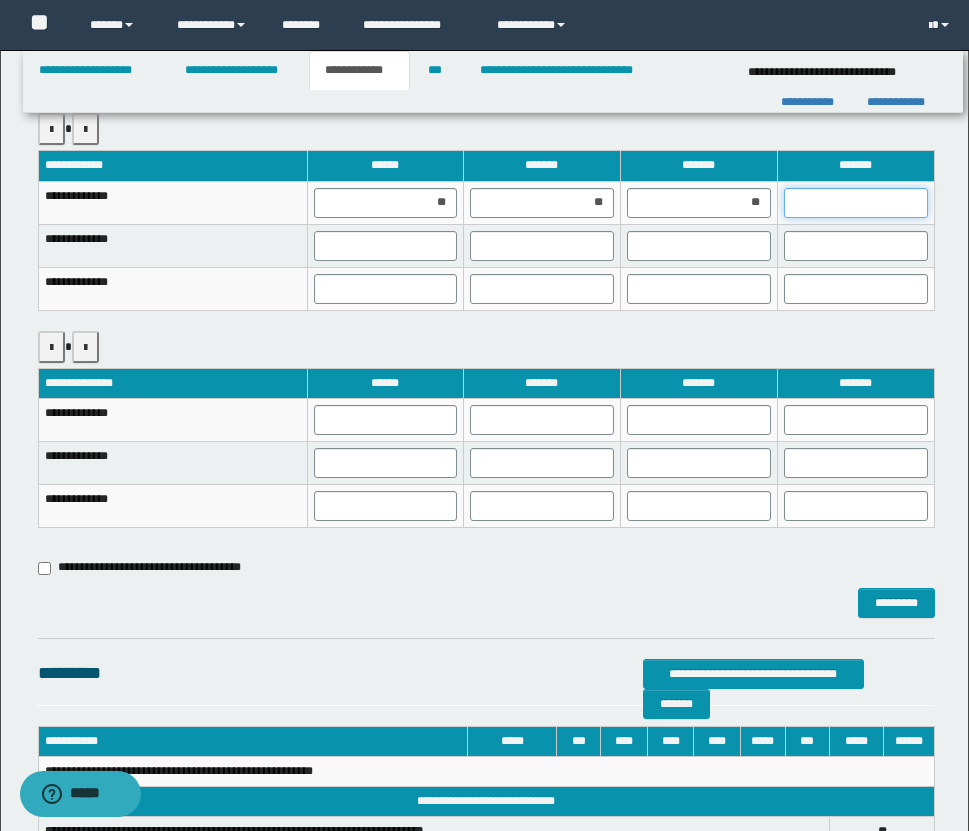 click at bounding box center [856, 203] 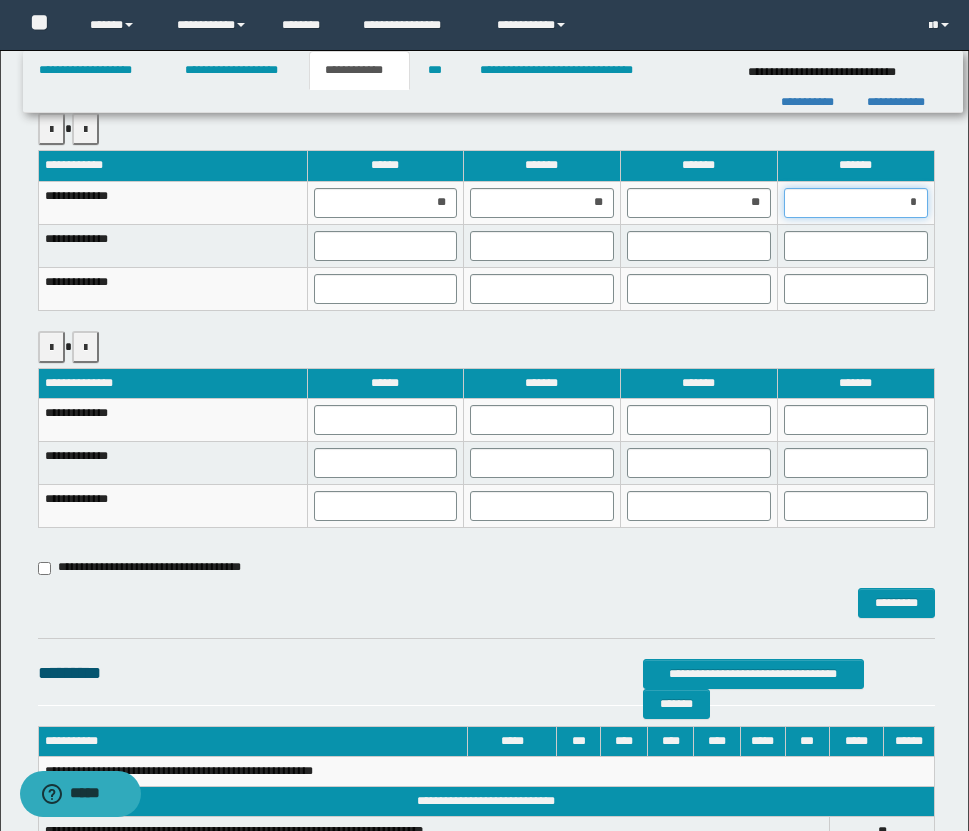 type on "**" 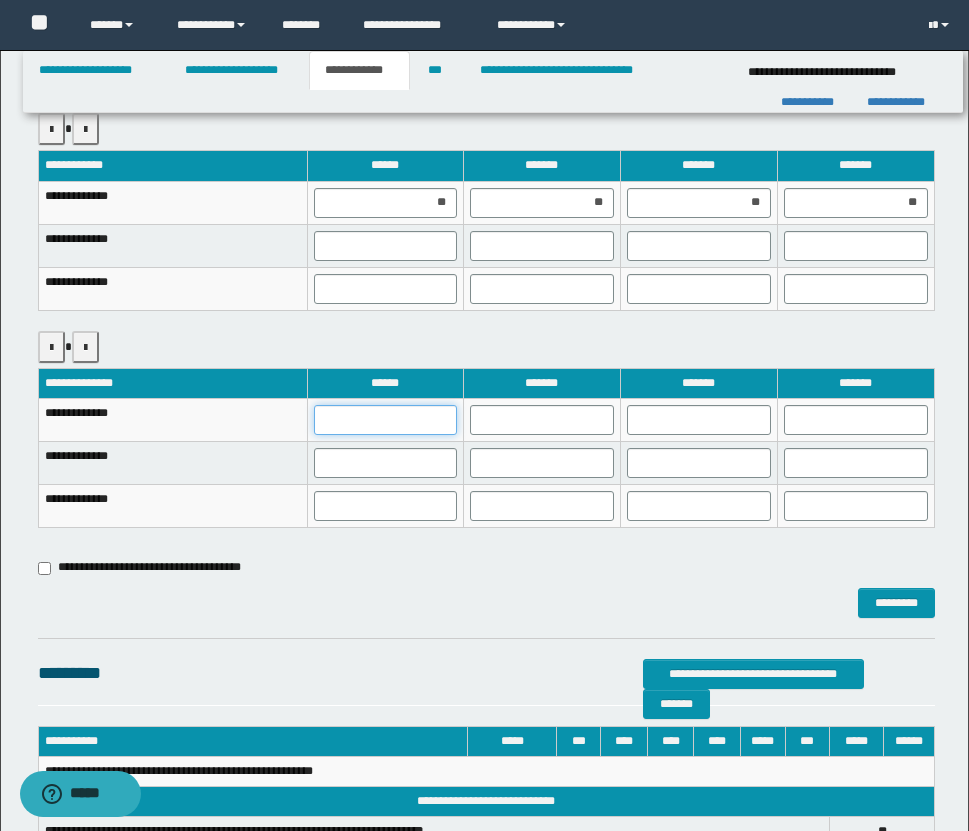 click at bounding box center [385, 420] 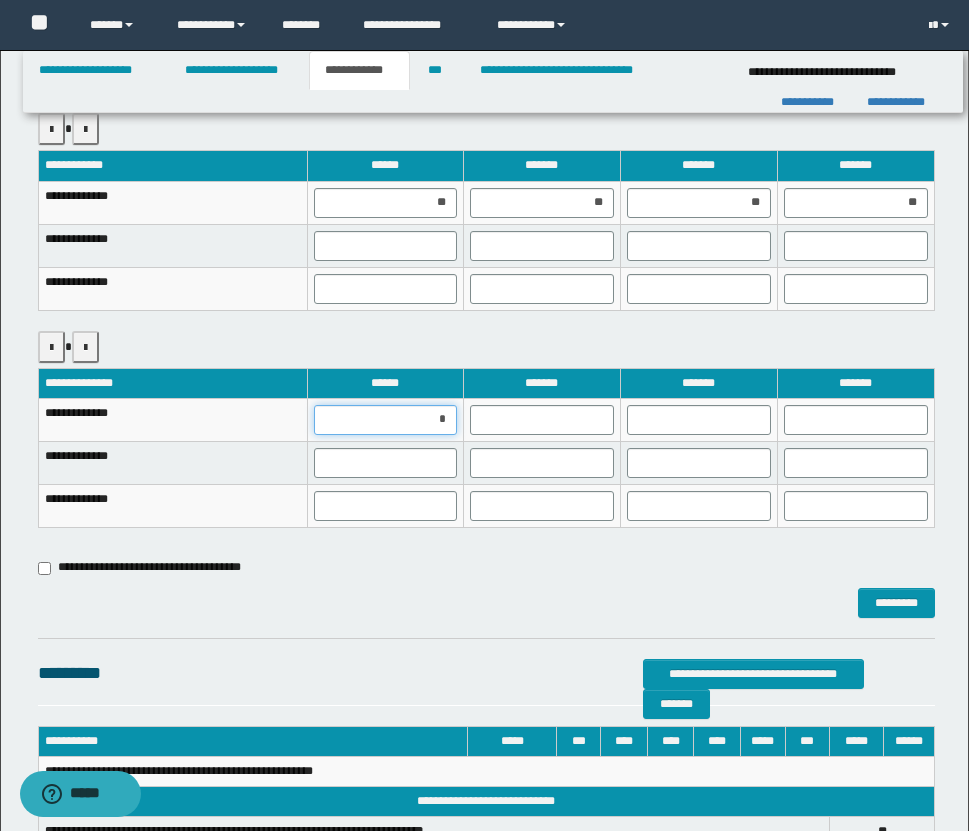 type on "**" 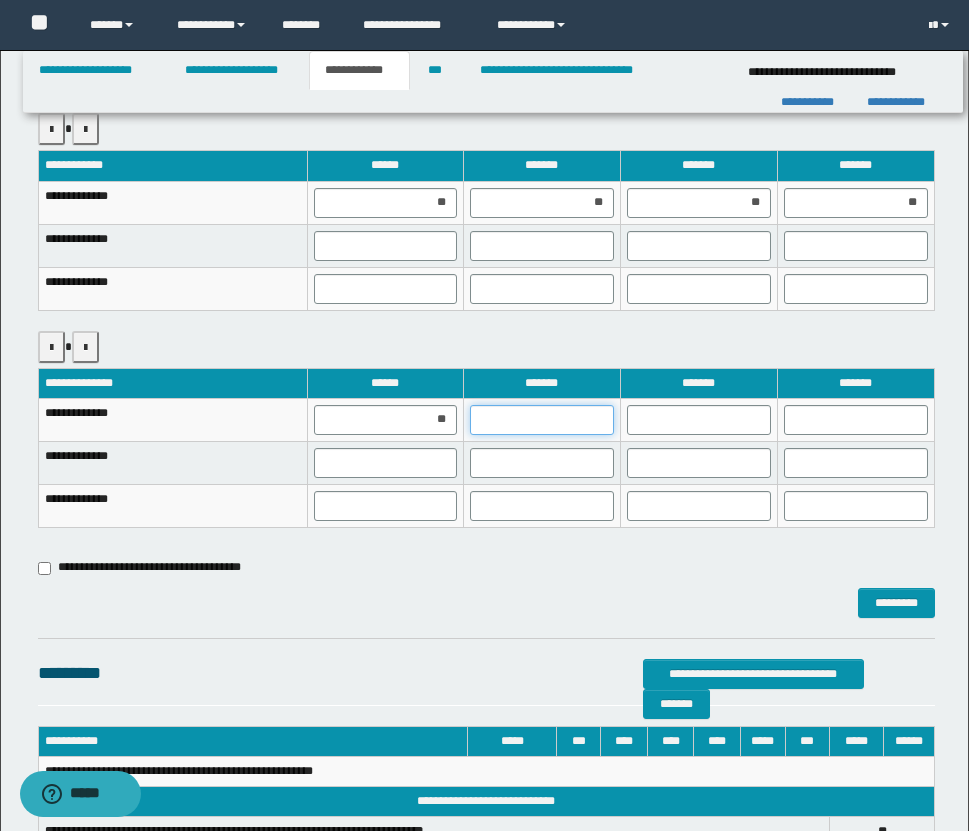 click at bounding box center (542, 420) 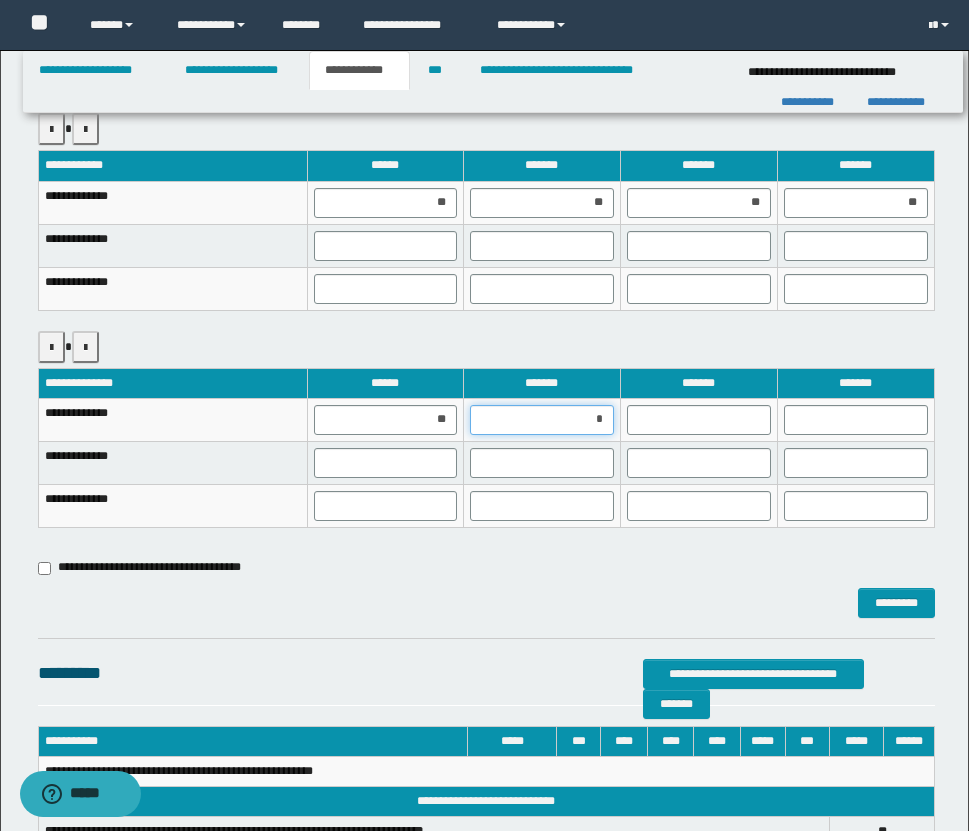 type on "**" 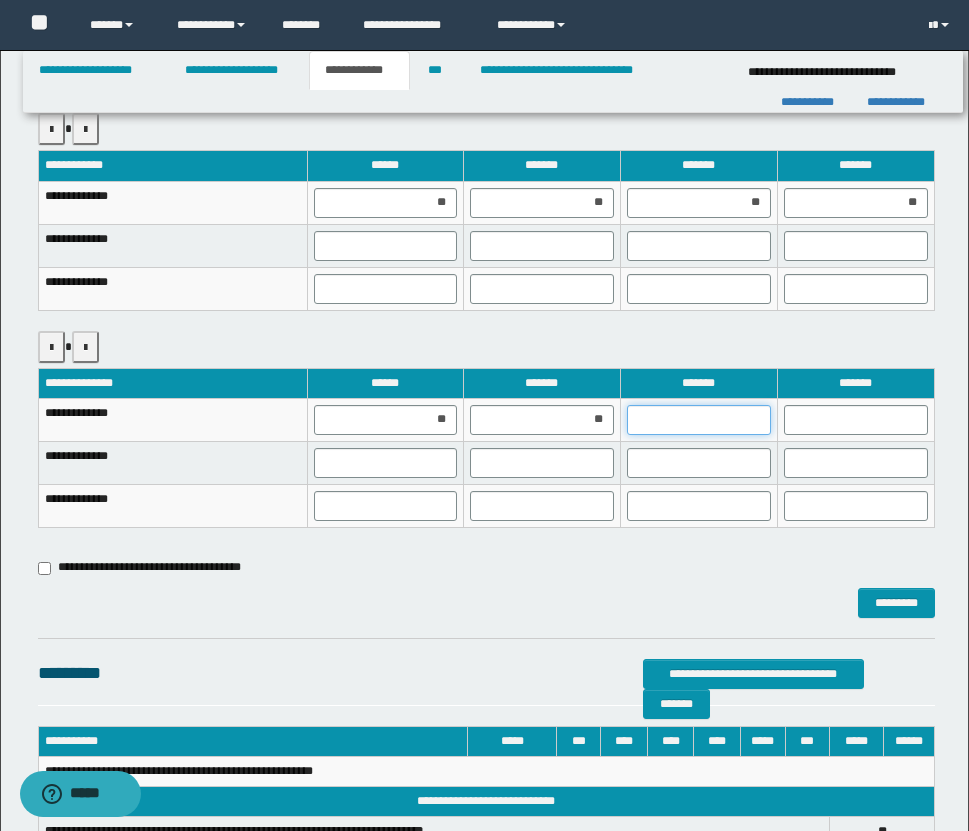 click at bounding box center (699, 420) 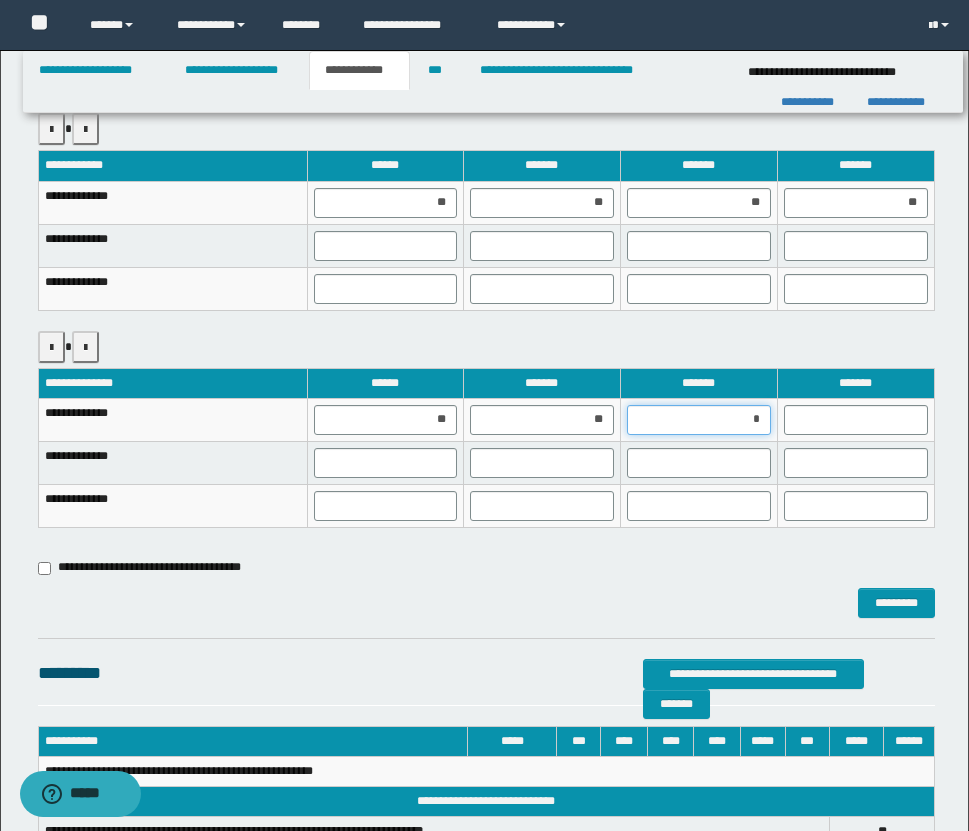 type on "**" 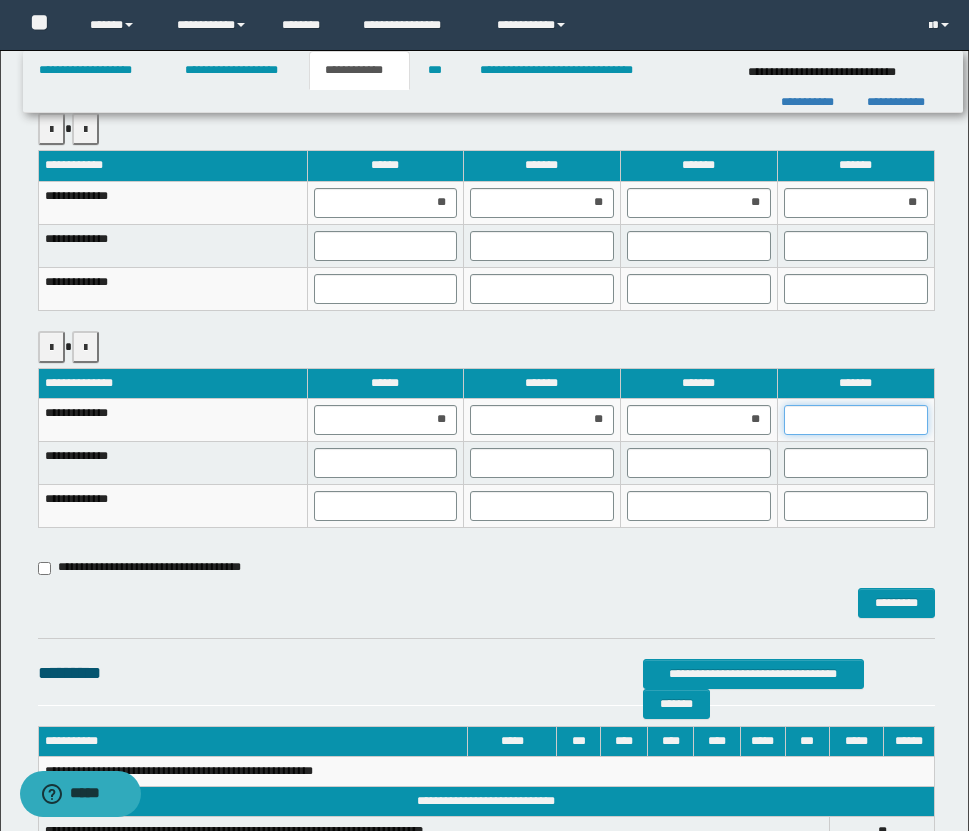 click at bounding box center [856, 420] 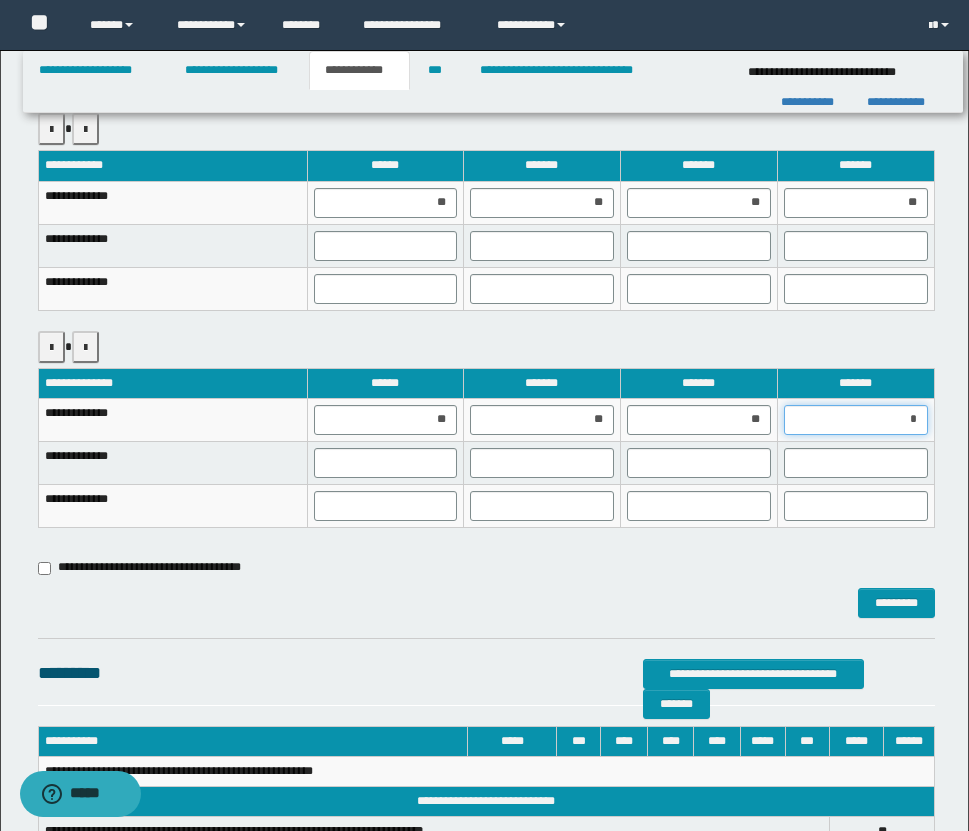 type on "**" 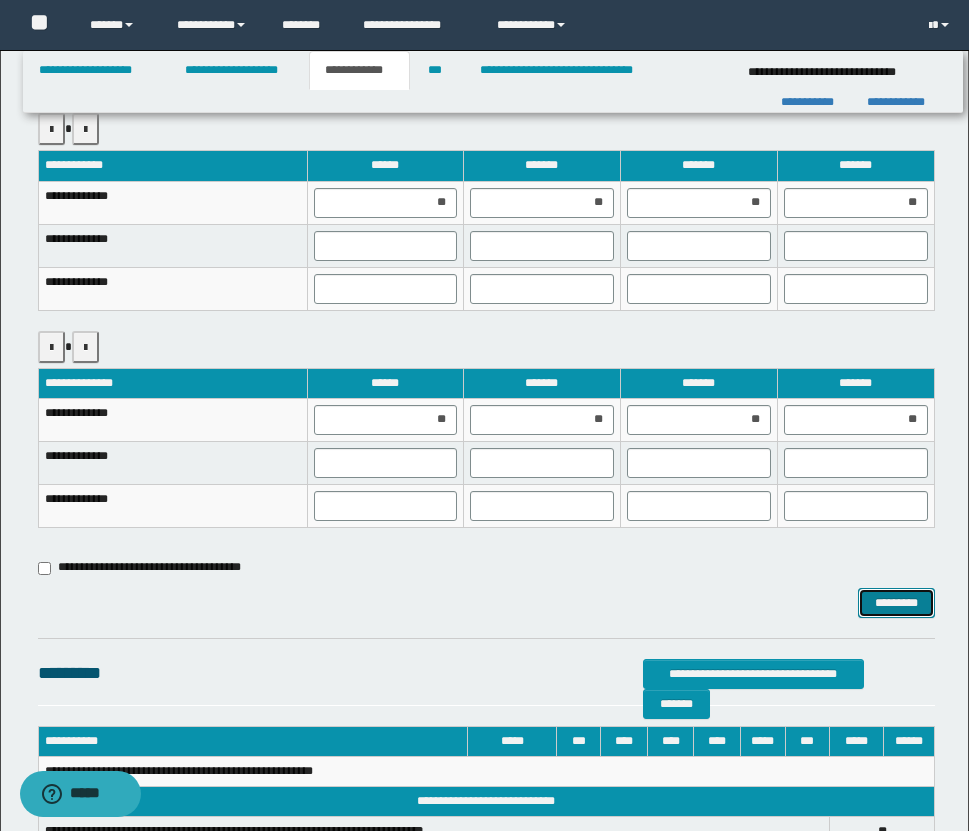 click on "*********" at bounding box center (896, 603) 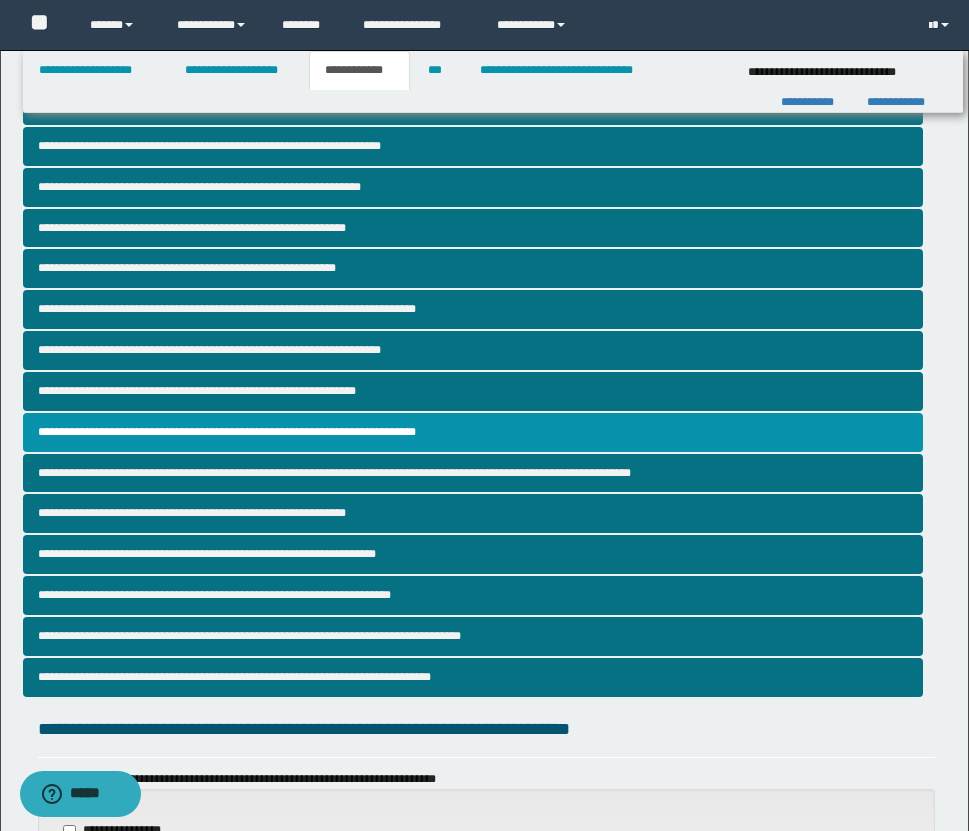scroll, scrollTop: 0, scrollLeft: 0, axis: both 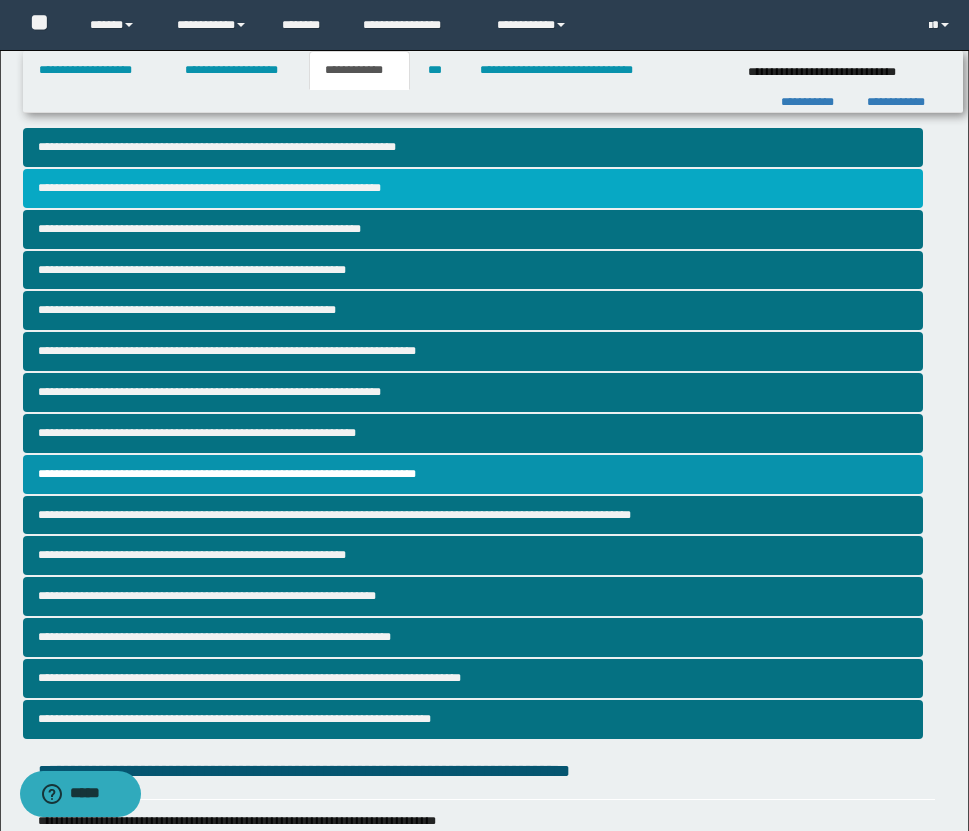 click on "**********" at bounding box center (473, 188) 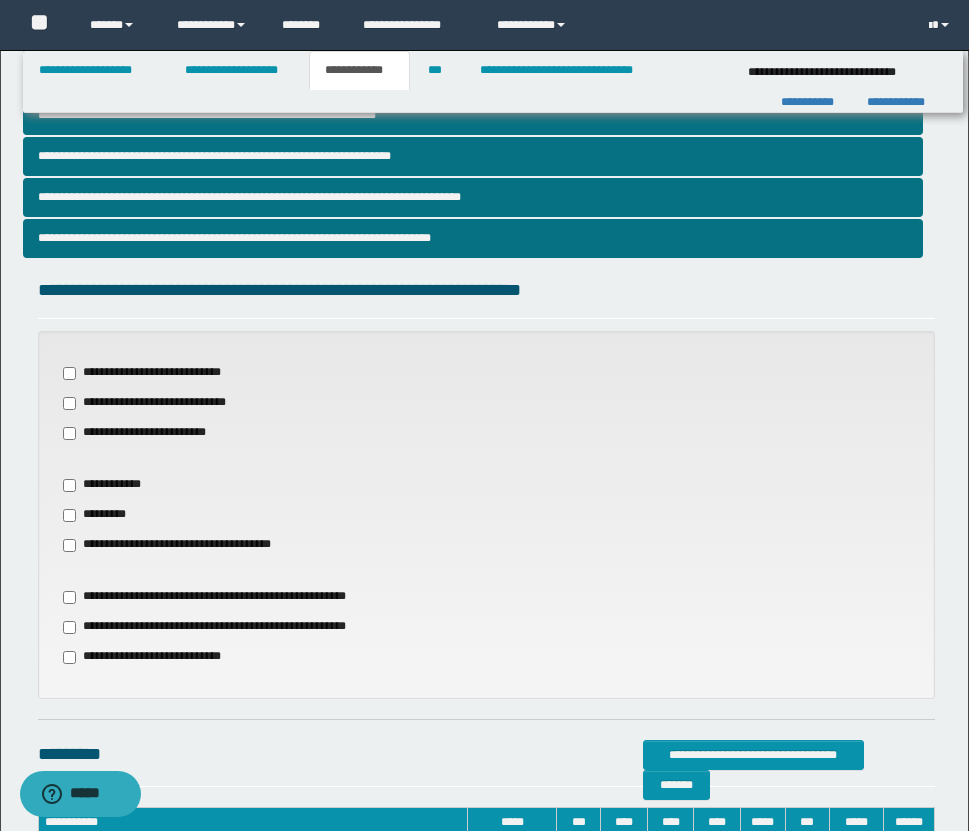 scroll, scrollTop: 624, scrollLeft: 0, axis: vertical 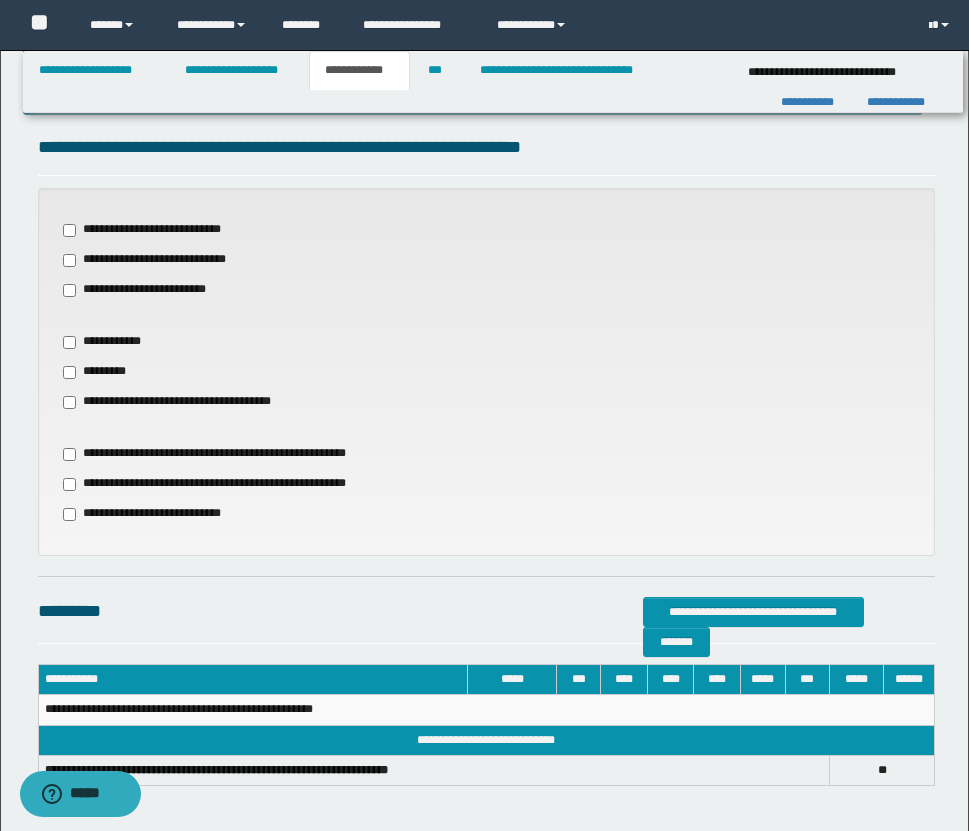 click on "**********" at bounding box center [186, 402] 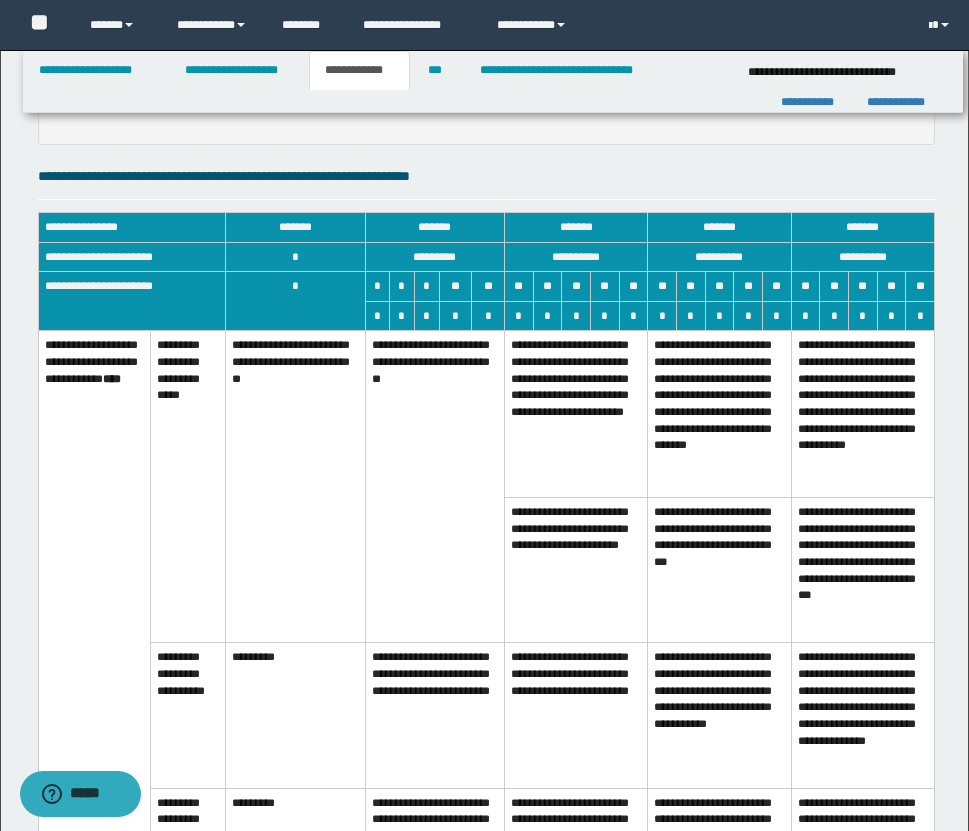 scroll, scrollTop: 1142, scrollLeft: 0, axis: vertical 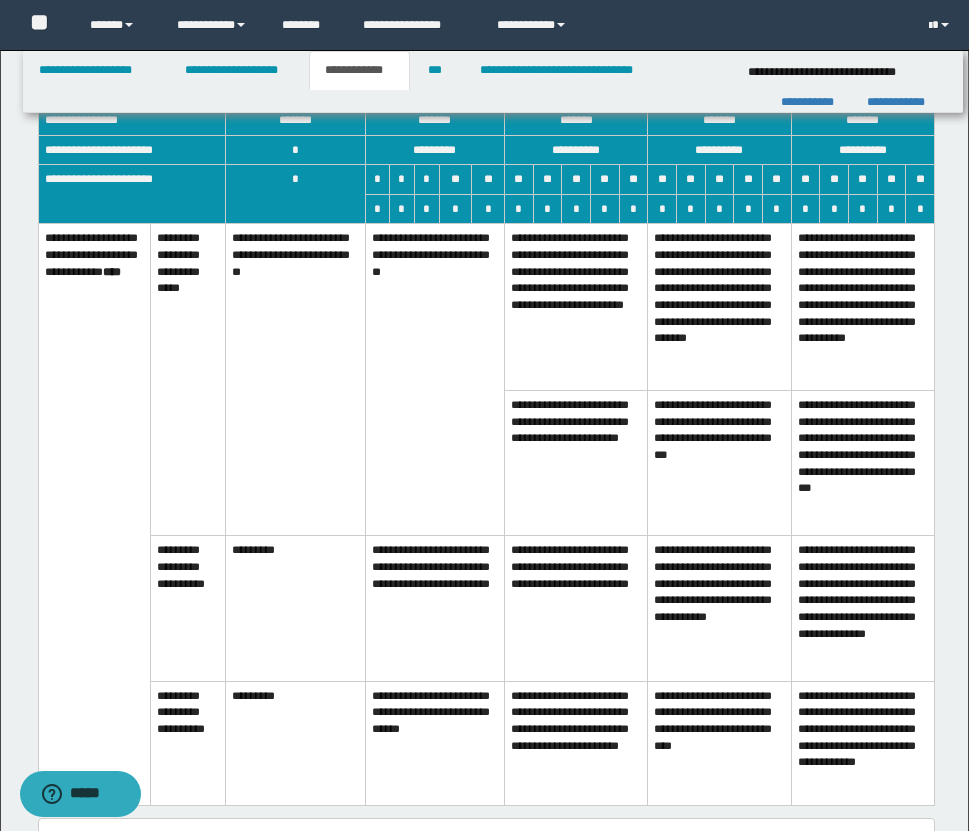 click on "**********" at bounding box center [434, 380] 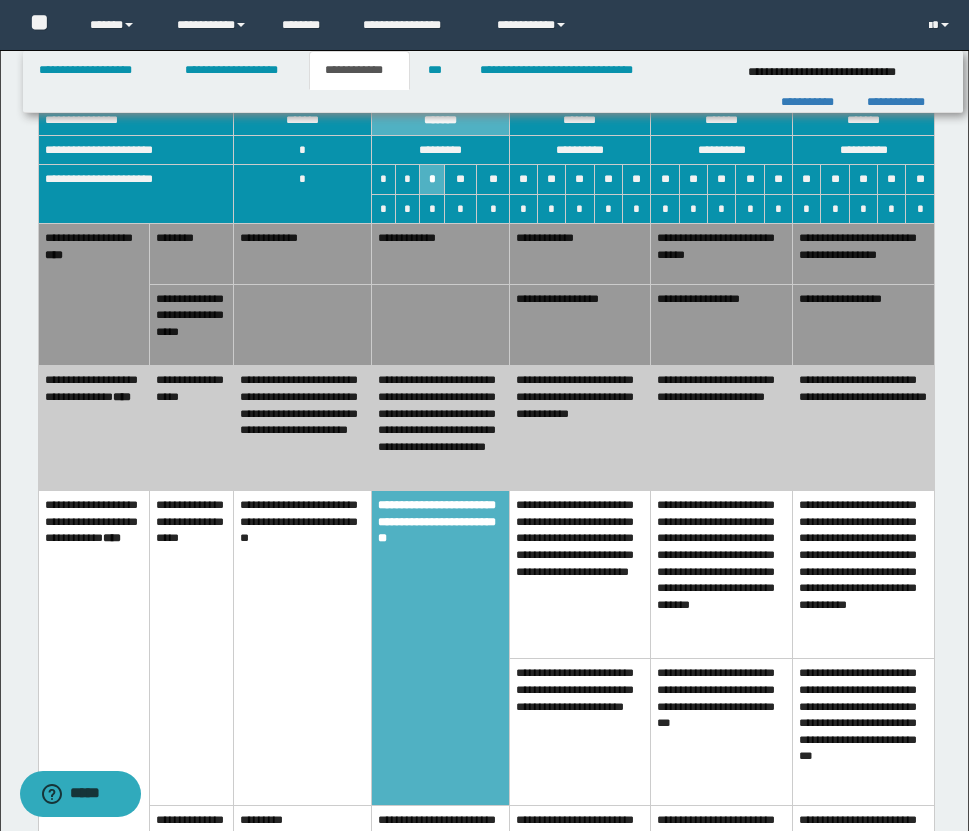 click on "**********" at bounding box center (441, 254) 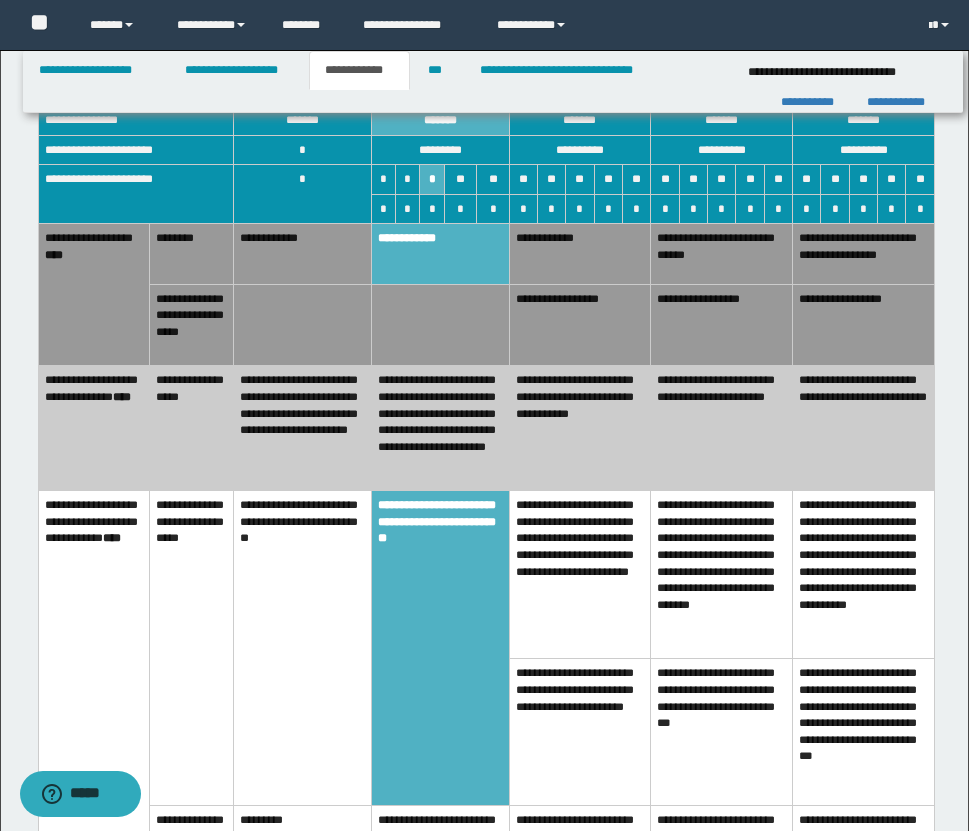 click on "**********" at bounding box center [722, 428] 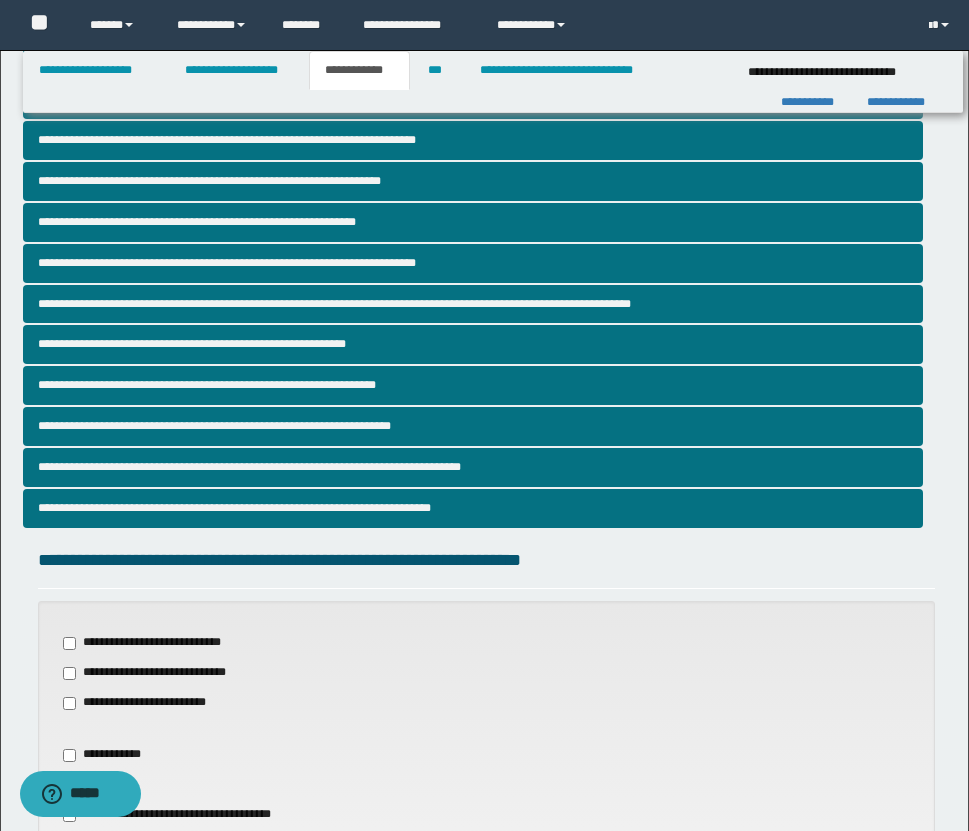 scroll, scrollTop: 640, scrollLeft: 0, axis: vertical 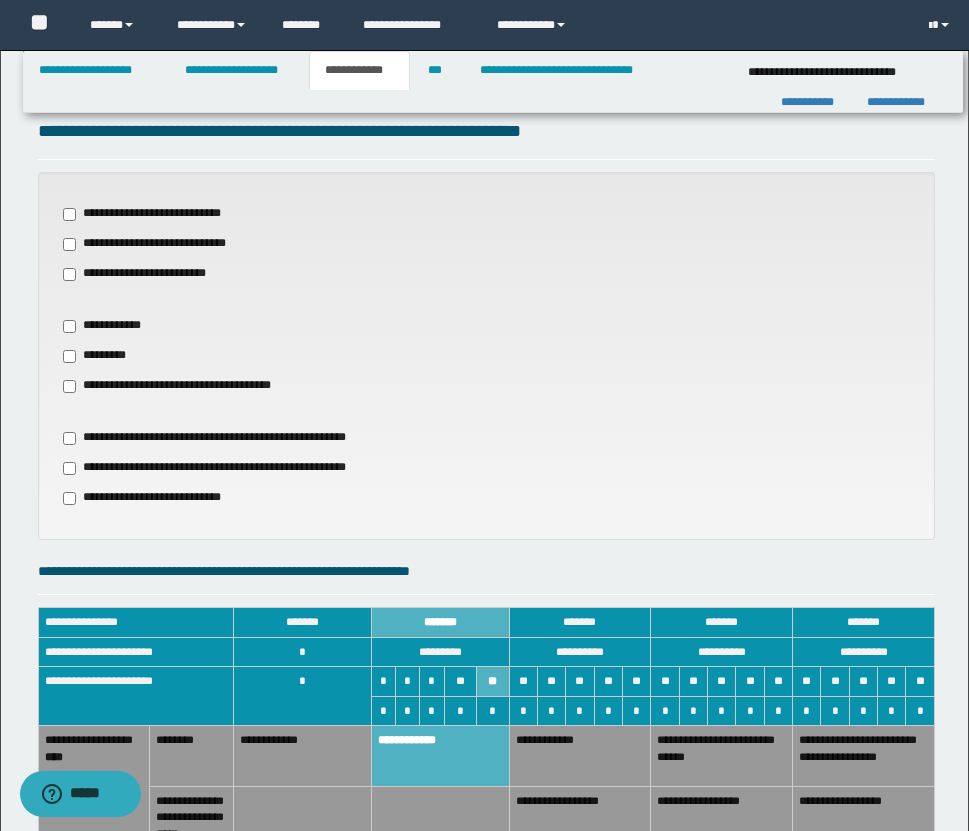 click on "*********" at bounding box center (98, 356) 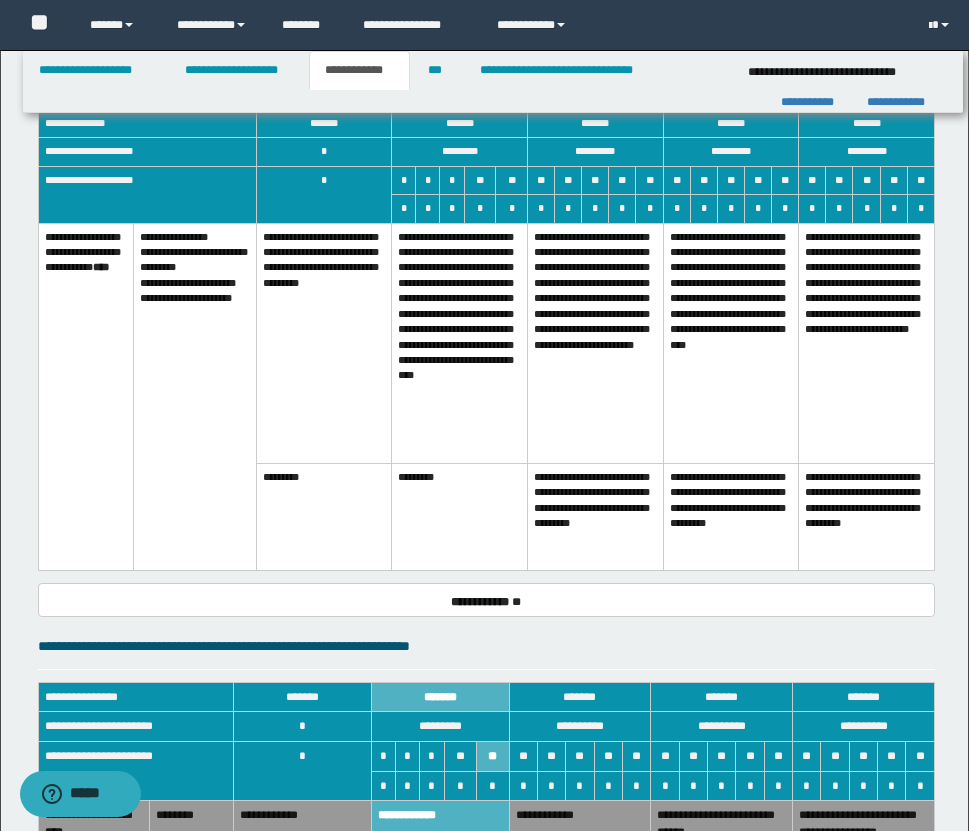 scroll, scrollTop: 1173, scrollLeft: 0, axis: vertical 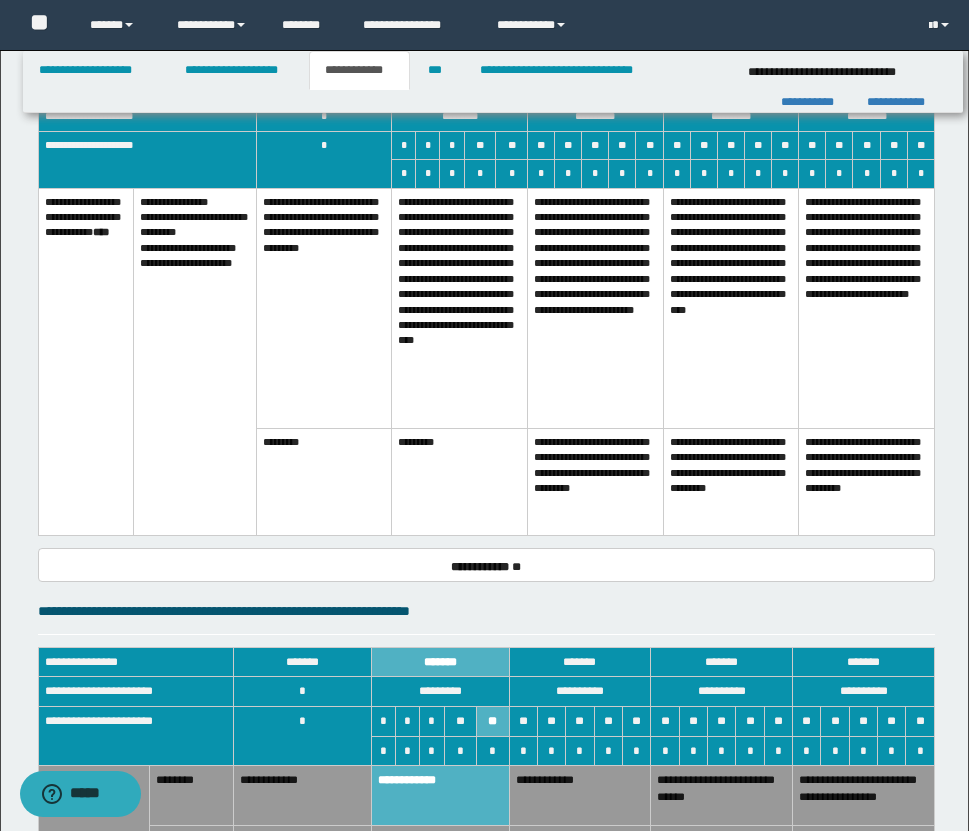 click on "**********" at bounding box center (460, 308) 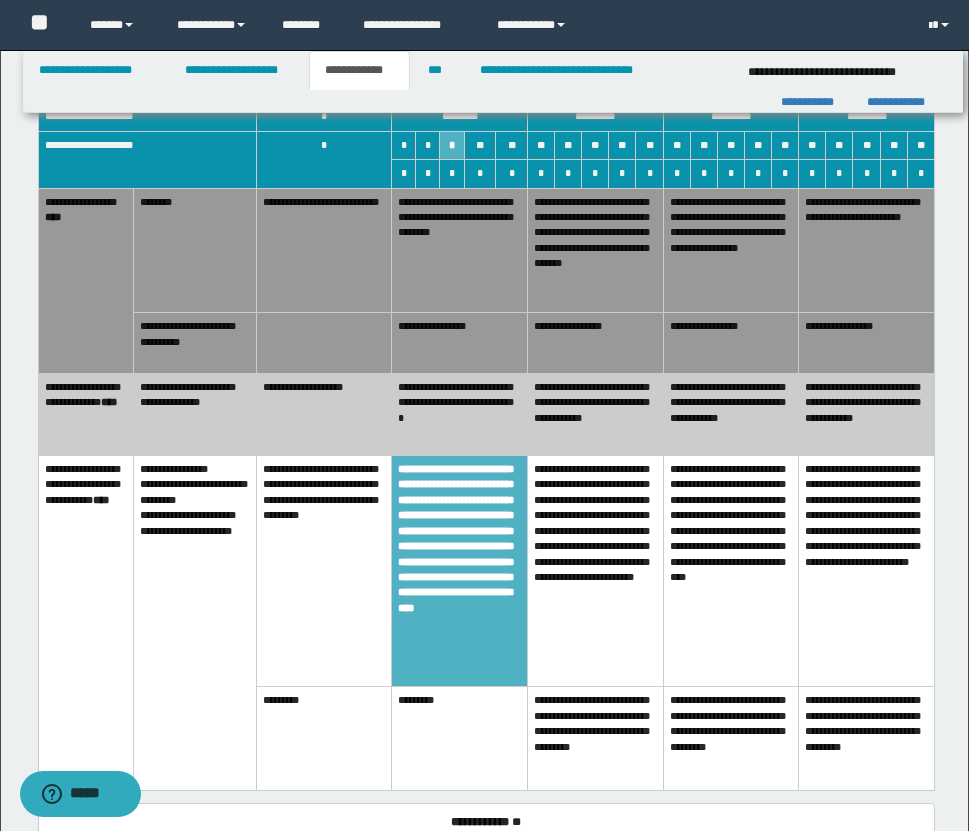 click on "**********" at bounding box center (460, 250) 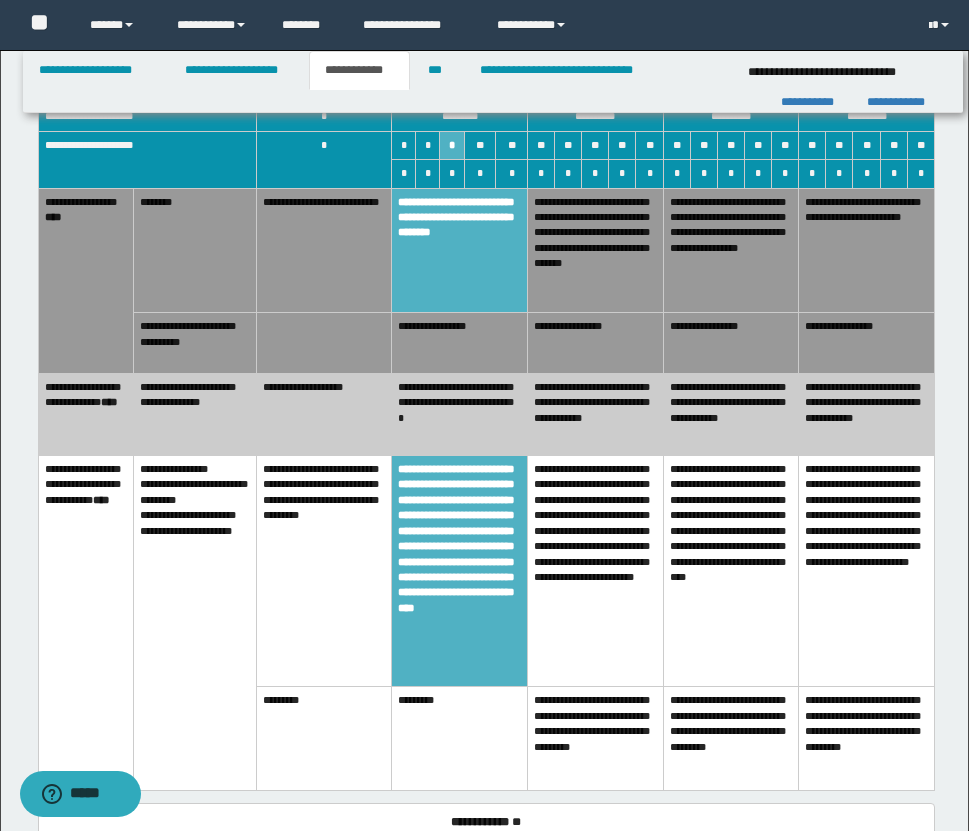 click on "**********" at bounding box center [460, 415] 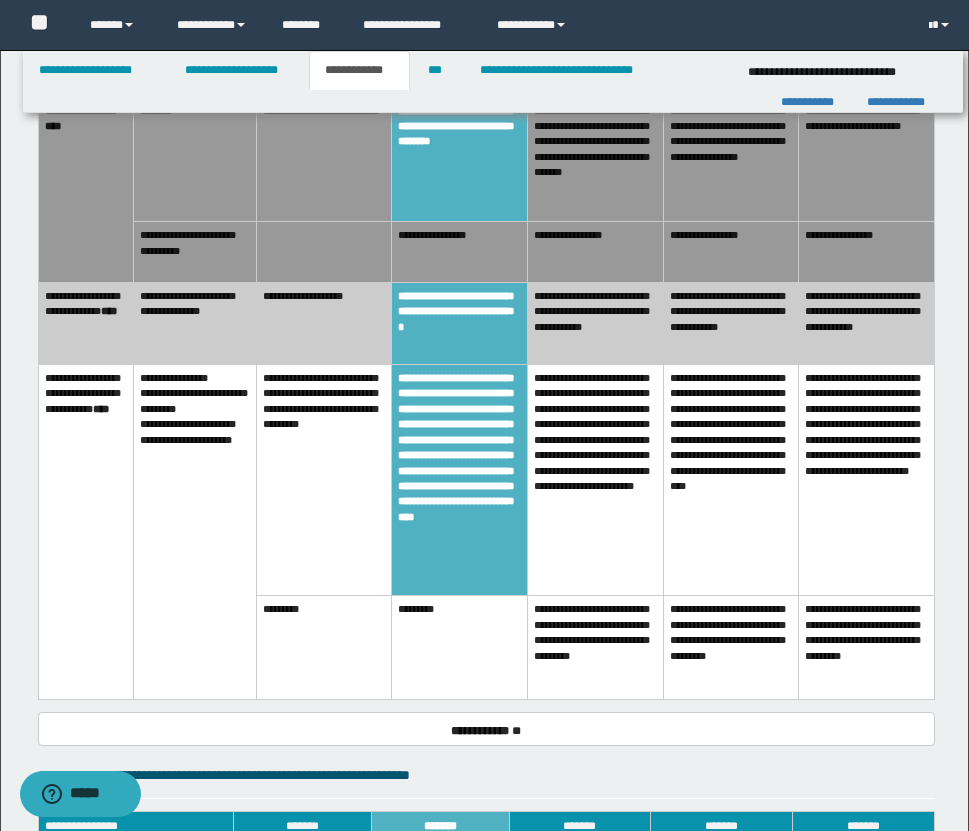 scroll, scrollTop: 1015, scrollLeft: 0, axis: vertical 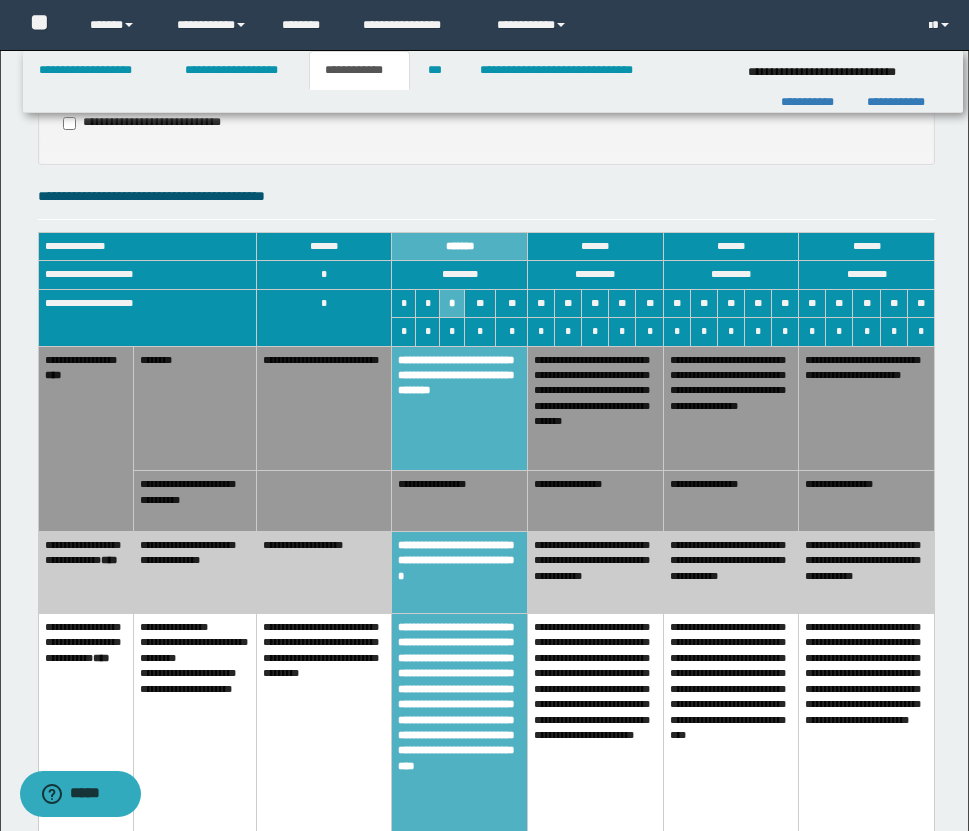 click on "**********" at bounding box center [460, 573] 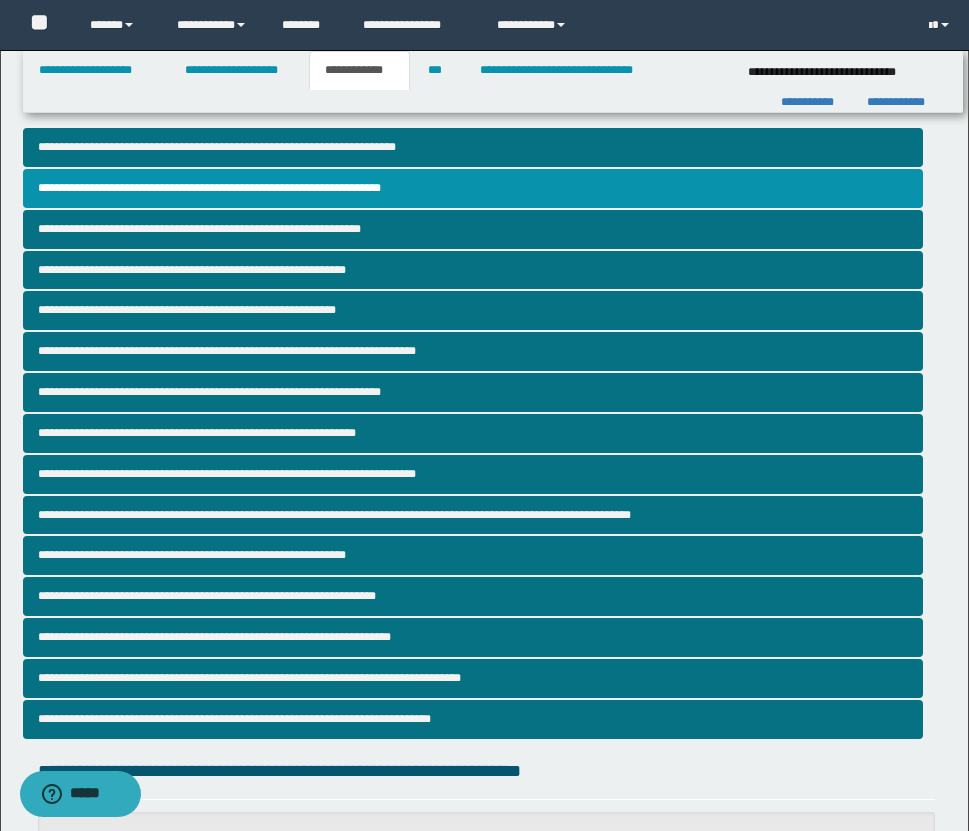 scroll, scrollTop: 652, scrollLeft: 0, axis: vertical 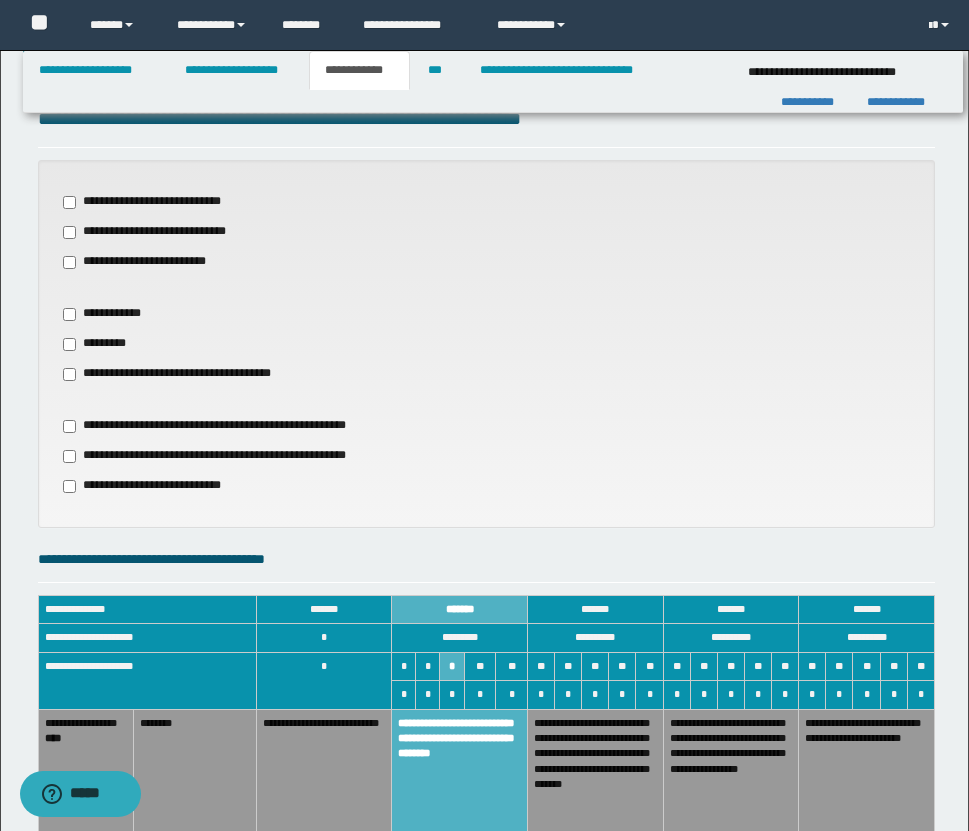 click on "**********" at bounding box center (156, 202) 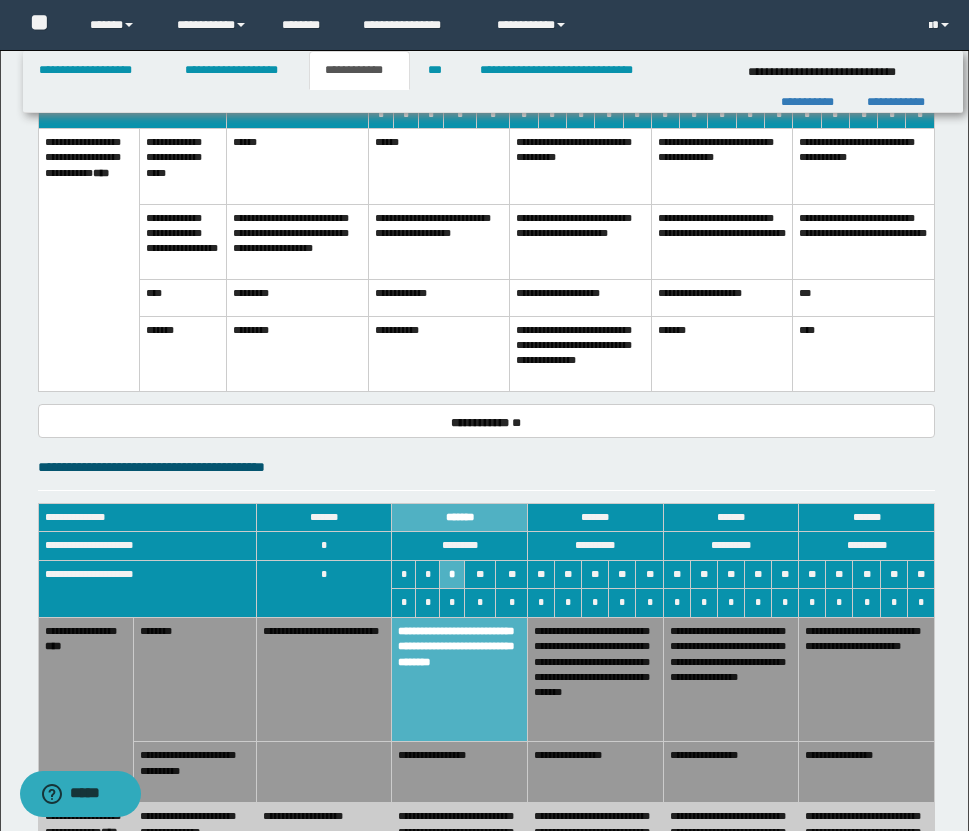 scroll, scrollTop: 1114, scrollLeft: 0, axis: vertical 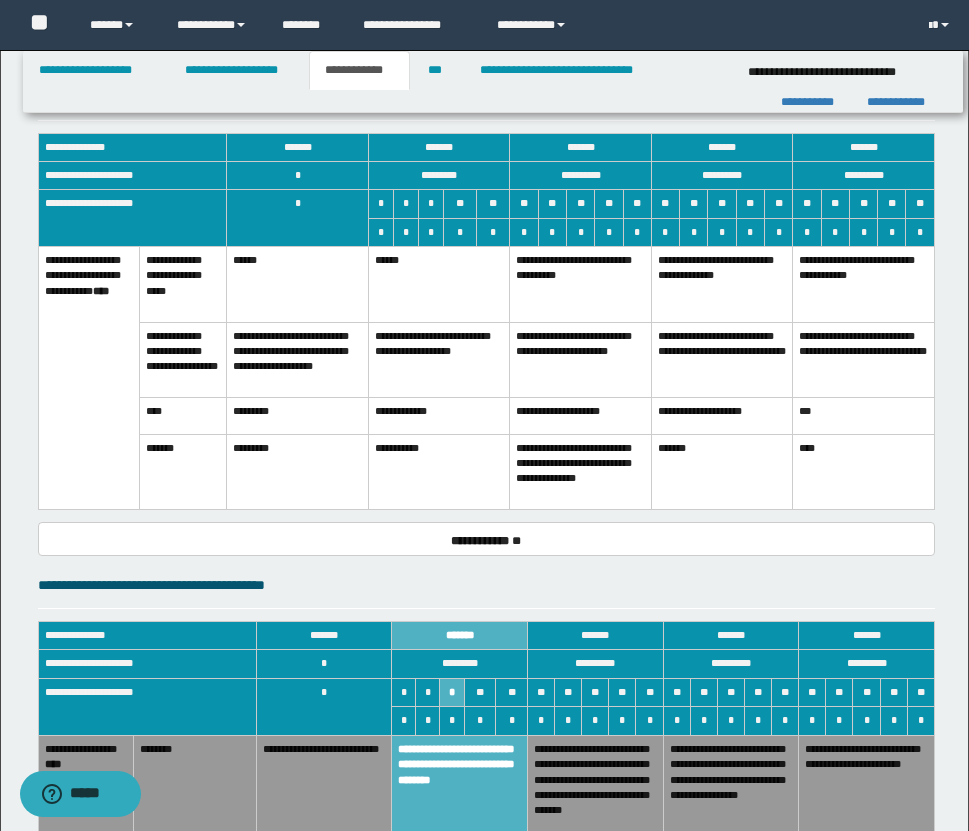 click on "**********" at bounding box center [438, 360] 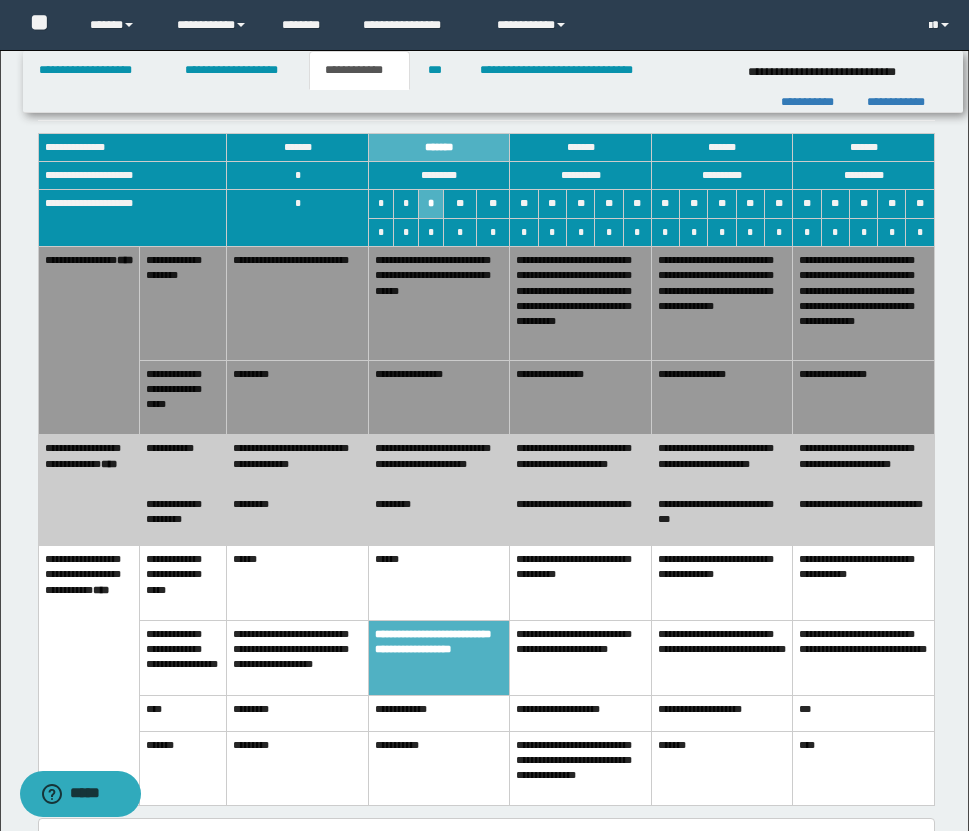 click on "**********" at bounding box center [438, 304] 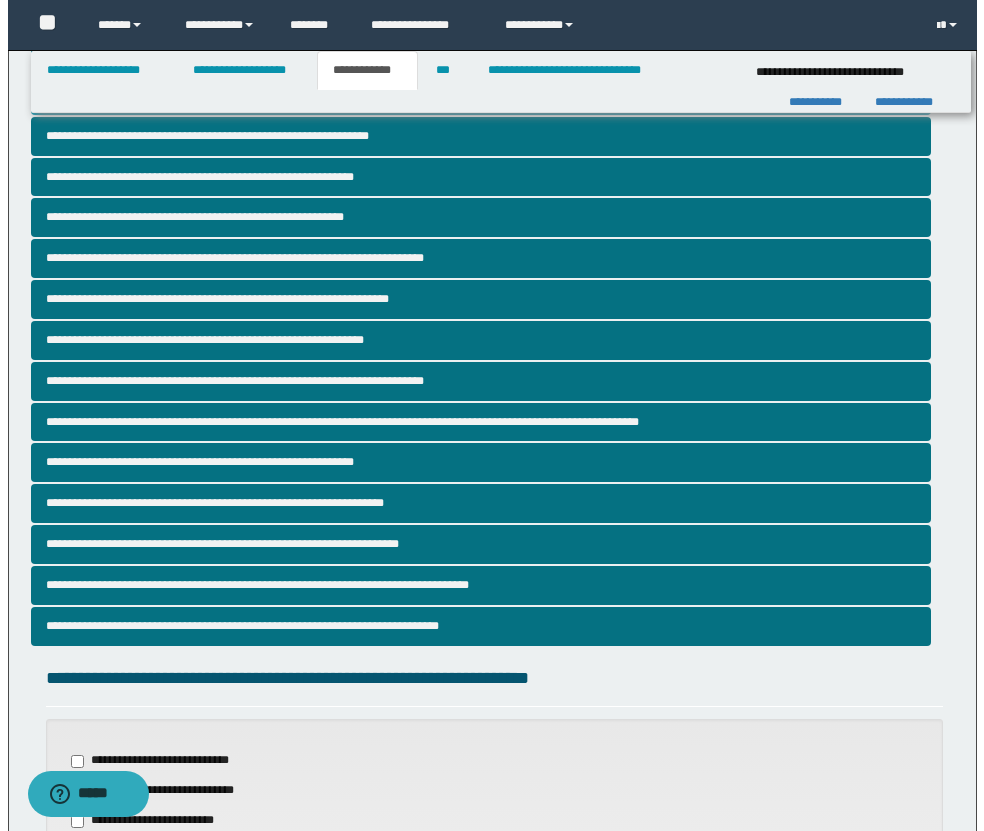scroll, scrollTop: 0, scrollLeft: 0, axis: both 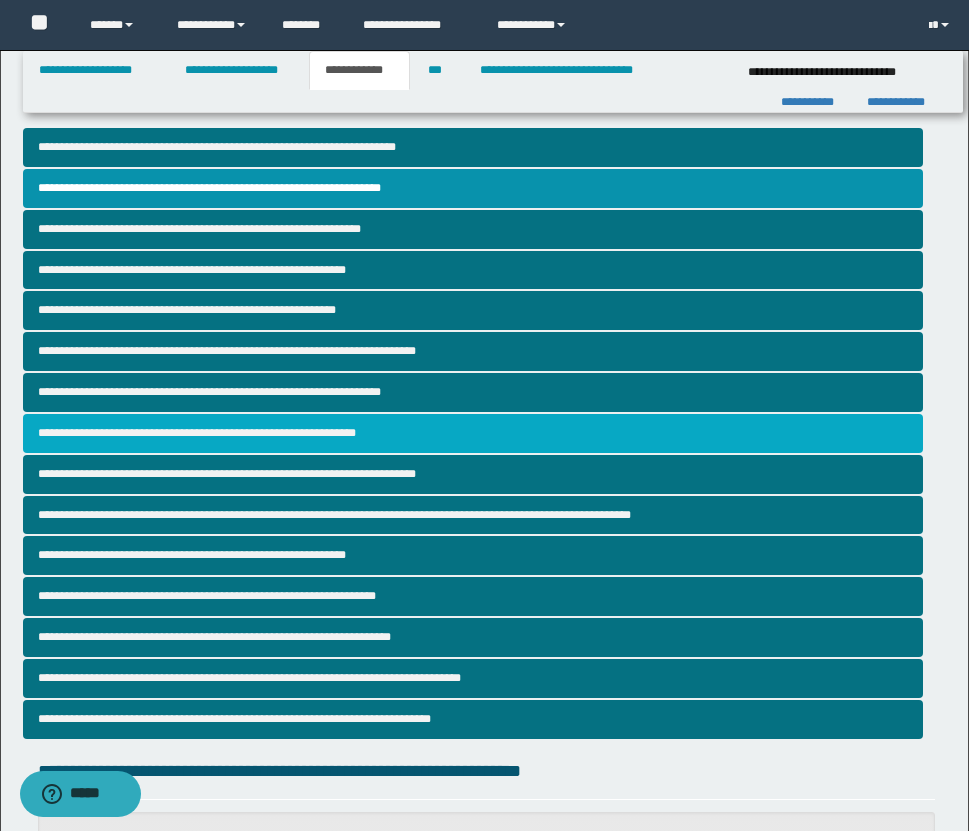 click on "**********" at bounding box center (473, 433) 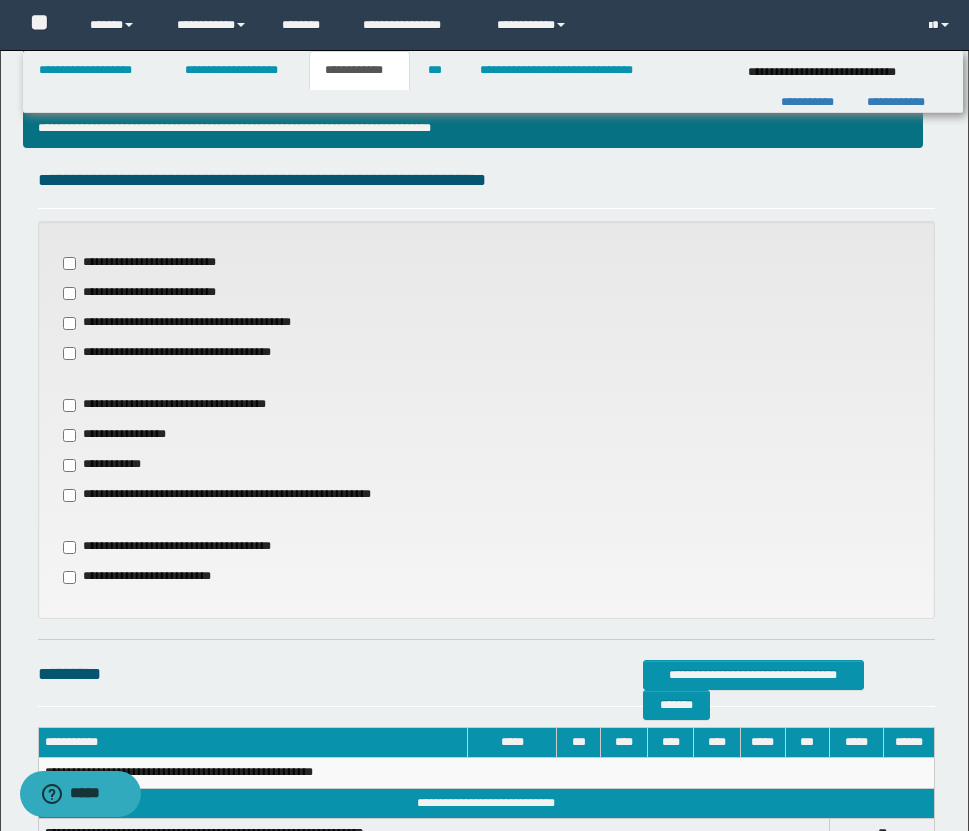 scroll, scrollTop: 718, scrollLeft: 0, axis: vertical 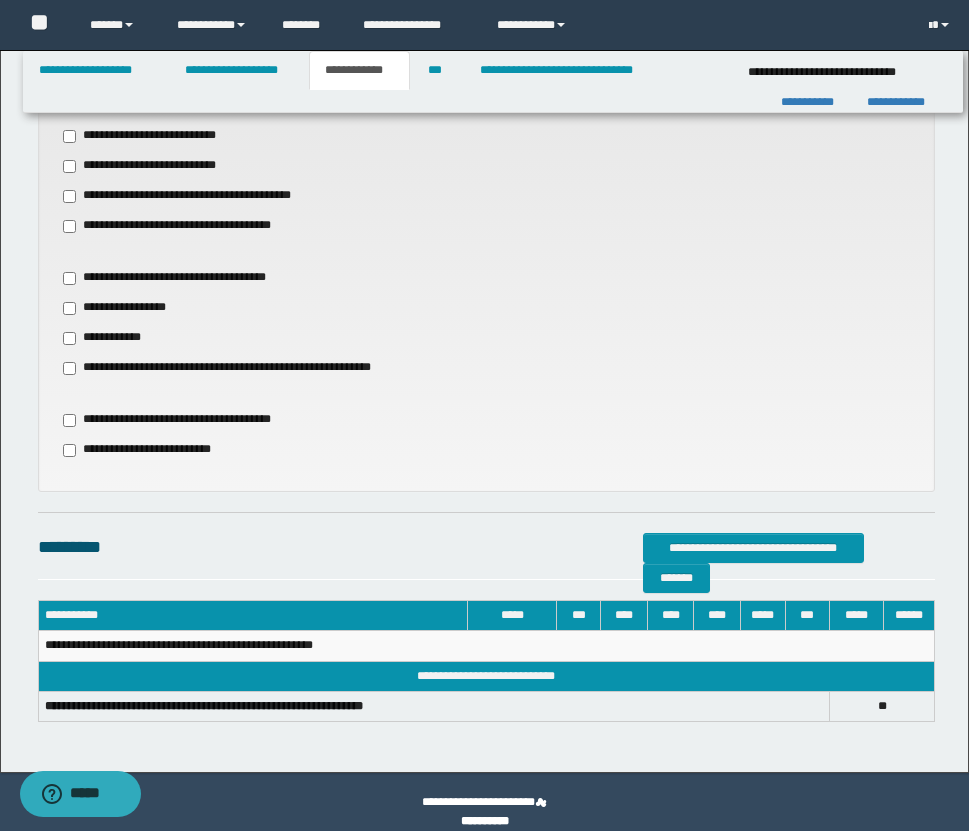 click on "**********" at bounding box center (152, 166) 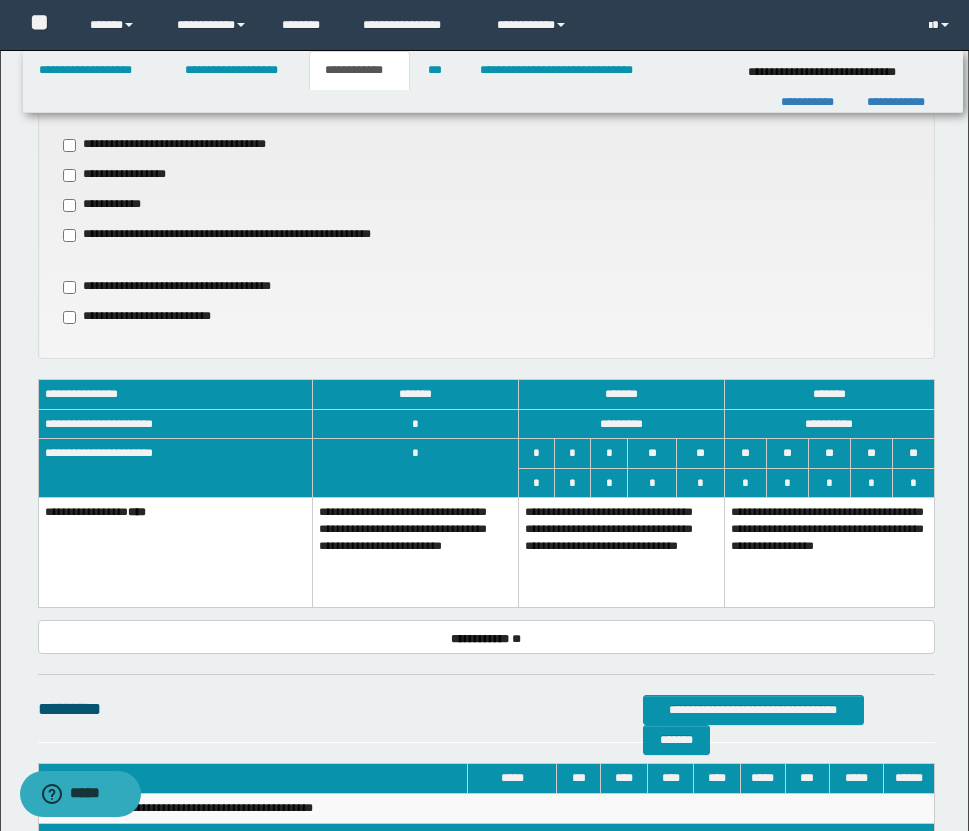 scroll, scrollTop: 1024, scrollLeft: 0, axis: vertical 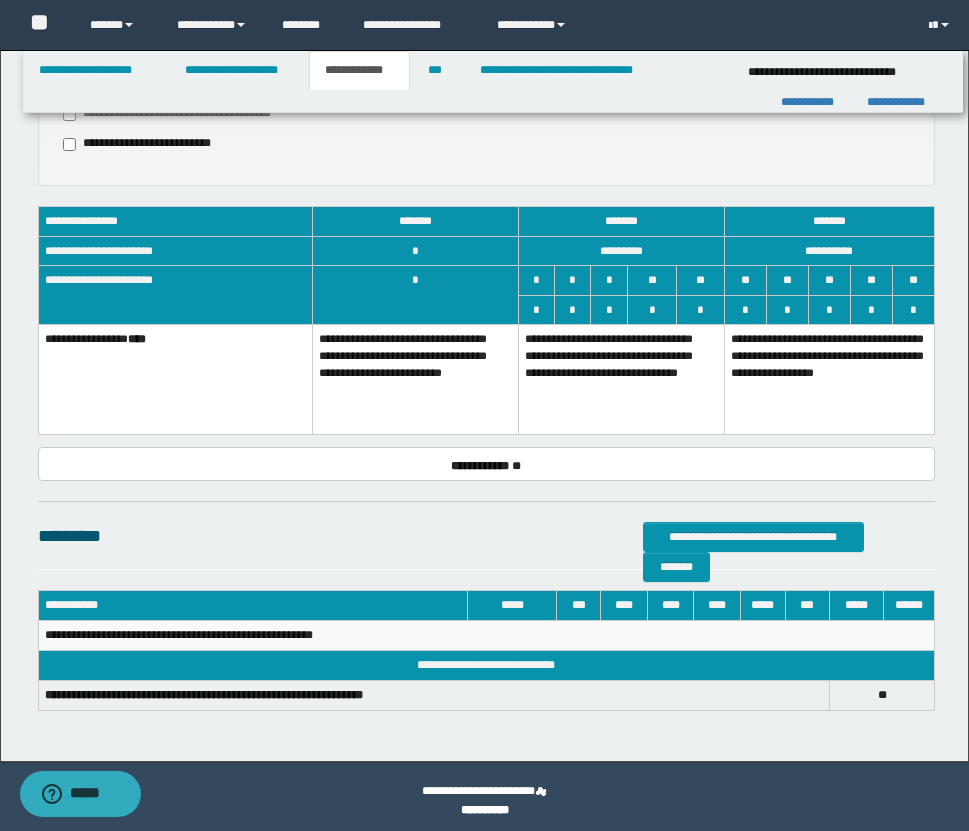 click on "**********" at bounding box center (622, 380) 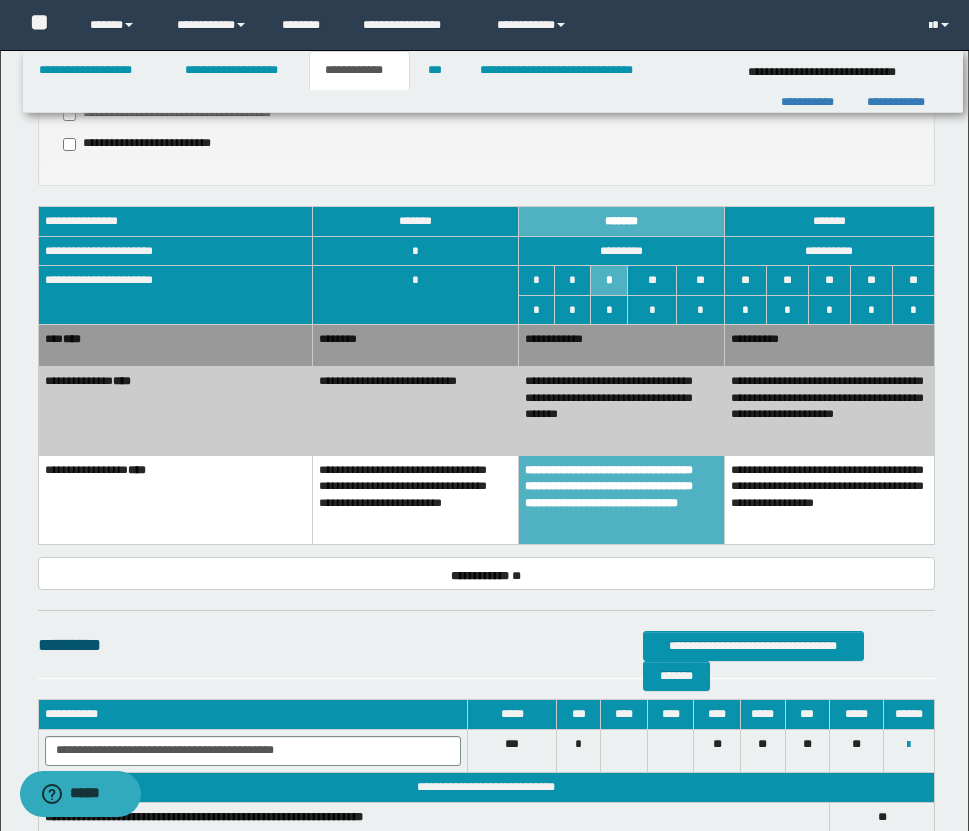 click on "**********" at bounding box center (622, 346) 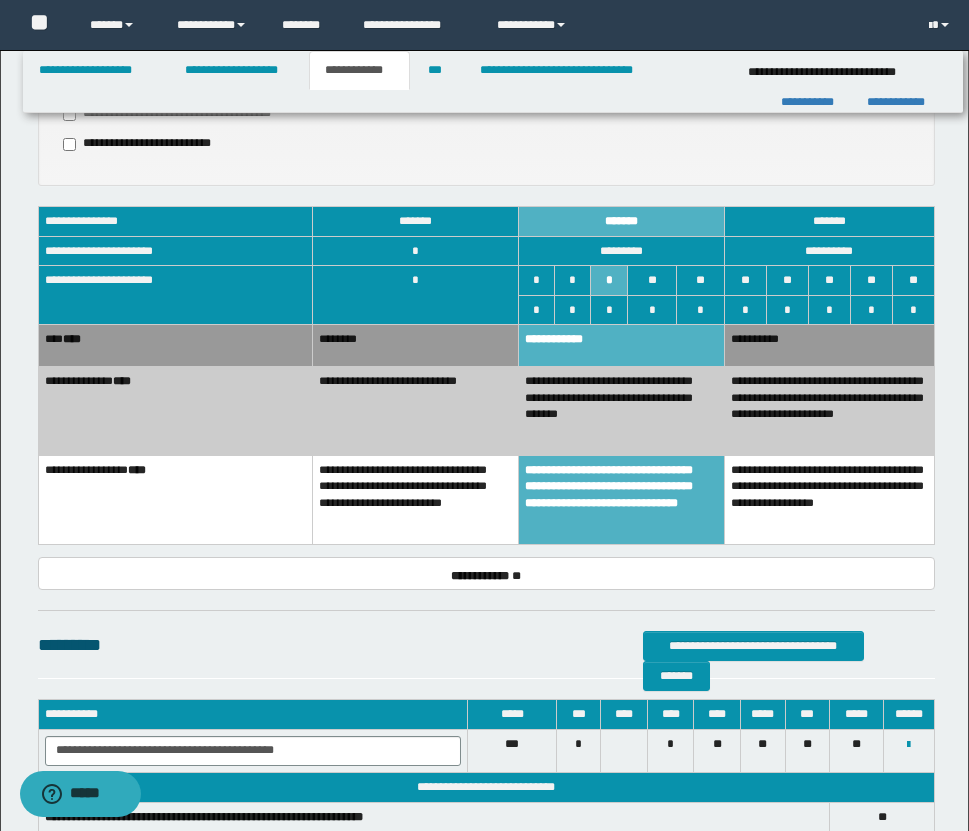 click on "**********" at bounding box center [416, 411] 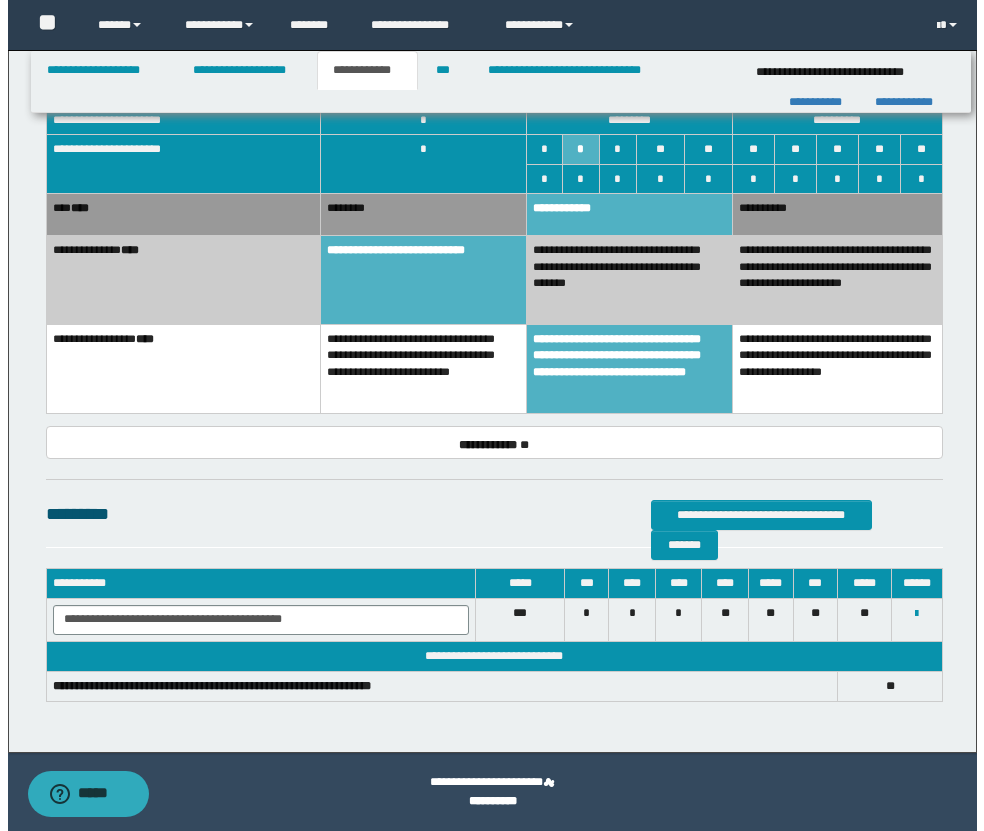 scroll, scrollTop: 0, scrollLeft: 0, axis: both 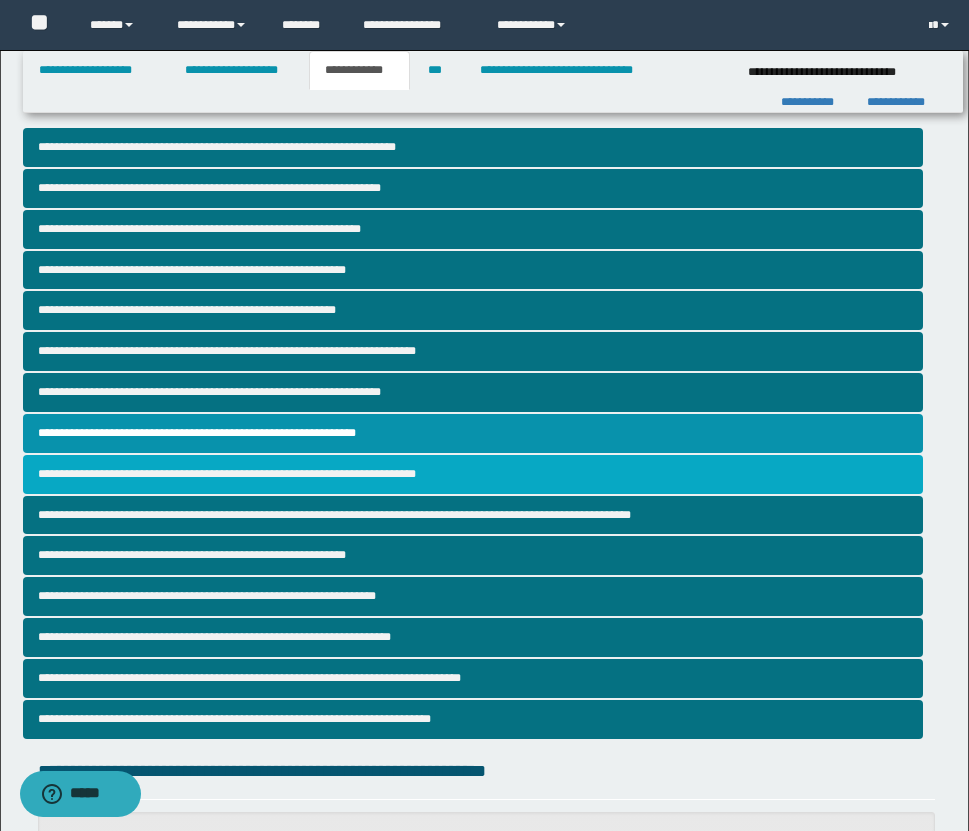 click on "**********" at bounding box center [473, 474] 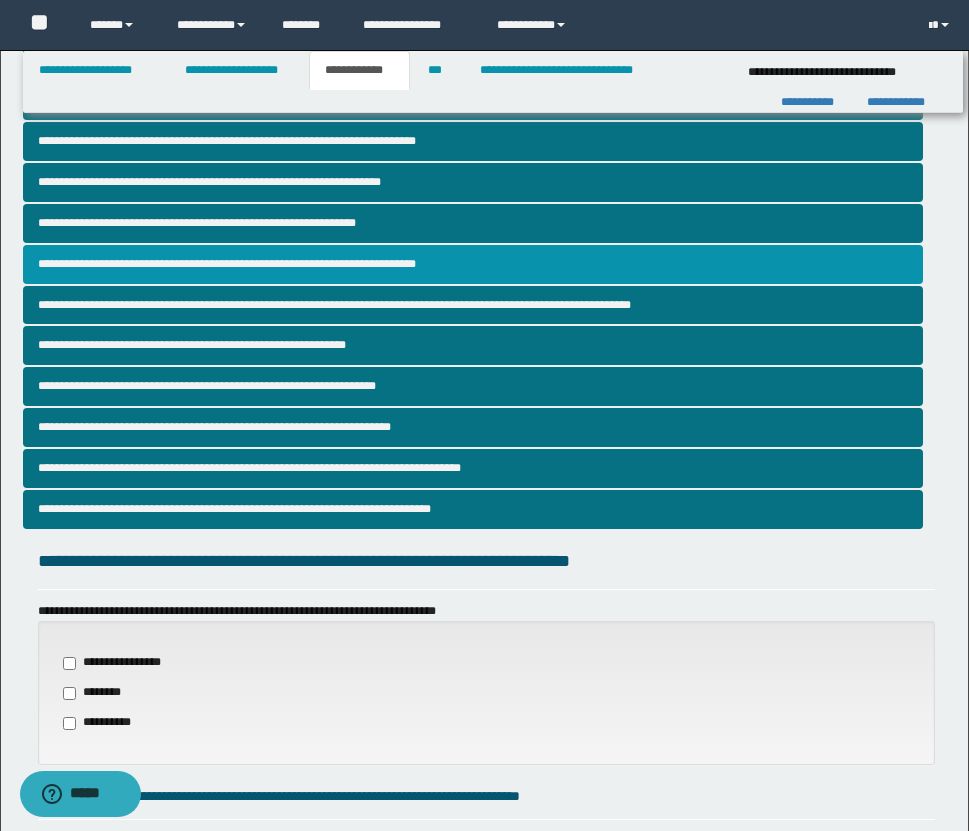 scroll, scrollTop: 528, scrollLeft: 0, axis: vertical 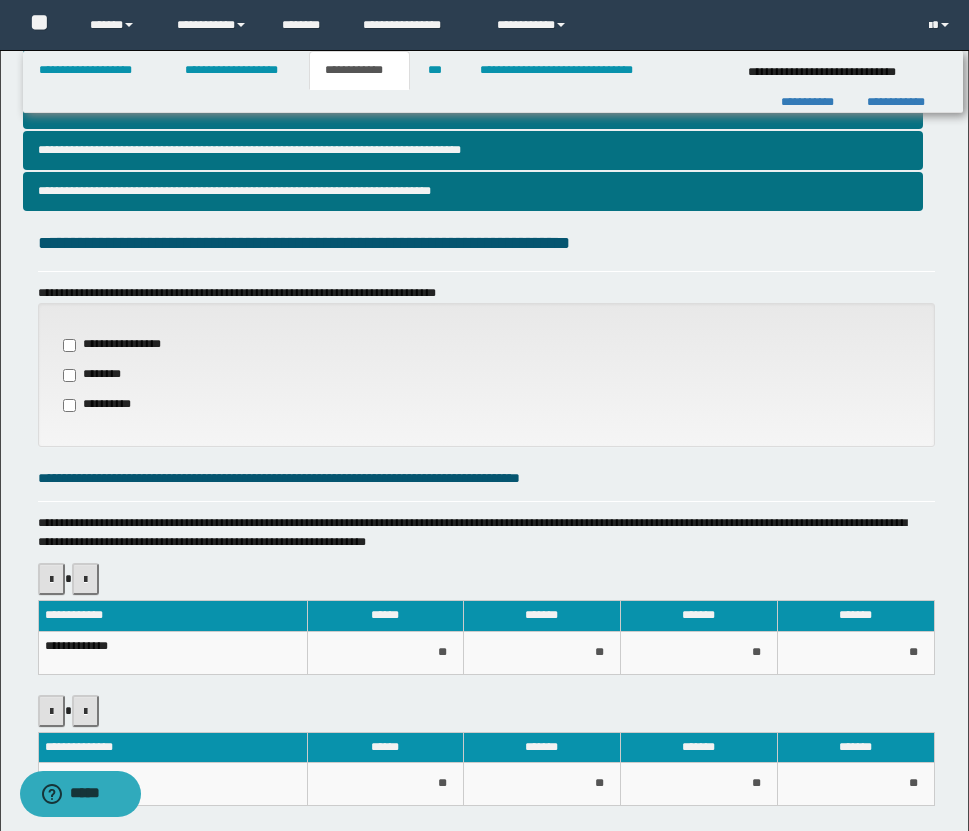 click on "**********" at bounding box center [101, 405] 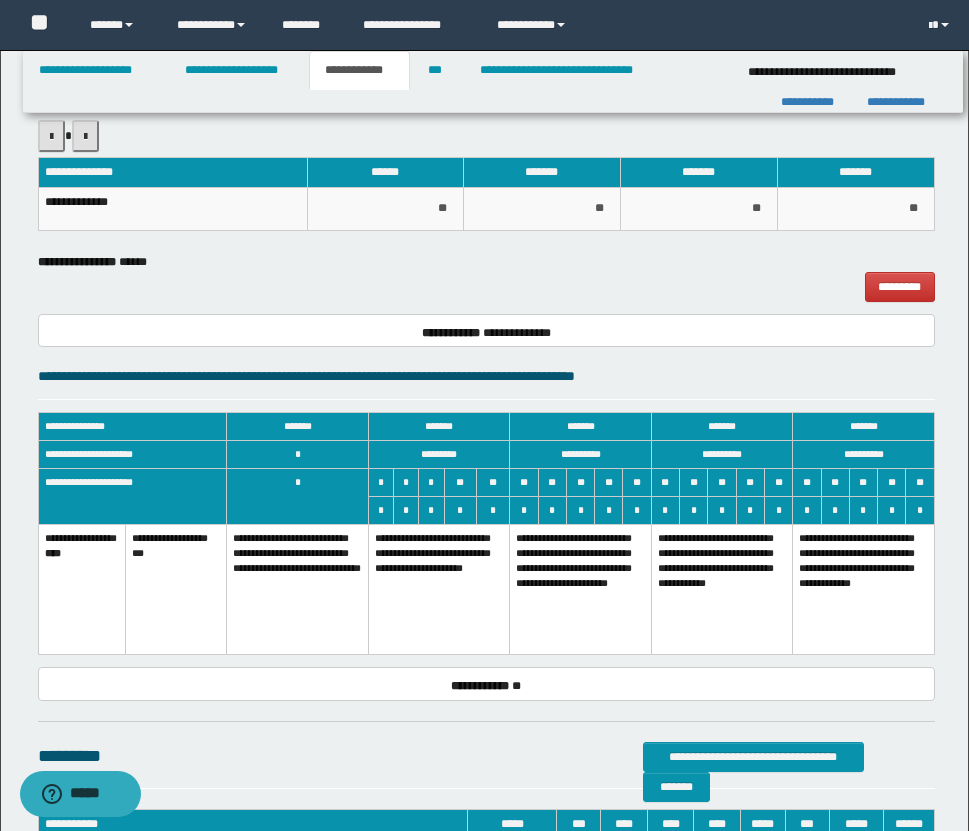 scroll, scrollTop: 1344, scrollLeft: 0, axis: vertical 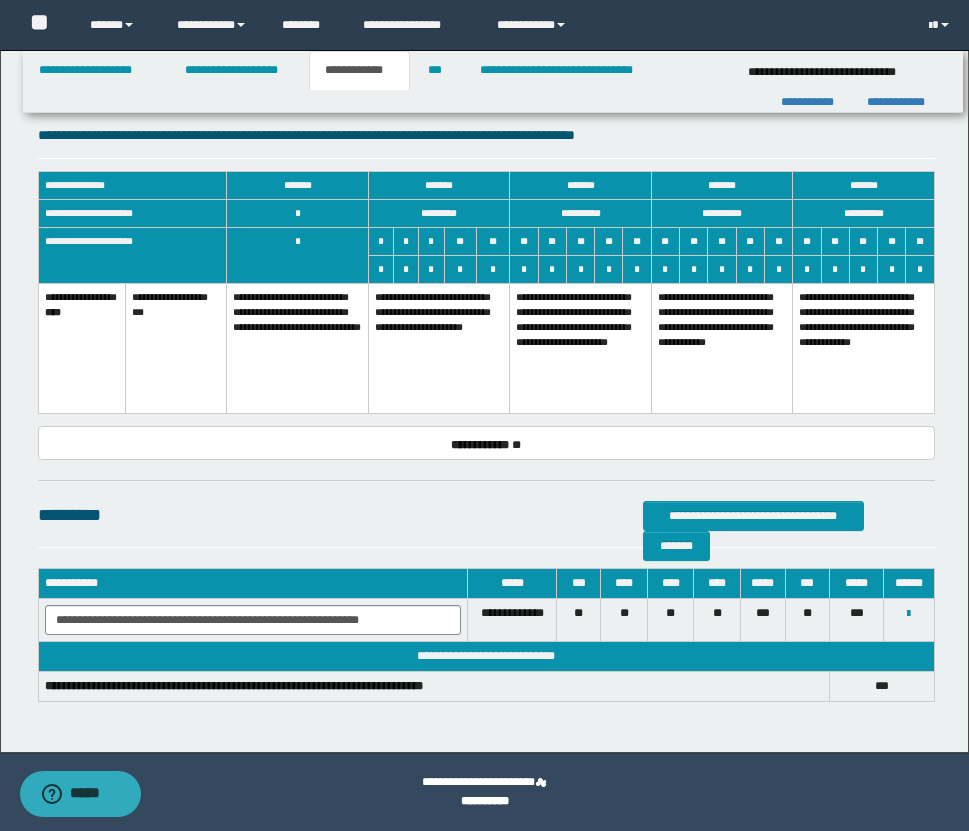 click on "**********" at bounding box center [438, 349] 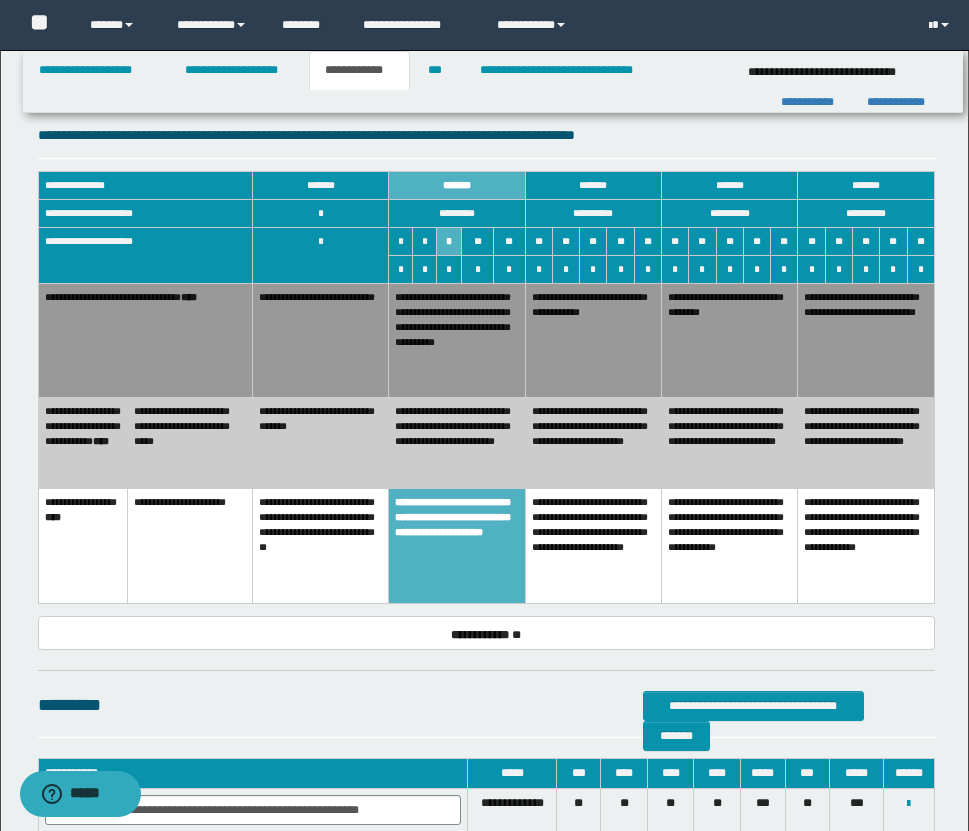 click on "**********" at bounding box center [457, 341] 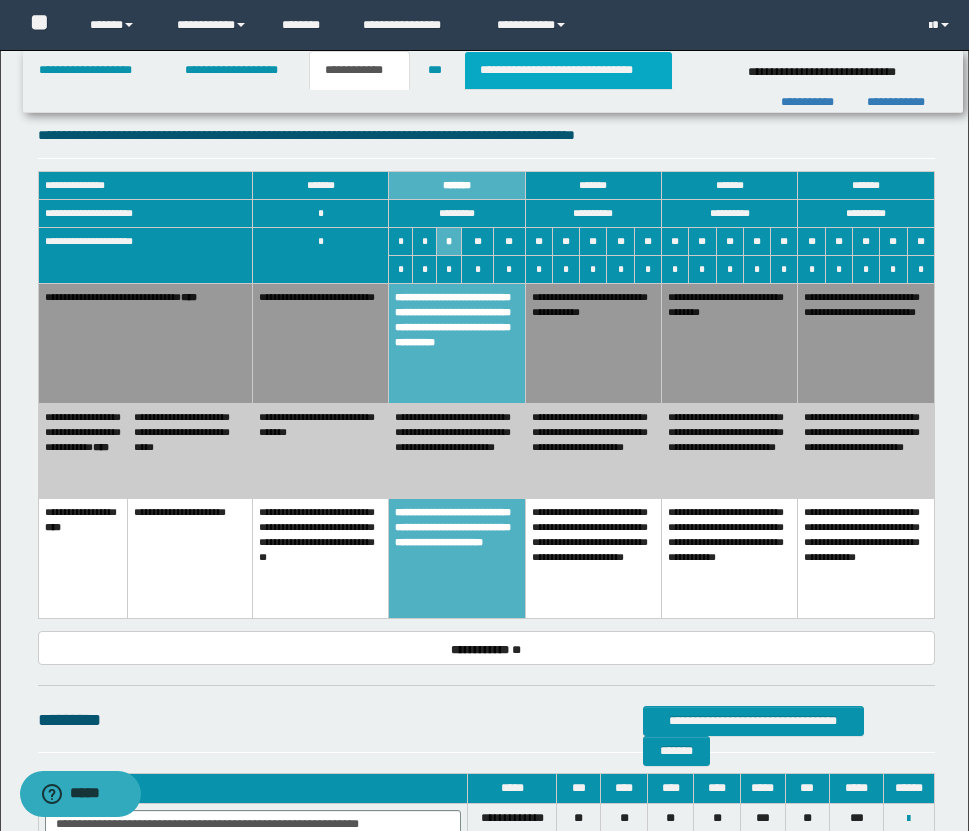 click on "**********" at bounding box center (568, 70) 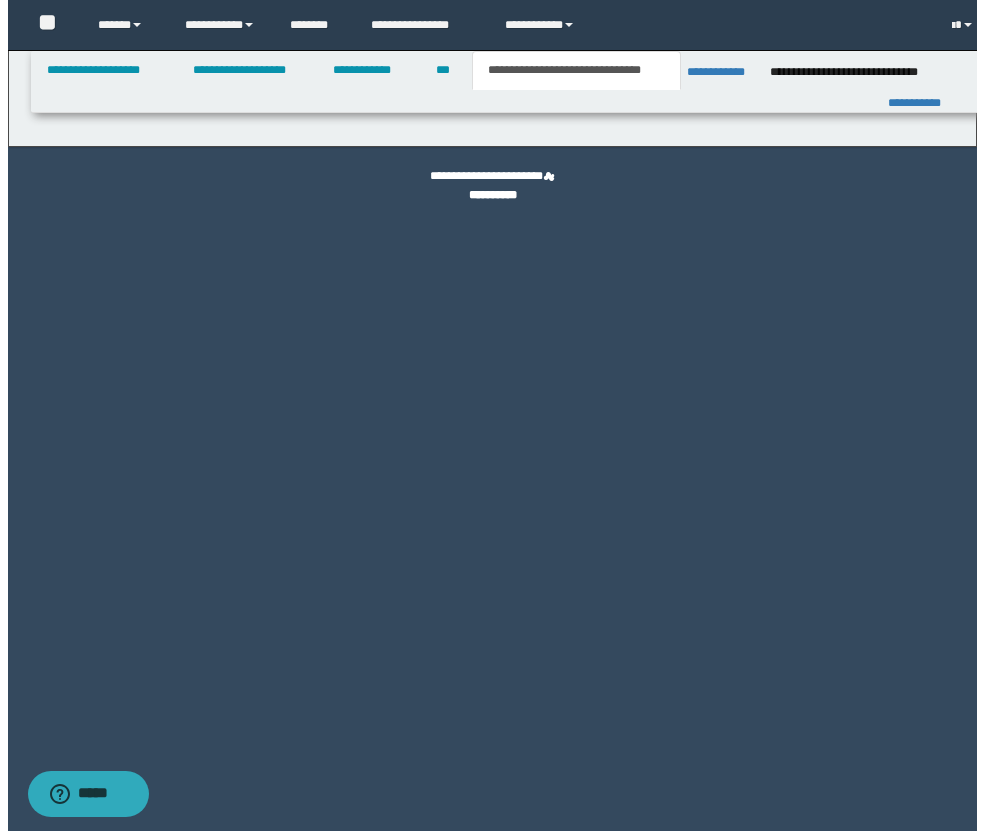 scroll, scrollTop: 0, scrollLeft: 0, axis: both 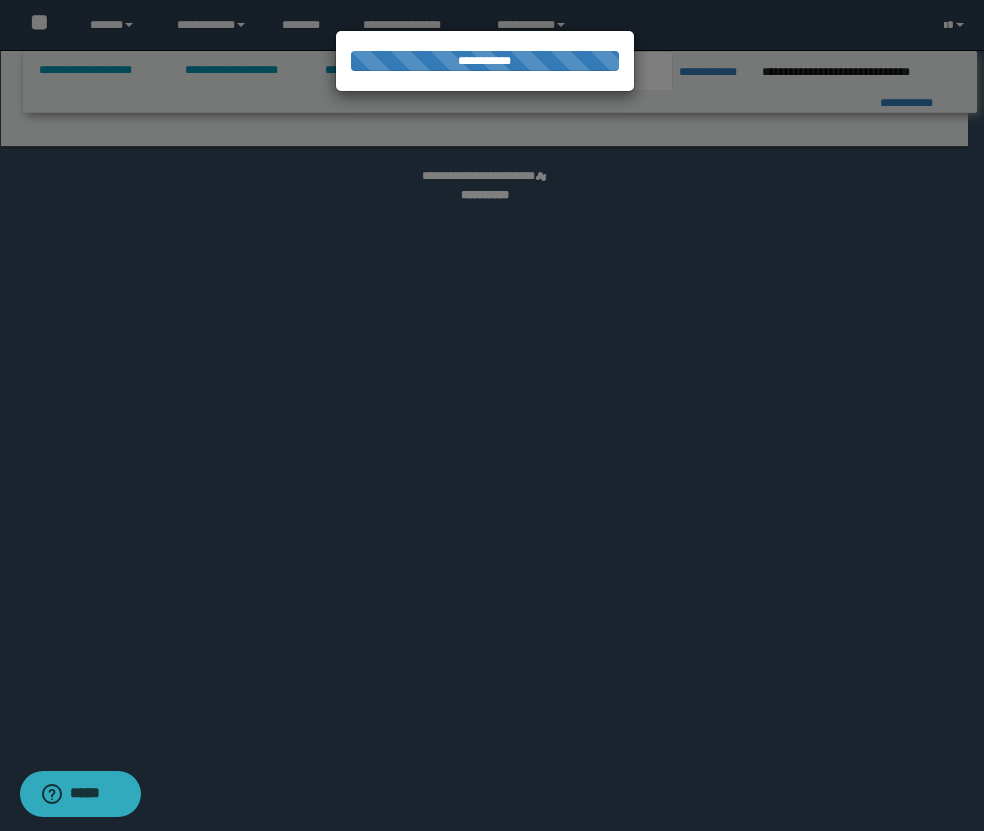 select on "*" 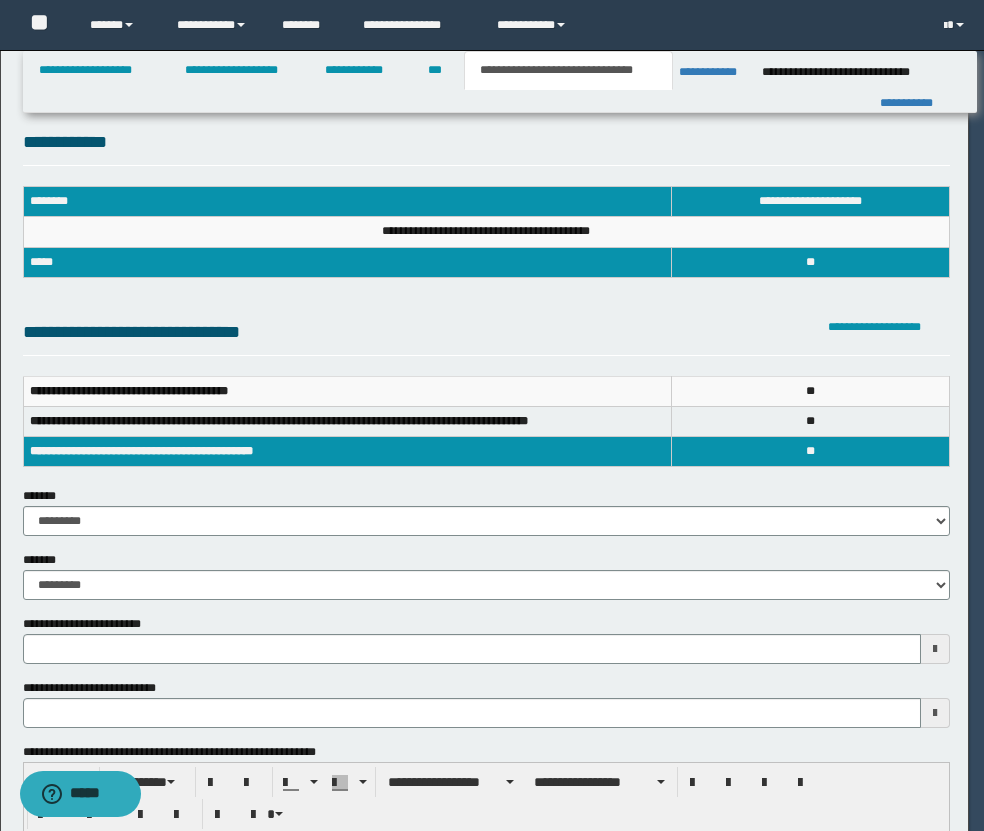 scroll, scrollTop: 0, scrollLeft: 0, axis: both 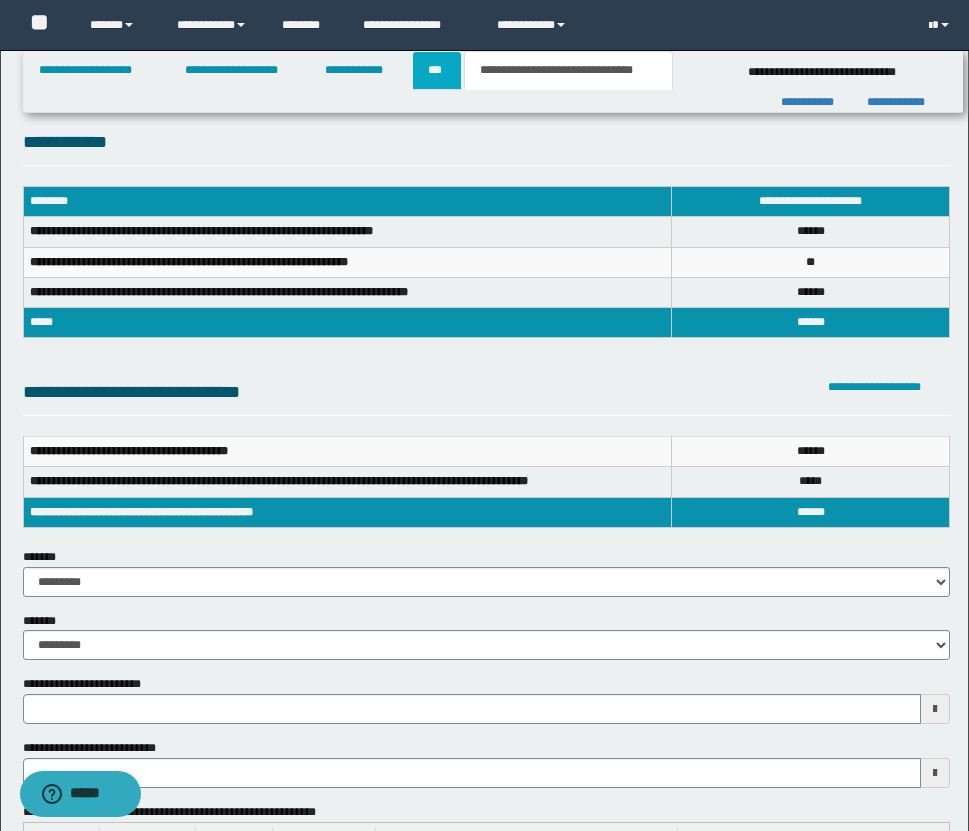 click on "***" at bounding box center (437, 70) 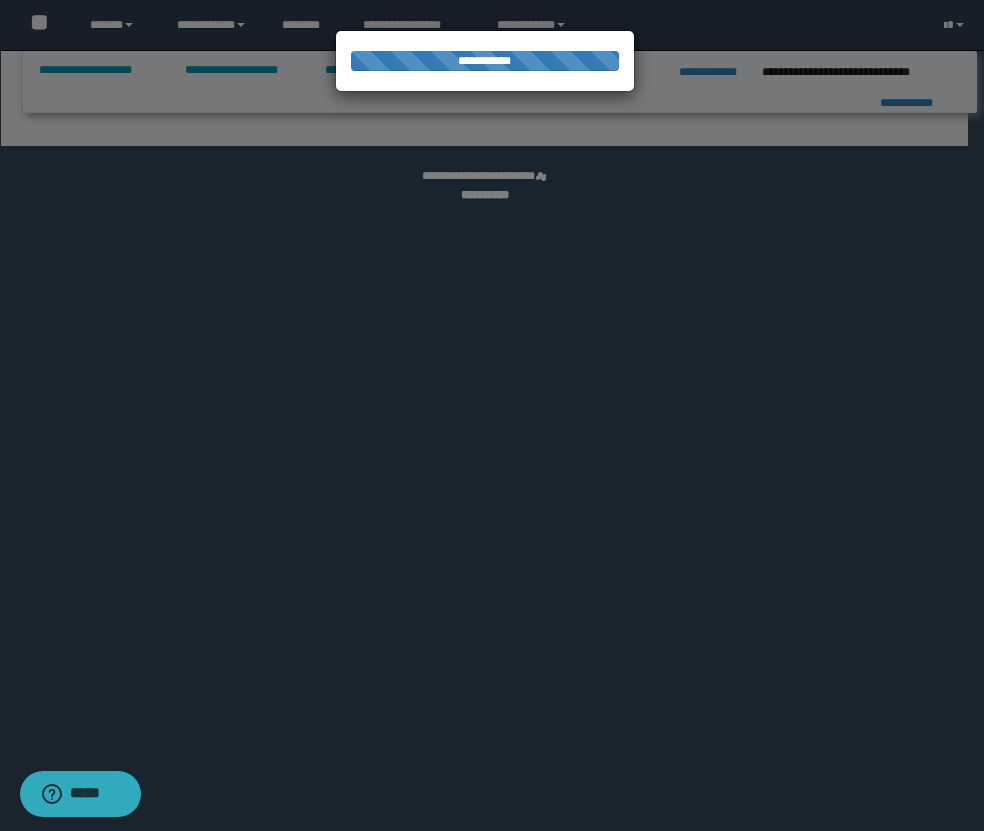 select on "**" 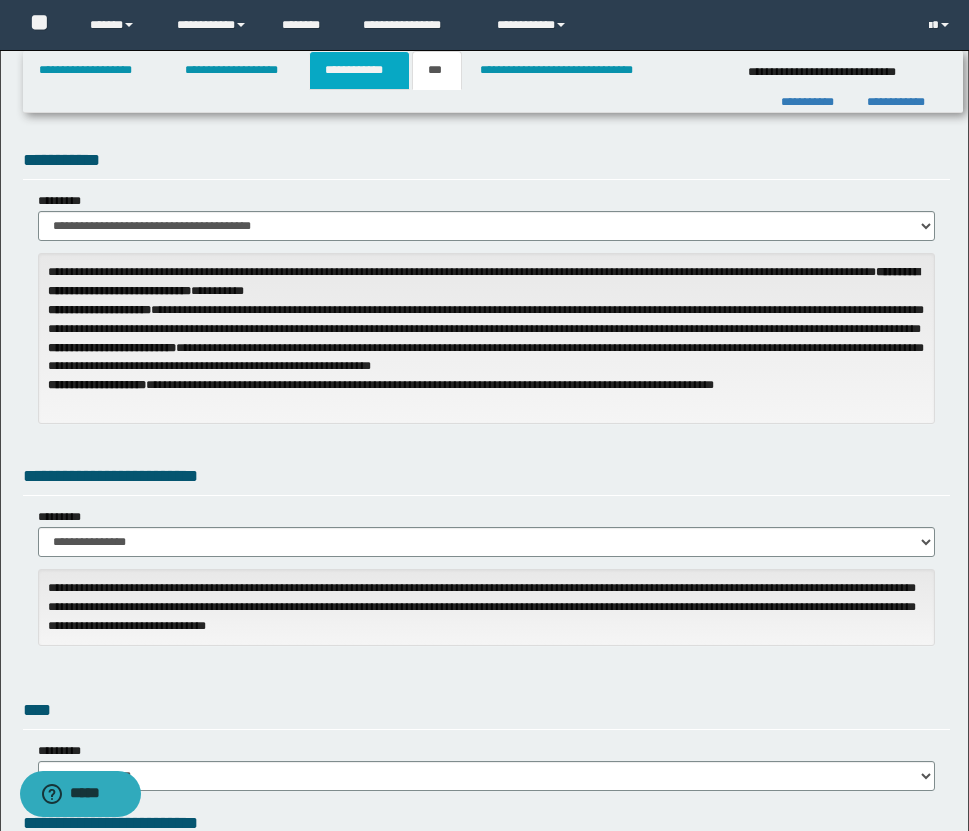 click on "**********" at bounding box center [359, 70] 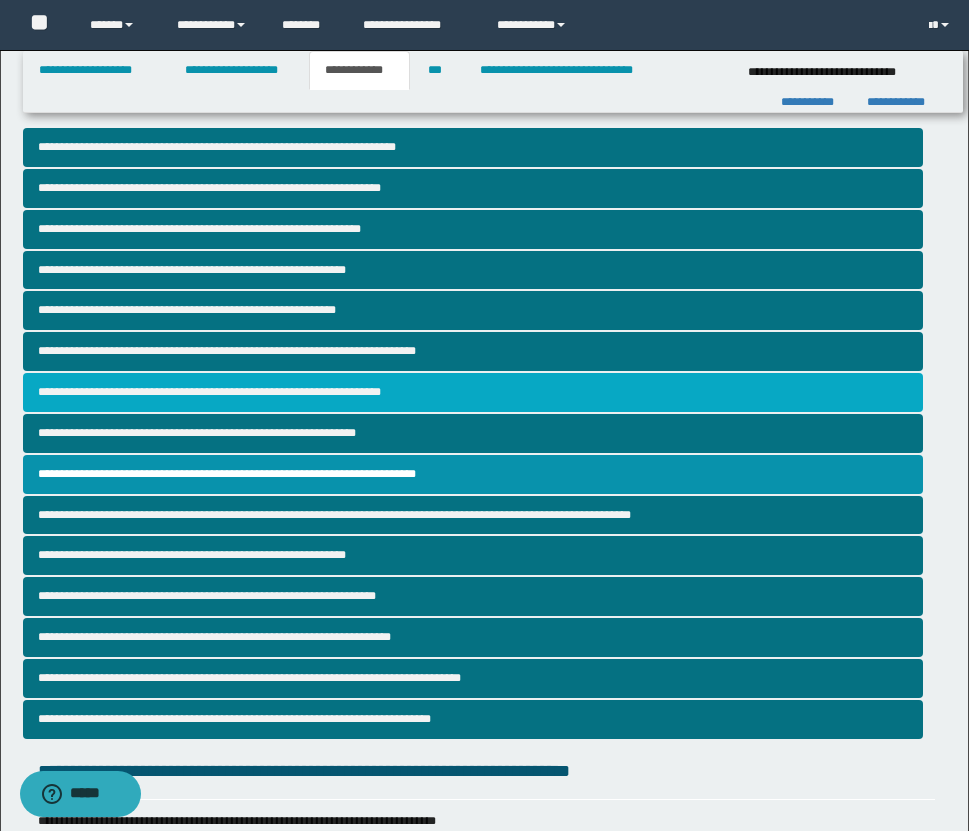 click on "**********" at bounding box center (473, 392) 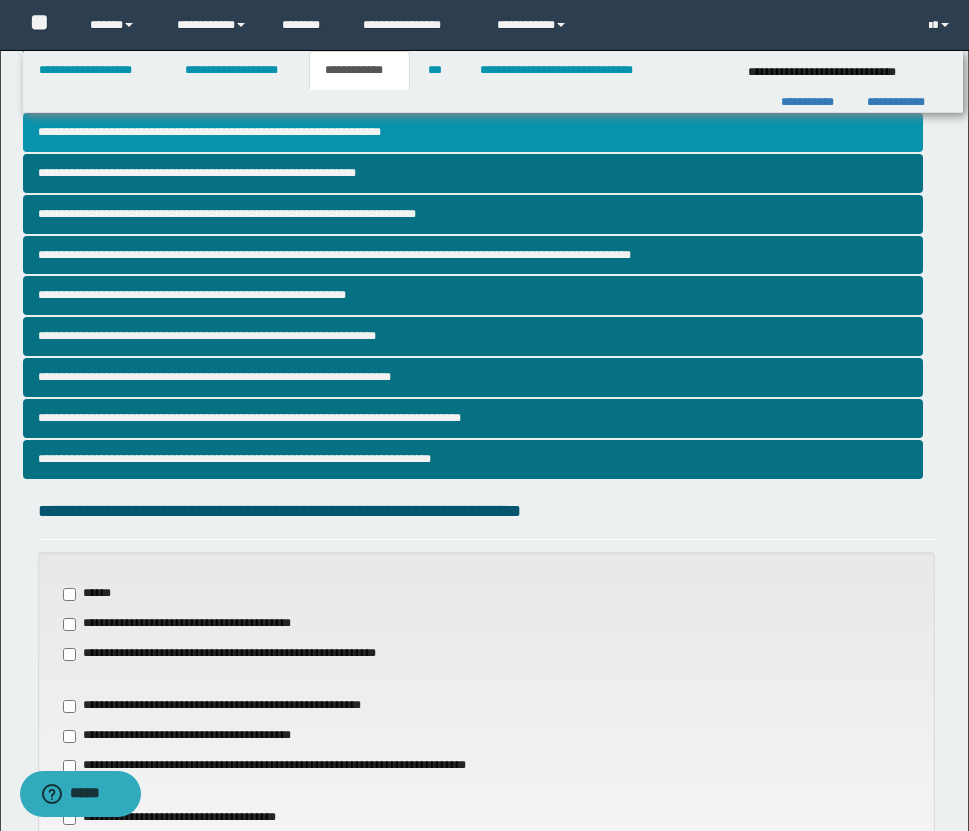 scroll, scrollTop: 647, scrollLeft: 0, axis: vertical 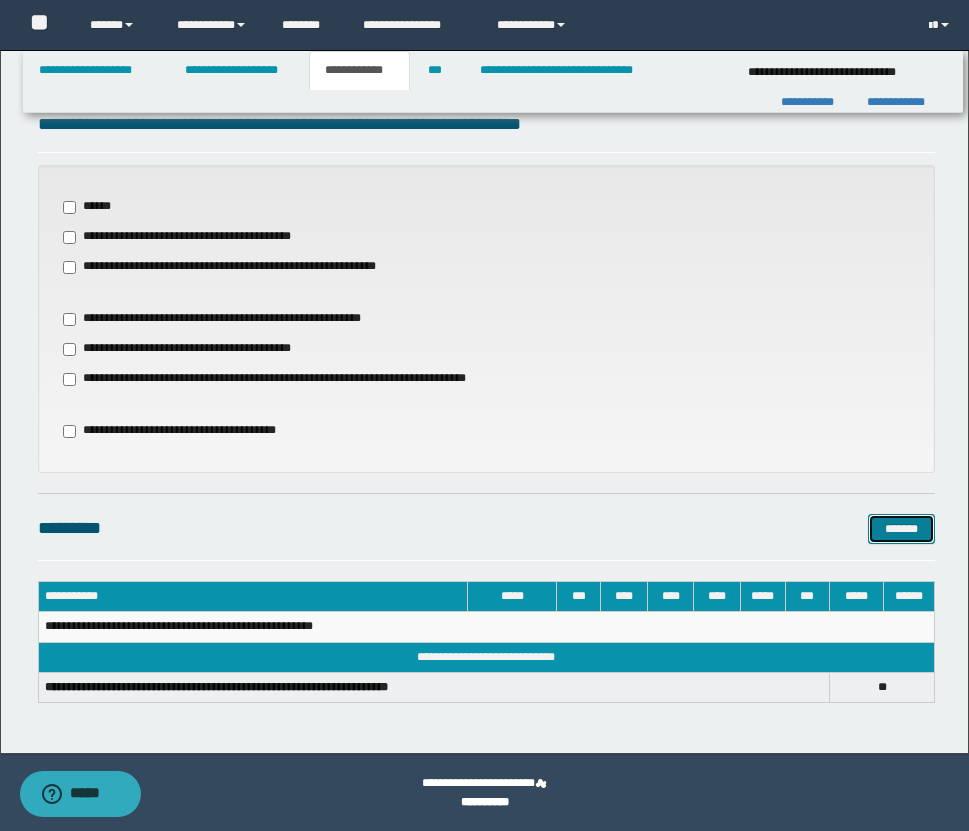click on "*******" at bounding box center (901, 529) 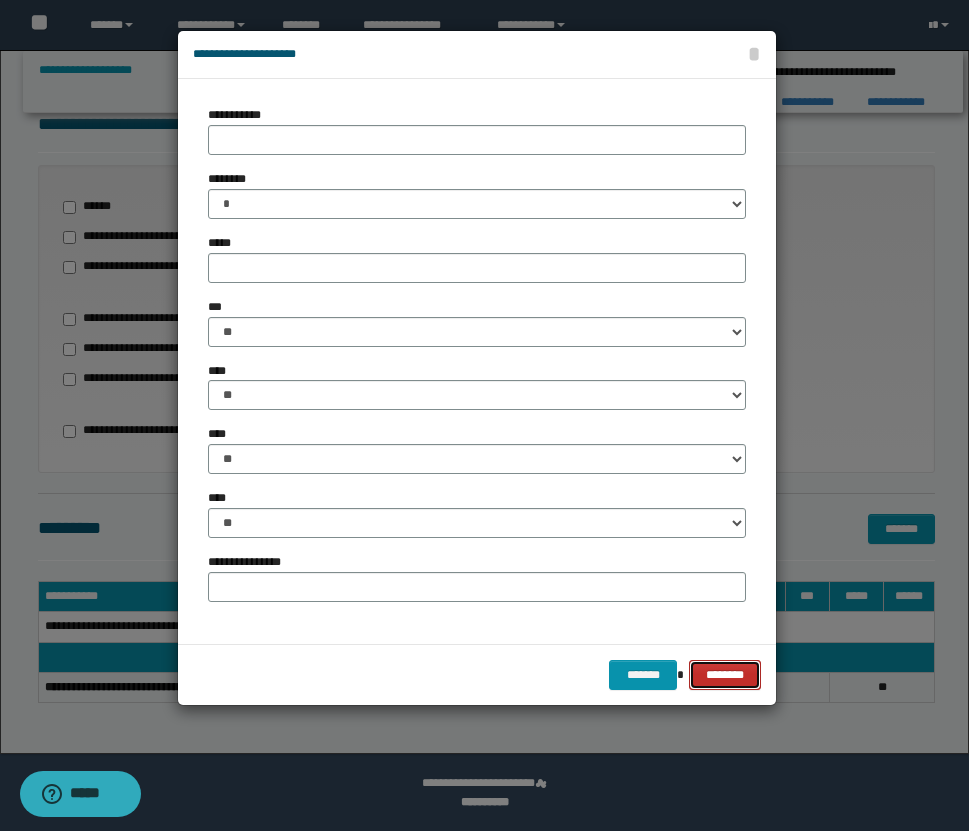 click on "********" at bounding box center [725, 675] 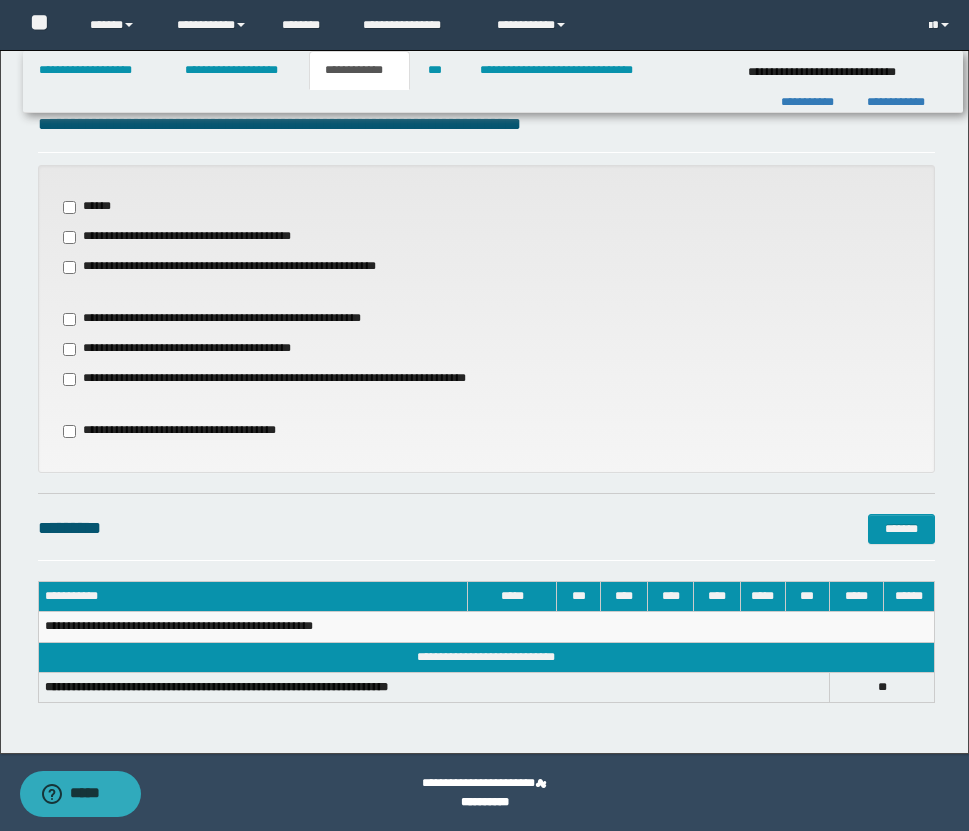 click on "**********" at bounding box center [185, 431] 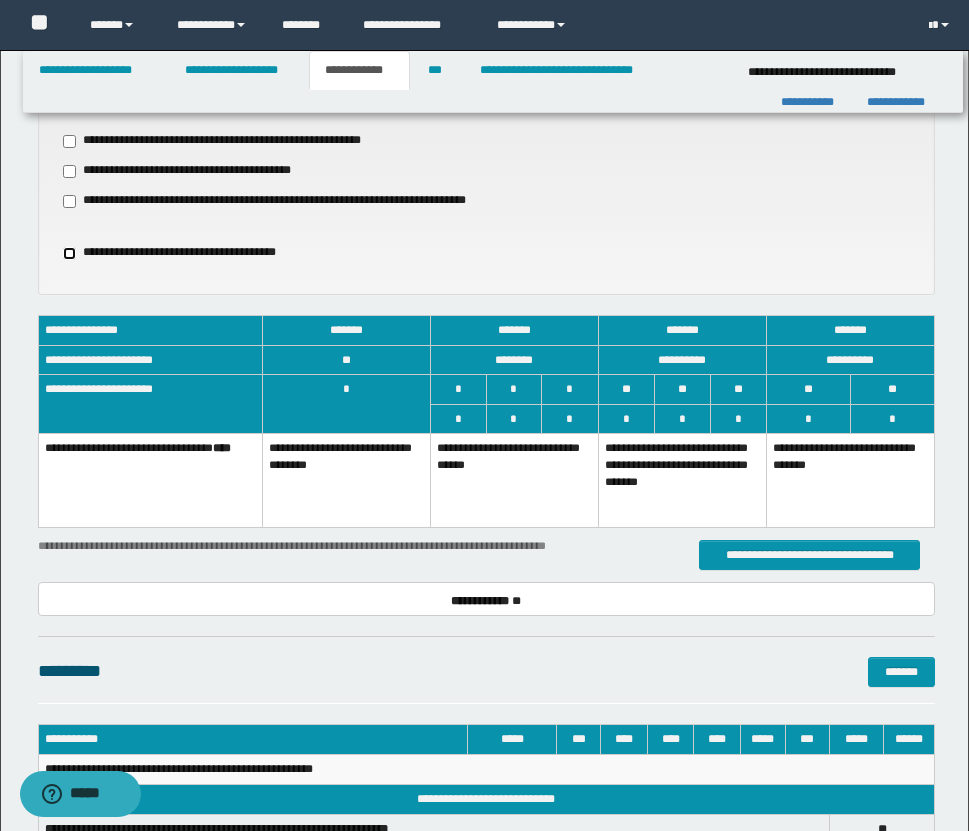 scroll, scrollTop: 824, scrollLeft: 0, axis: vertical 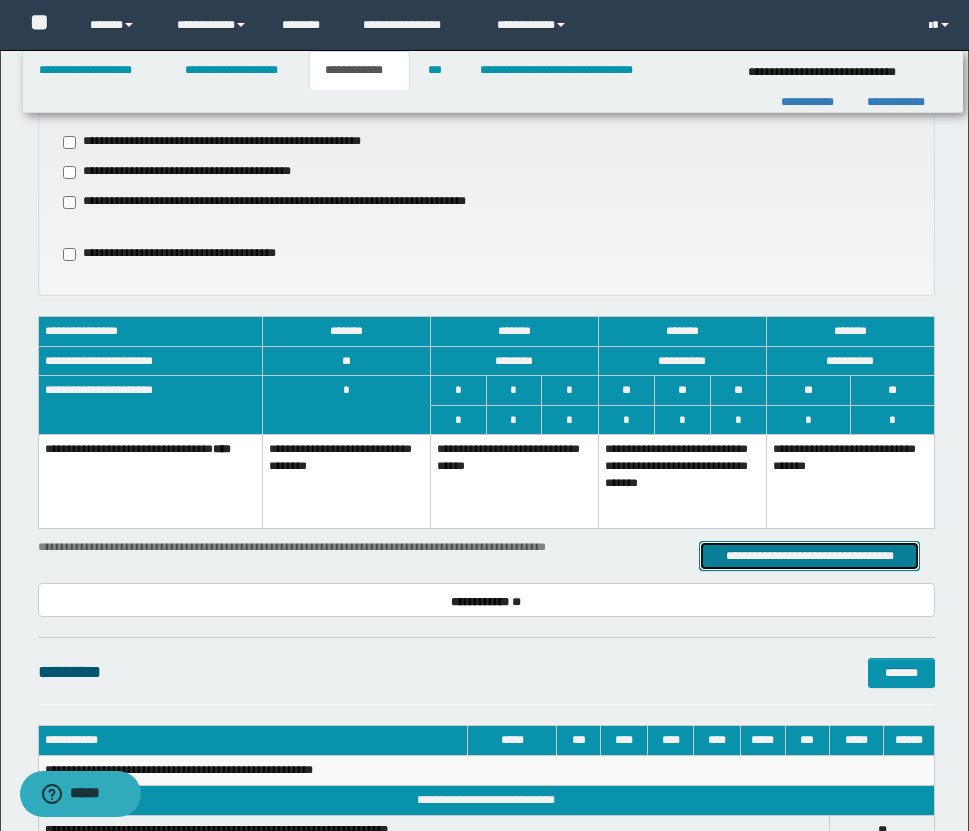 click on "**********" at bounding box center (809, 556) 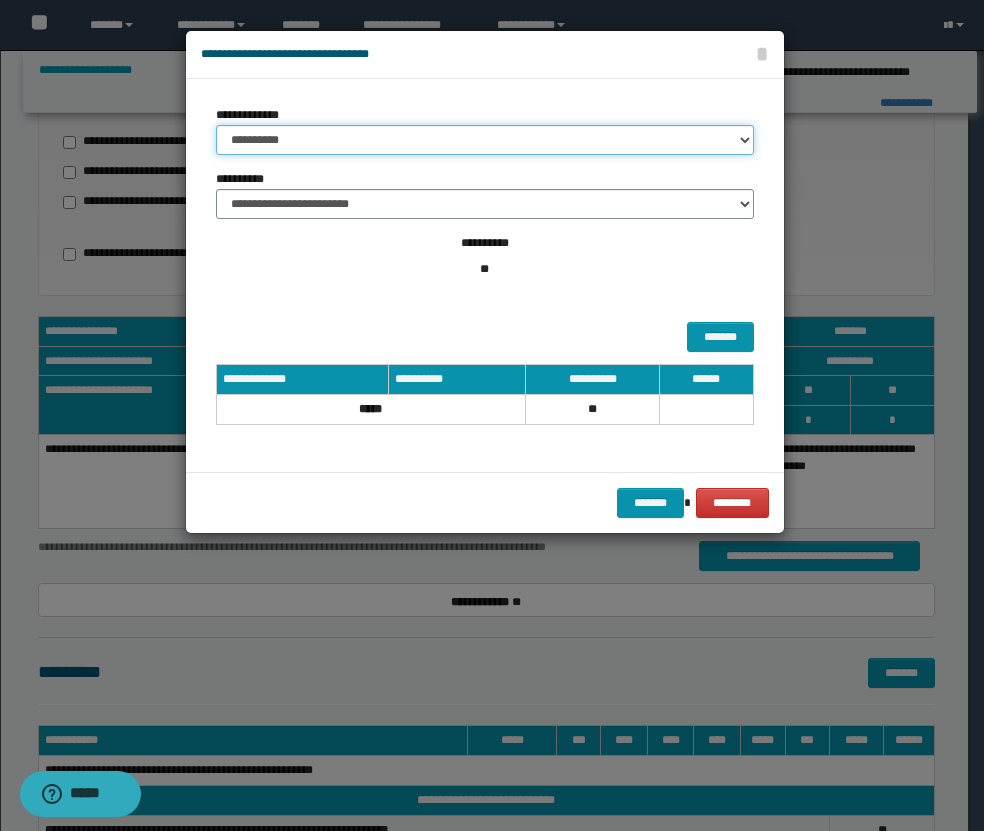 click on "**********" at bounding box center [485, 140] 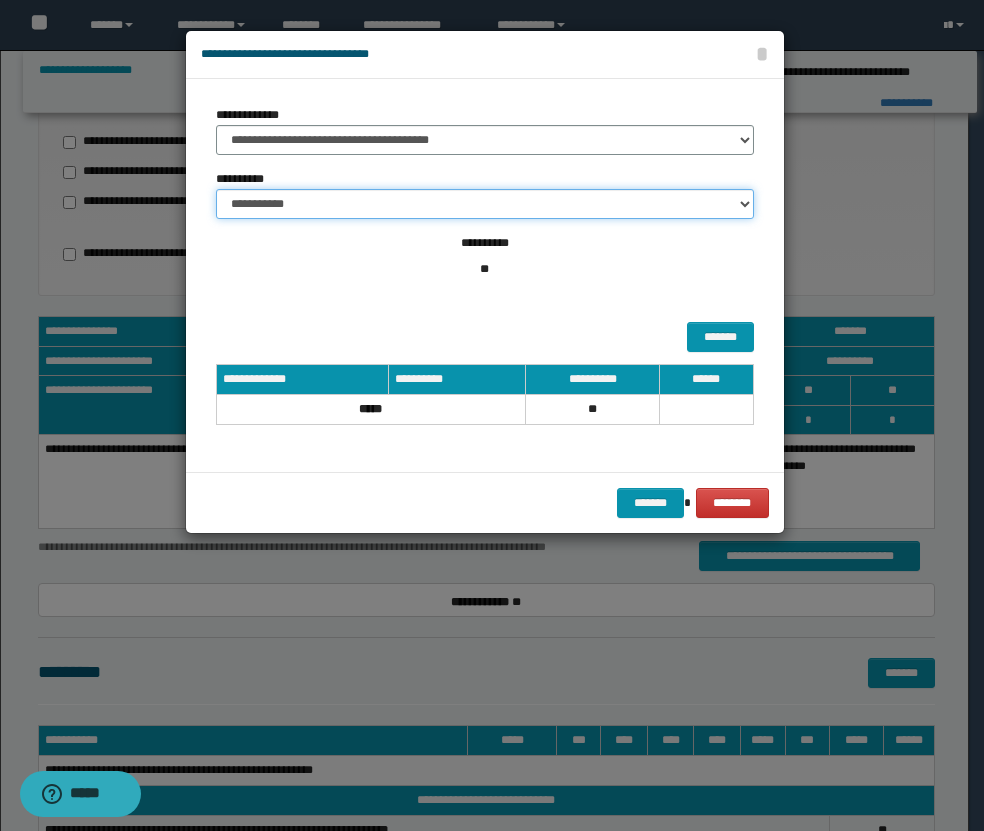 click on "**********" at bounding box center (485, 204) 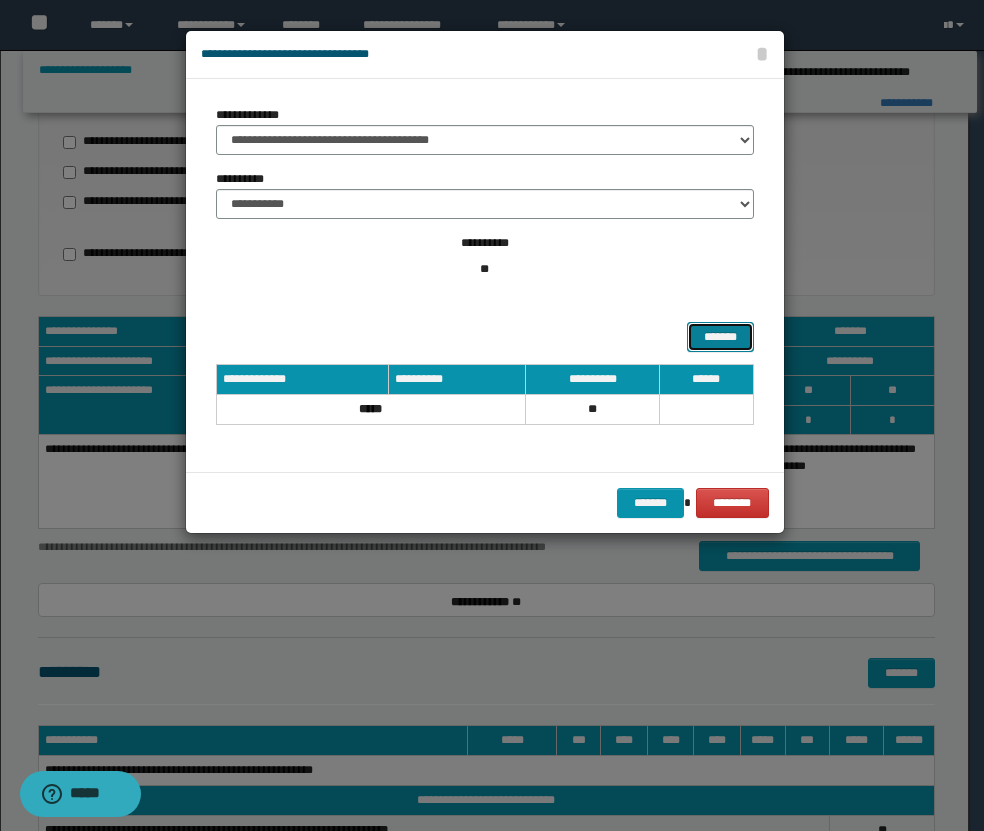 click on "*******" at bounding box center [720, 337] 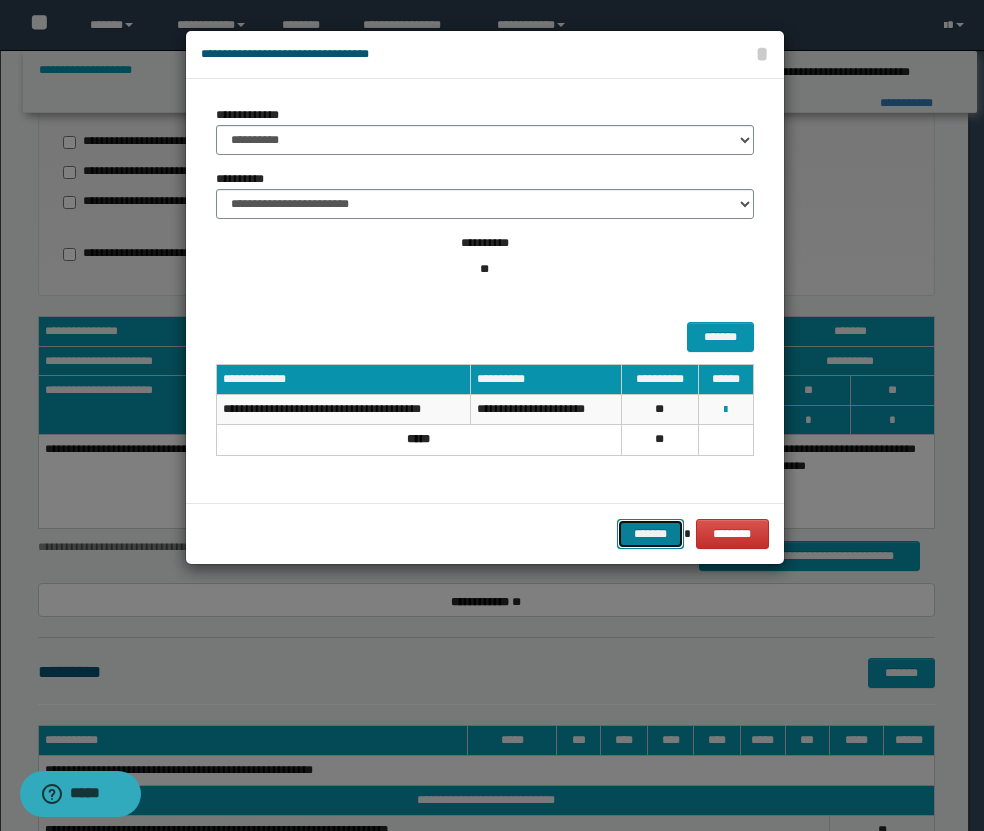 click on "*******" at bounding box center (651, 534) 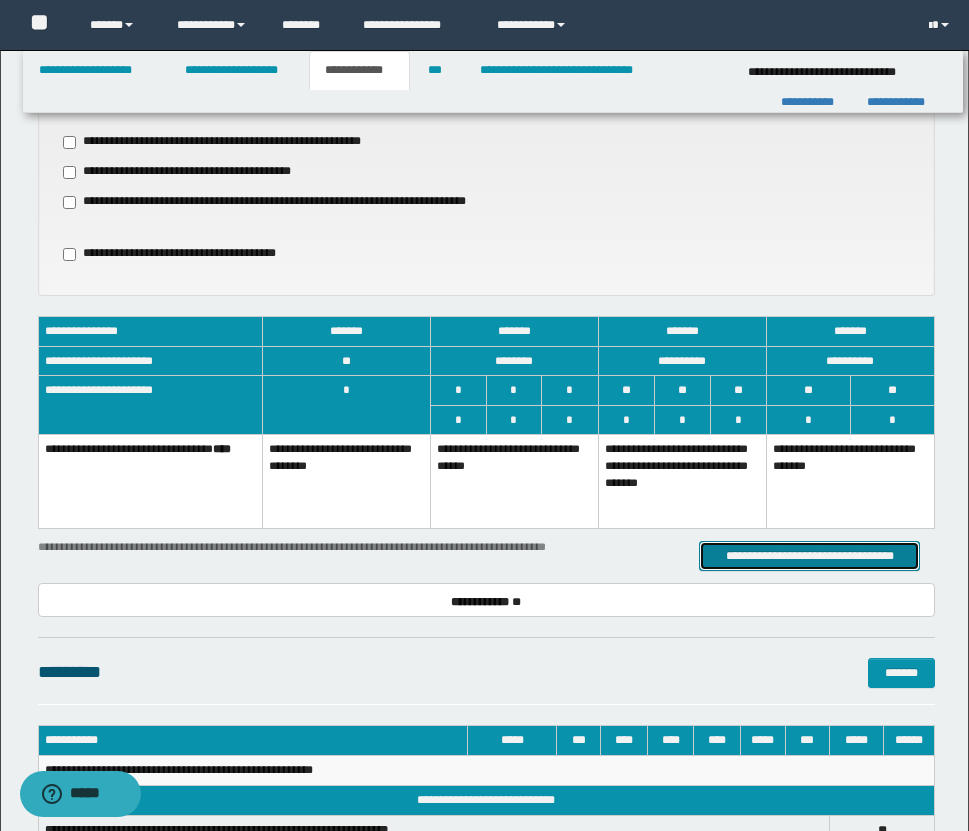 click on "**********" at bounding box center (809, 556) 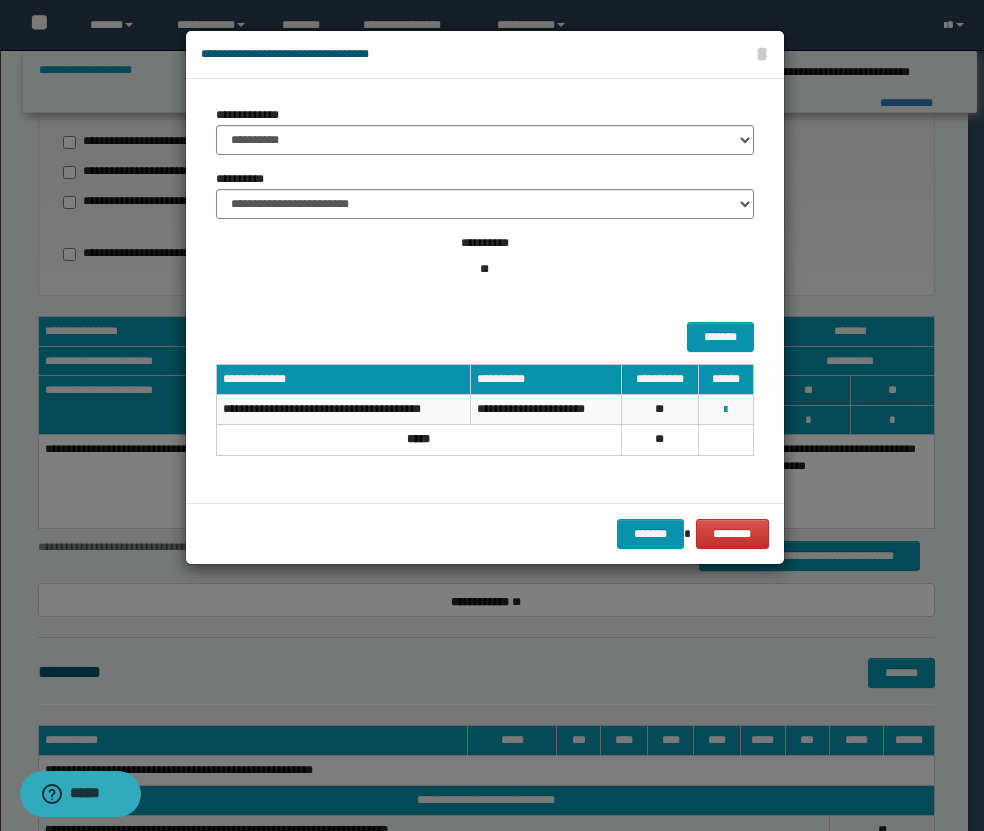 click on "**********" at bounding box center (343, 410) 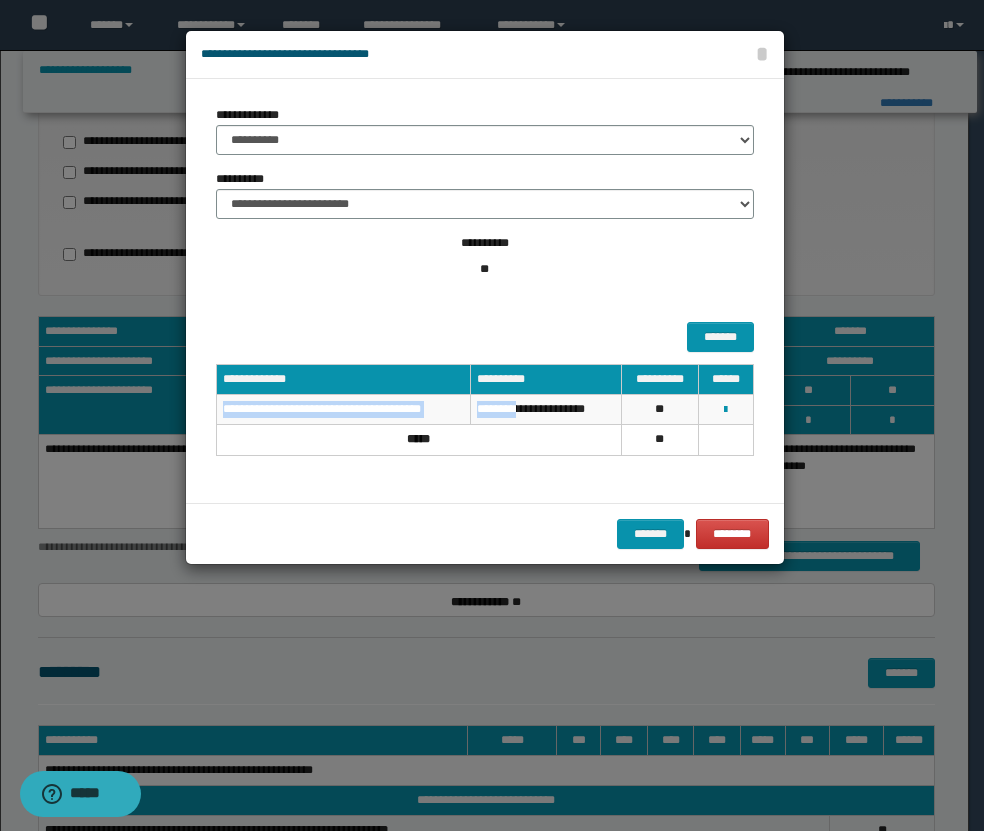 drag, startPoint x: 225, startPoint y: 407, endPoint x: 523, endPoint y: 406, distance: 298.00168 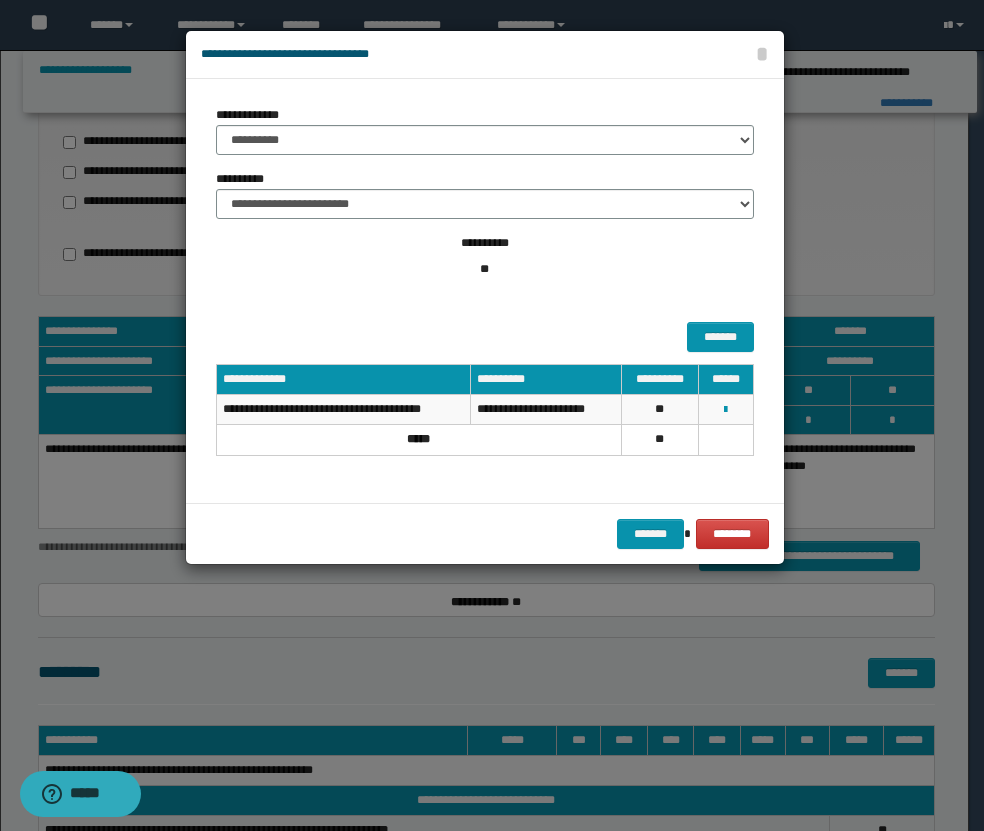 click on "**********" at bounding box center (343, 410) 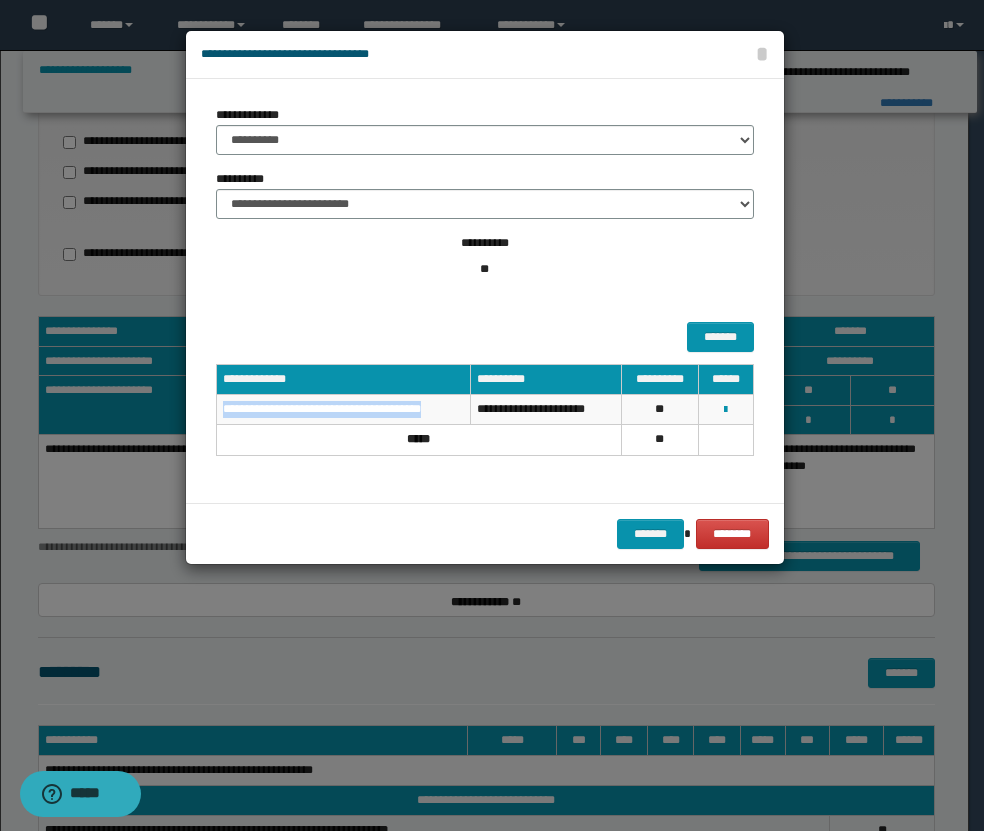 drag, startPoint x: 222, startPoint y: 407, endPoint x: 457, endPoint y: 408, distance: 235.00212 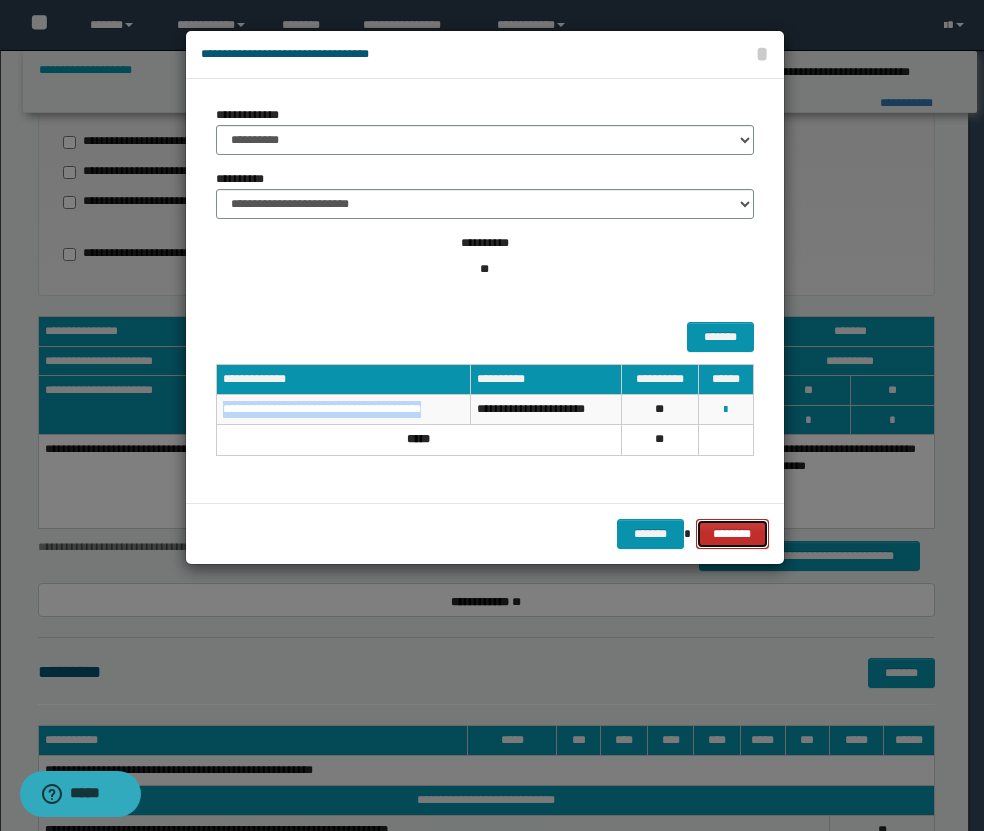 click on "********" at bounding box center [732, 534] 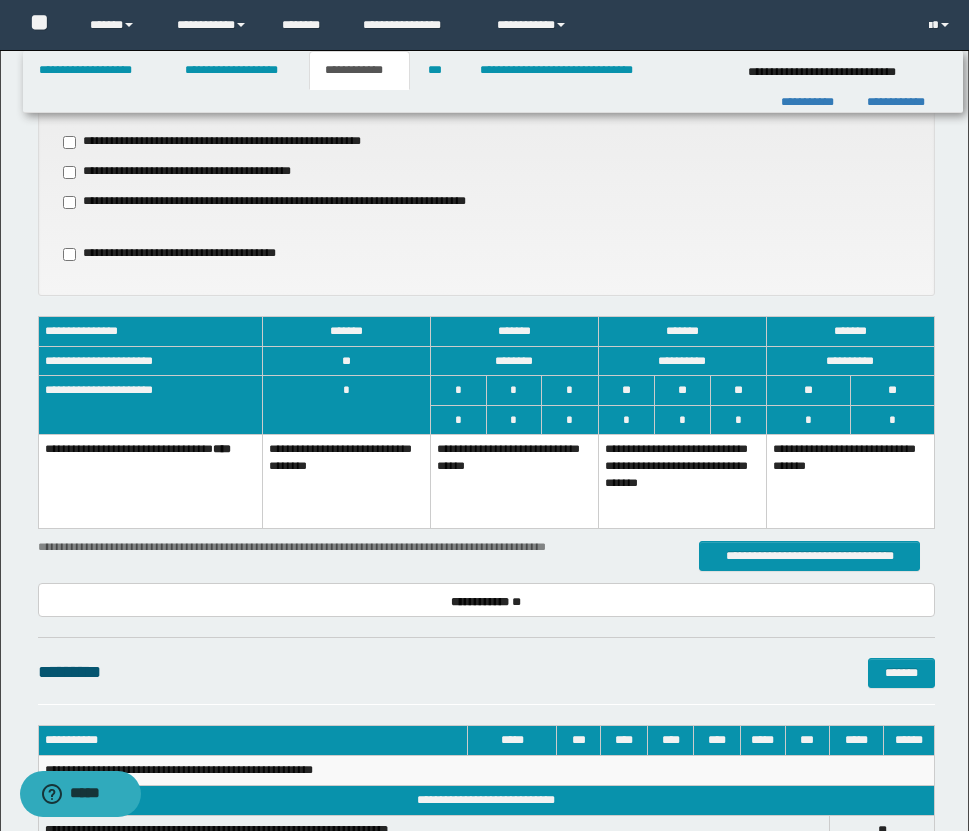 click on "*********
*******" at bounding box center (486, 681) 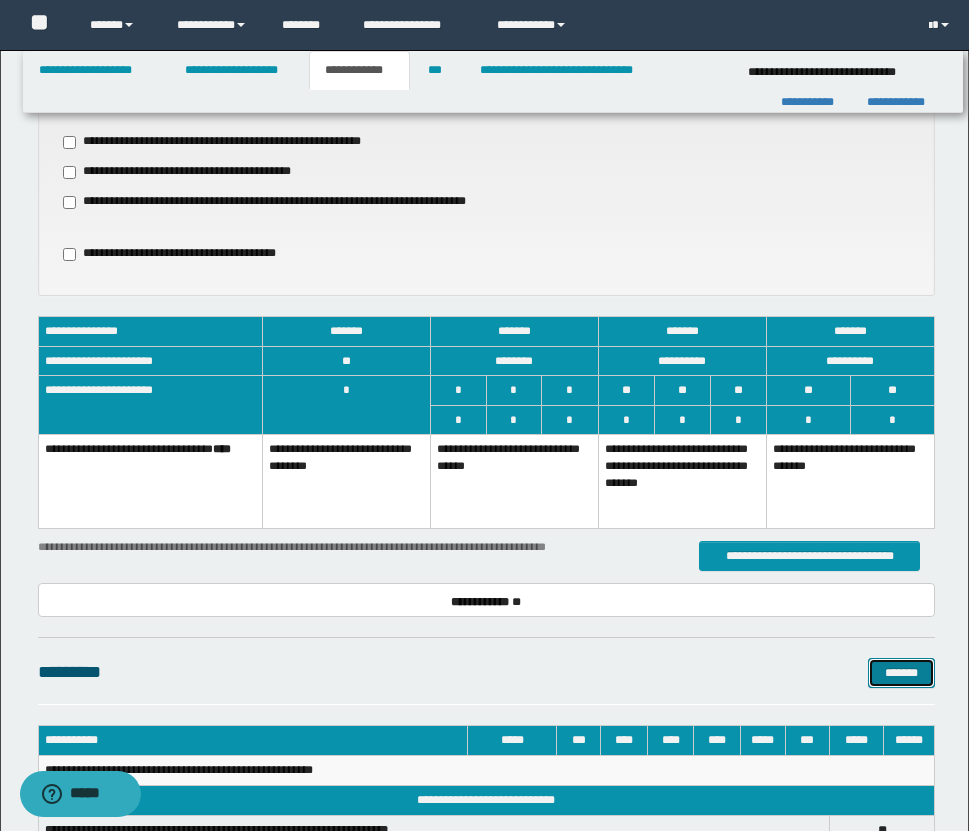 click on "*******" at bounding box center (901, 673) 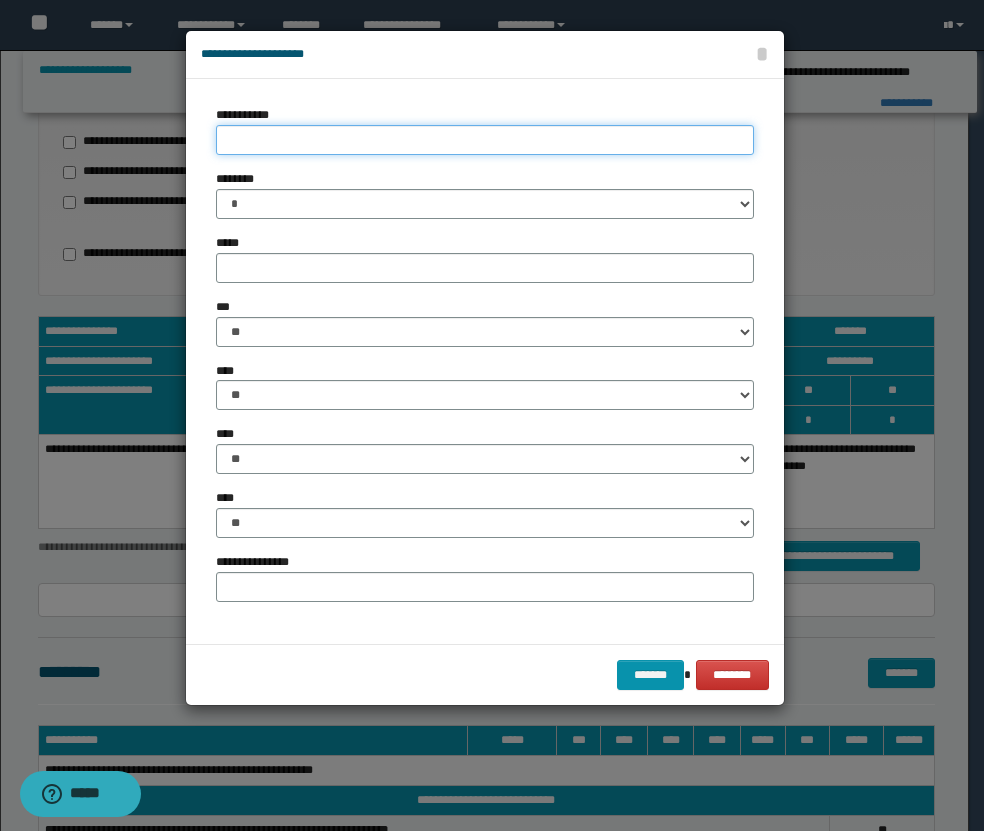 click on "**********" at bounding box center [485, 140] 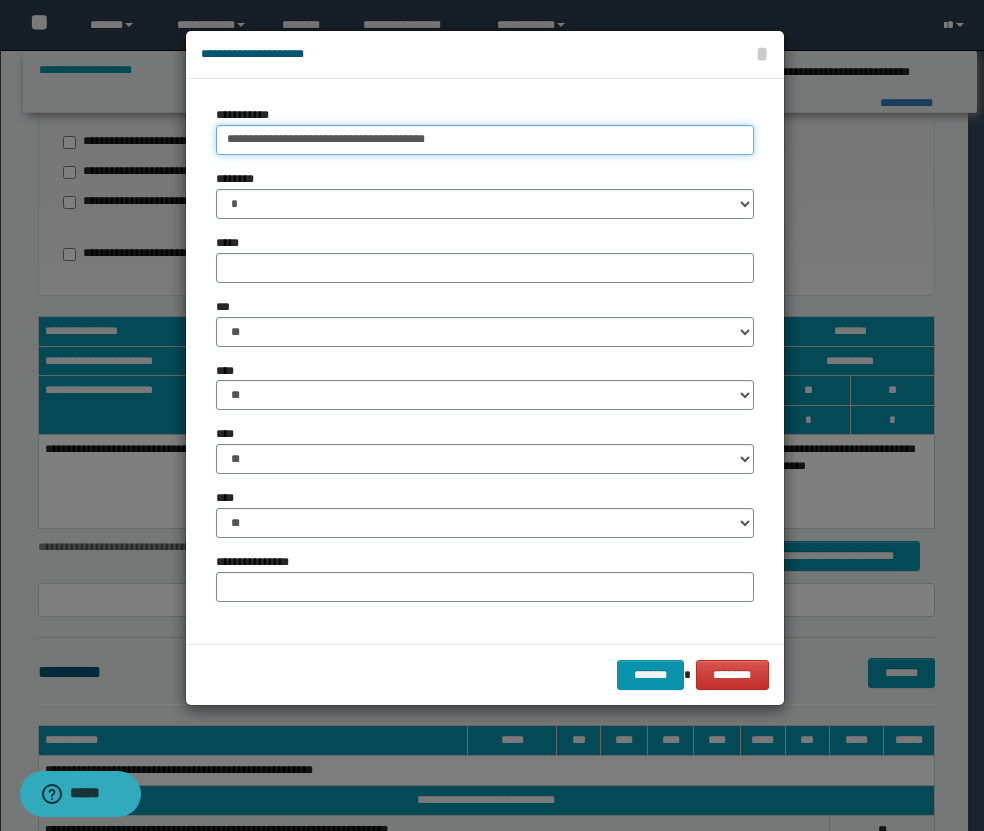 type on "**********" 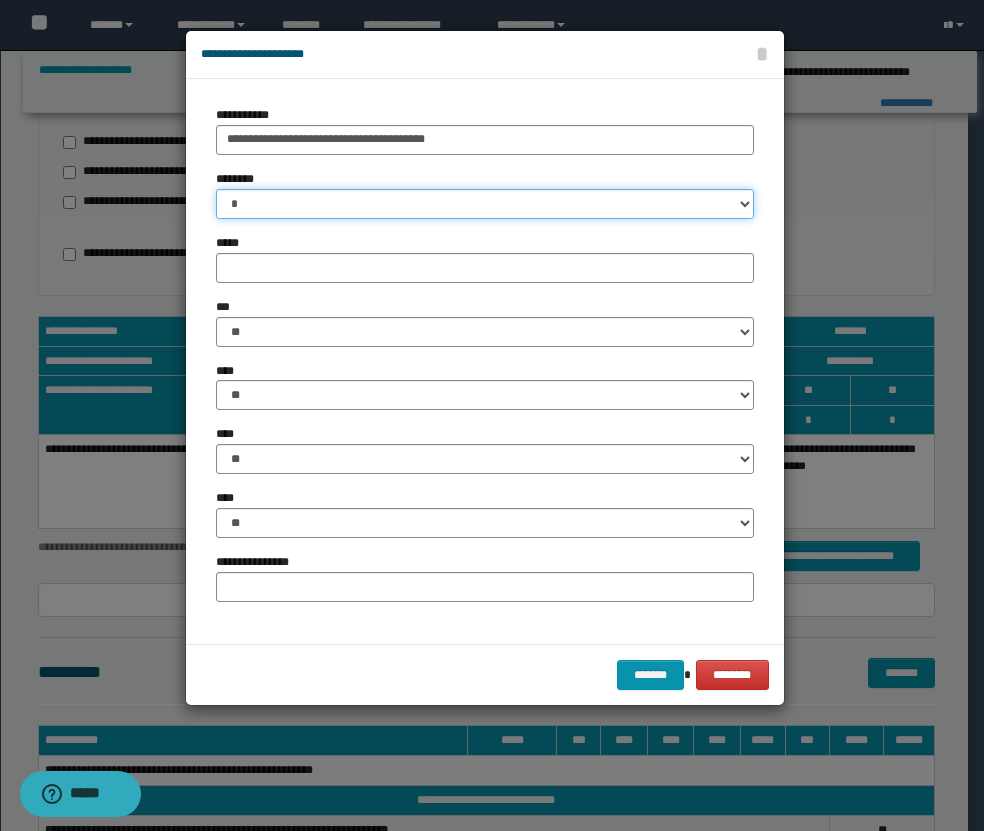 click on "*
*
*
*
*
*
*
*
*
**
**
**
**
**
**" at bounding box center (485, 204) 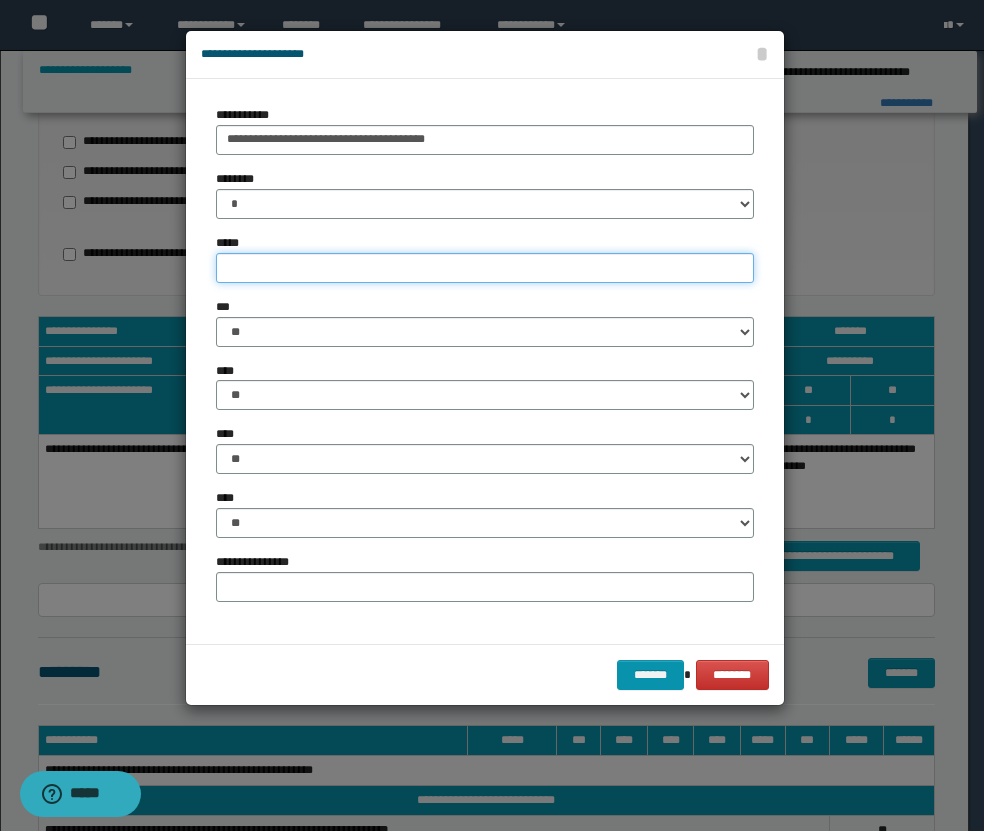 click on "*****" at bounding box center [485, 268] 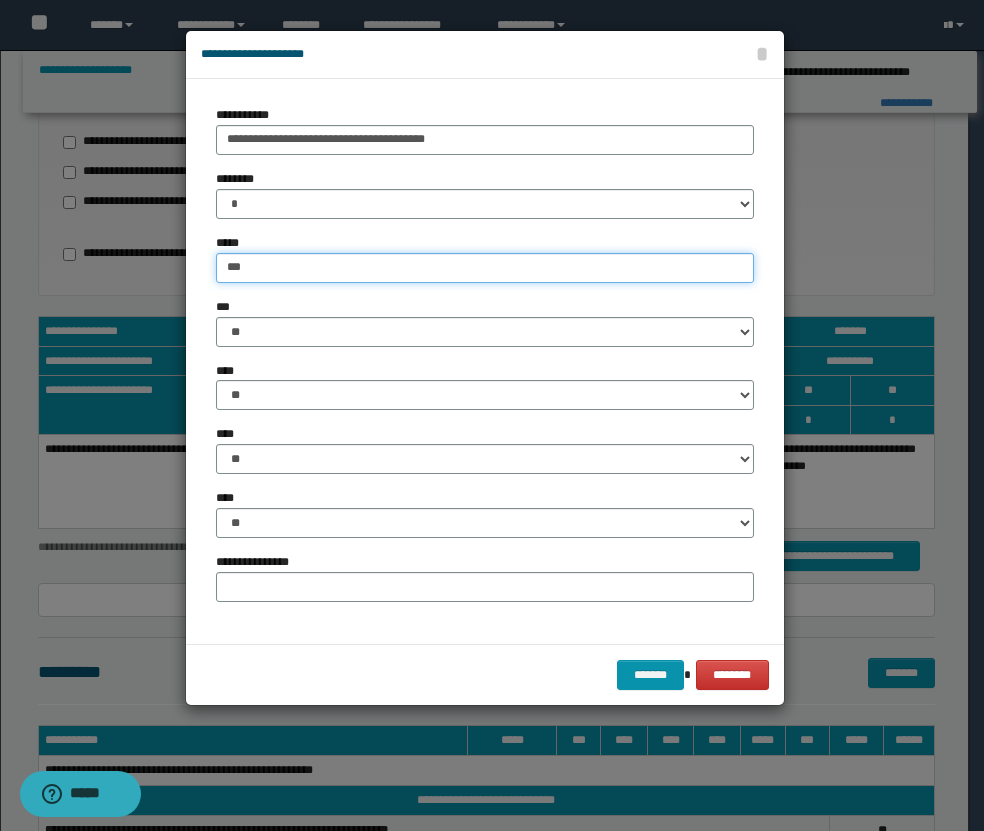 type on "***" 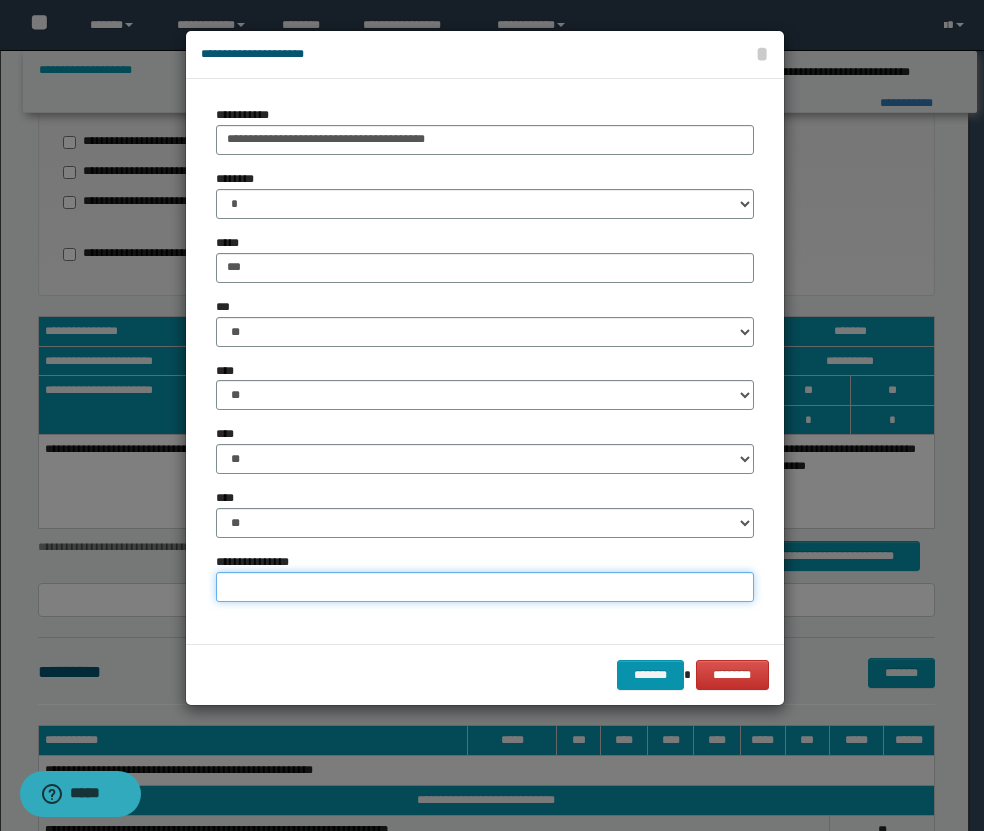 click on "**********" at bounding box center [485, 587] 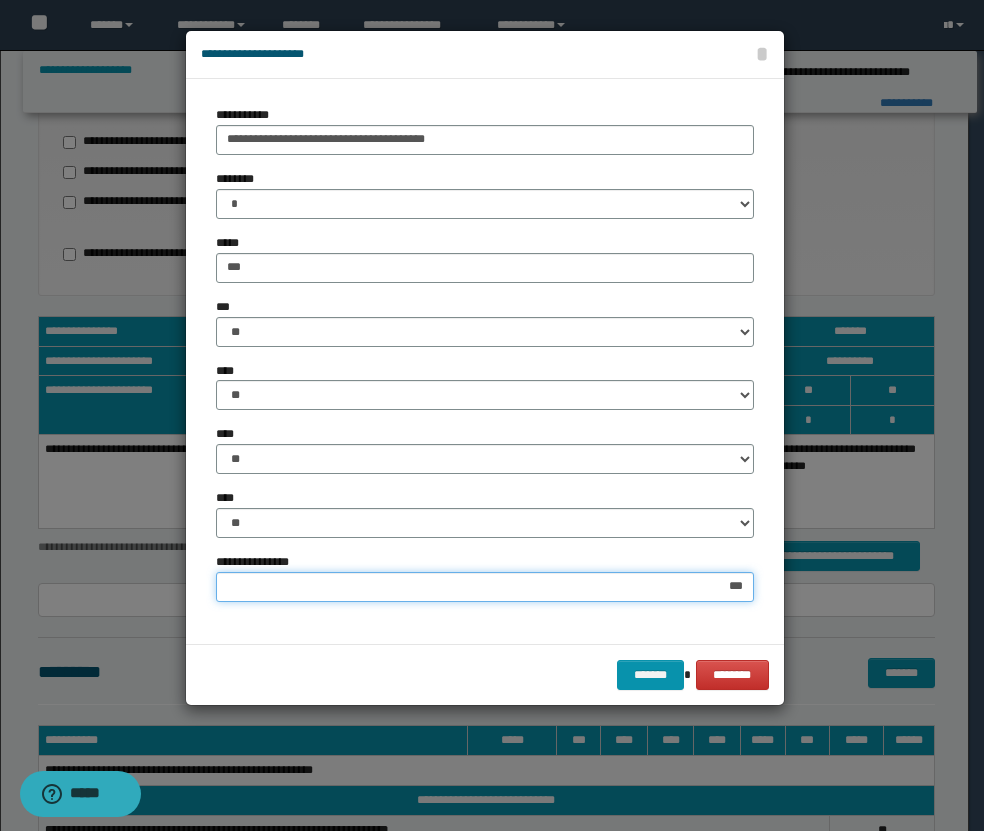 type on "****" 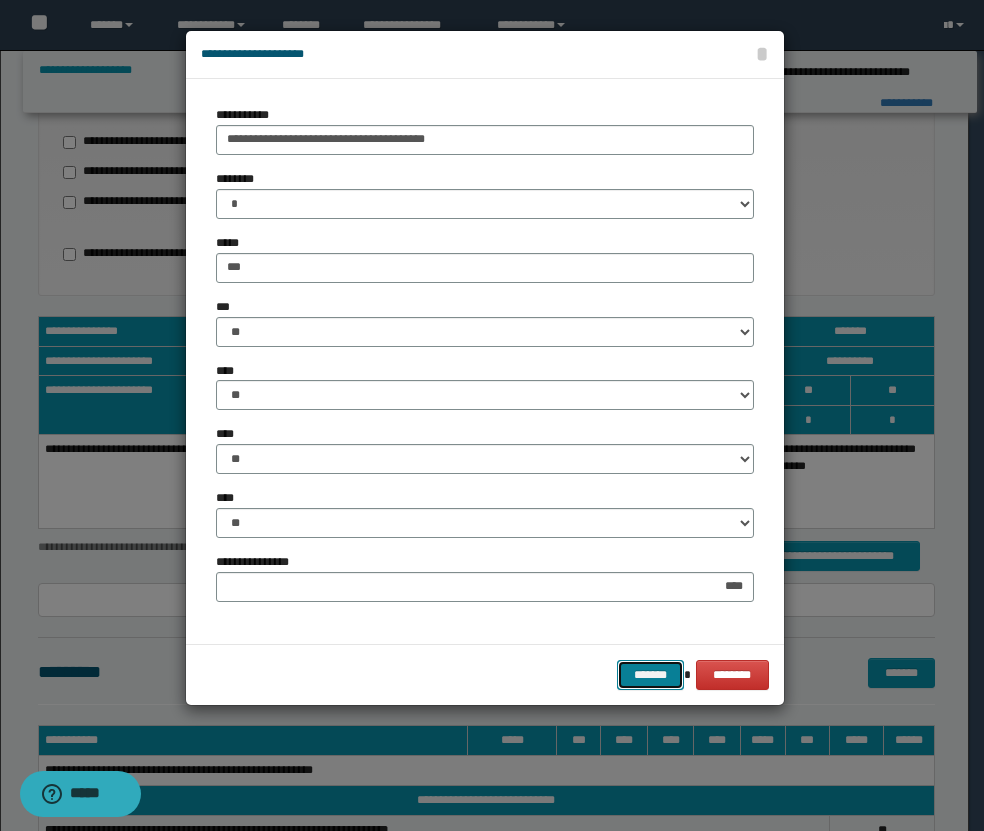 click on "*******" at bounding box center (651, 675) 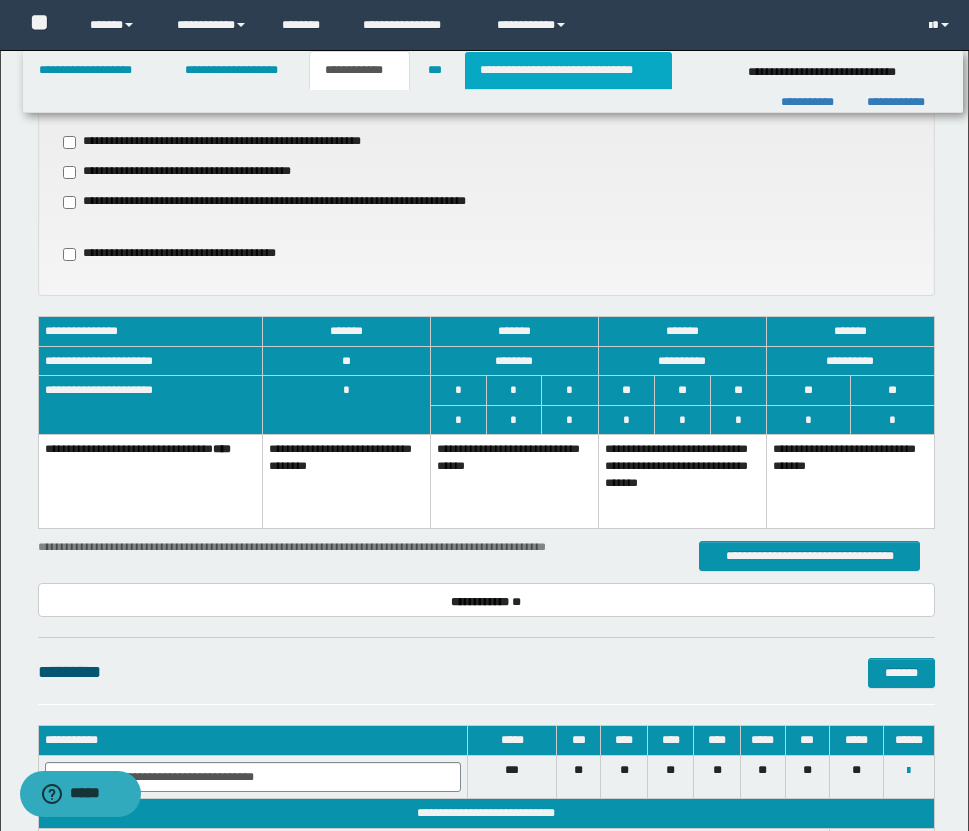 click on "**********" at bounding box center [568, 70] 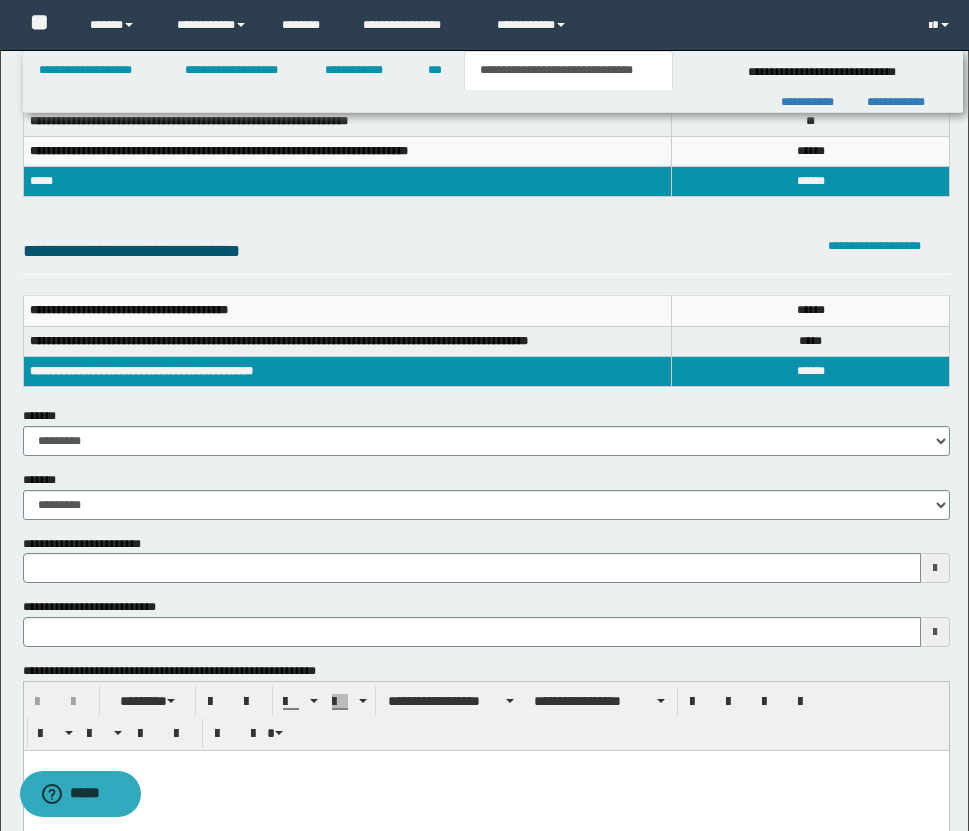 scroll, scrollTop: 0, scrollLeft: 0, axis: both 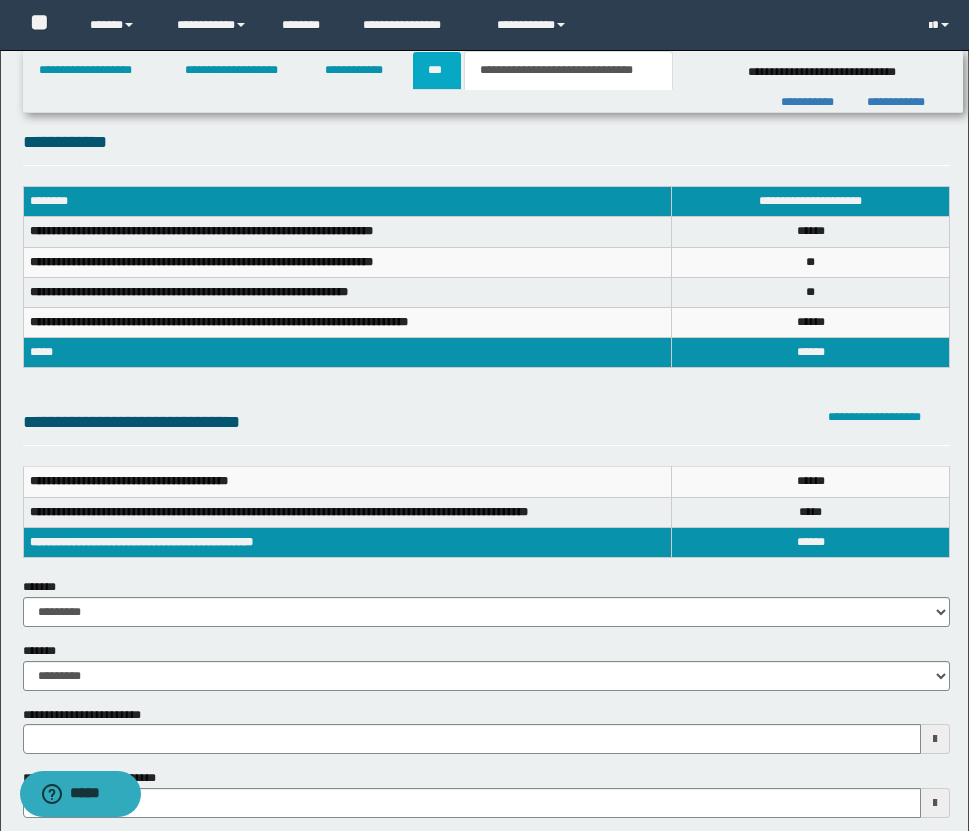click on "***" at bounding box center (437, 70) 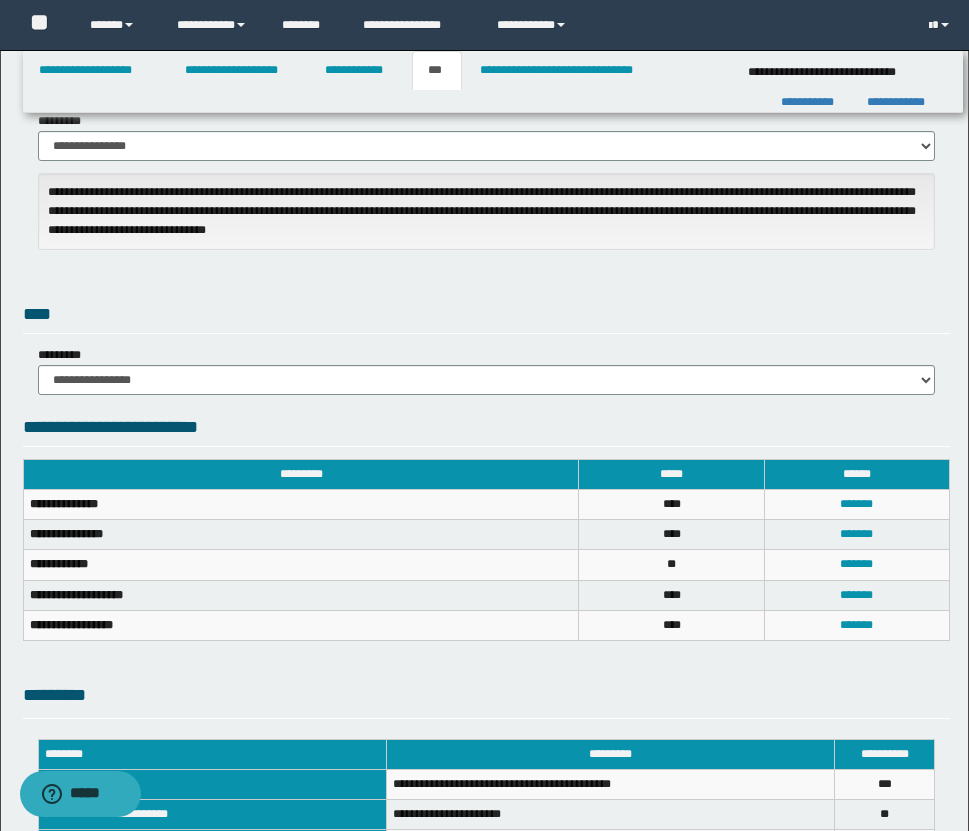 scroll, scrollTop: 402, scrollLeft: 0, axis: vertical 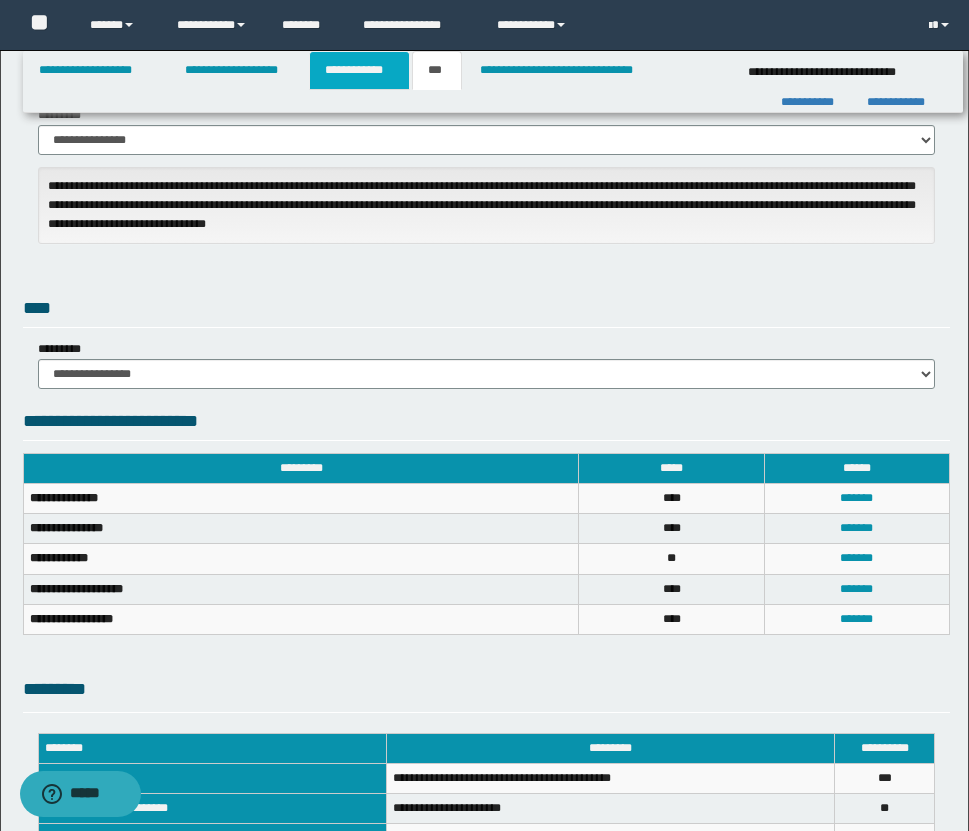 click on "**********" at bounding box center [359, 70] 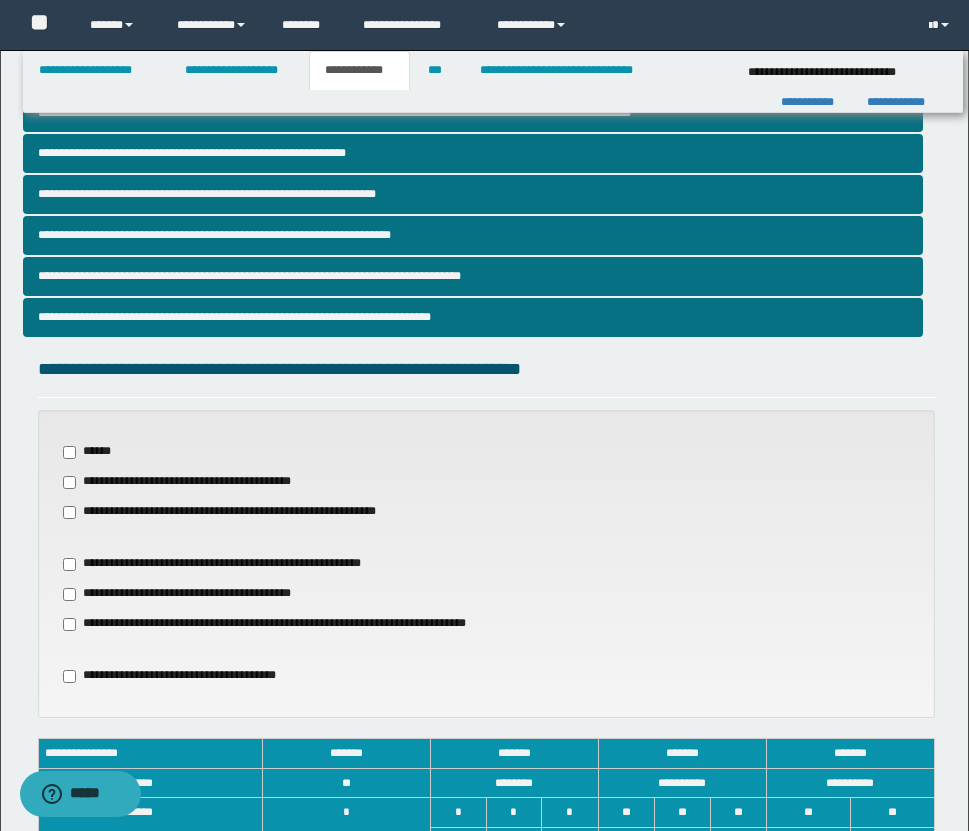 click on "**********" at bounding box center (244, 512) 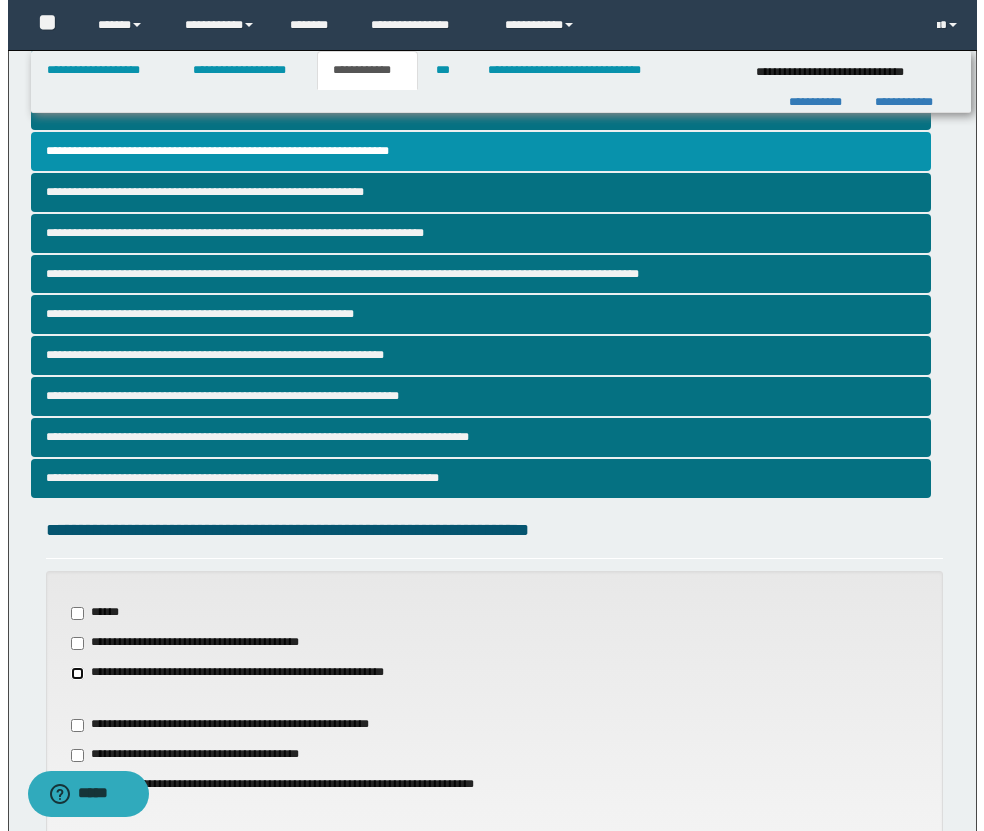 scroll, scrollTop: 0, scrollLeft: 0, axis: both 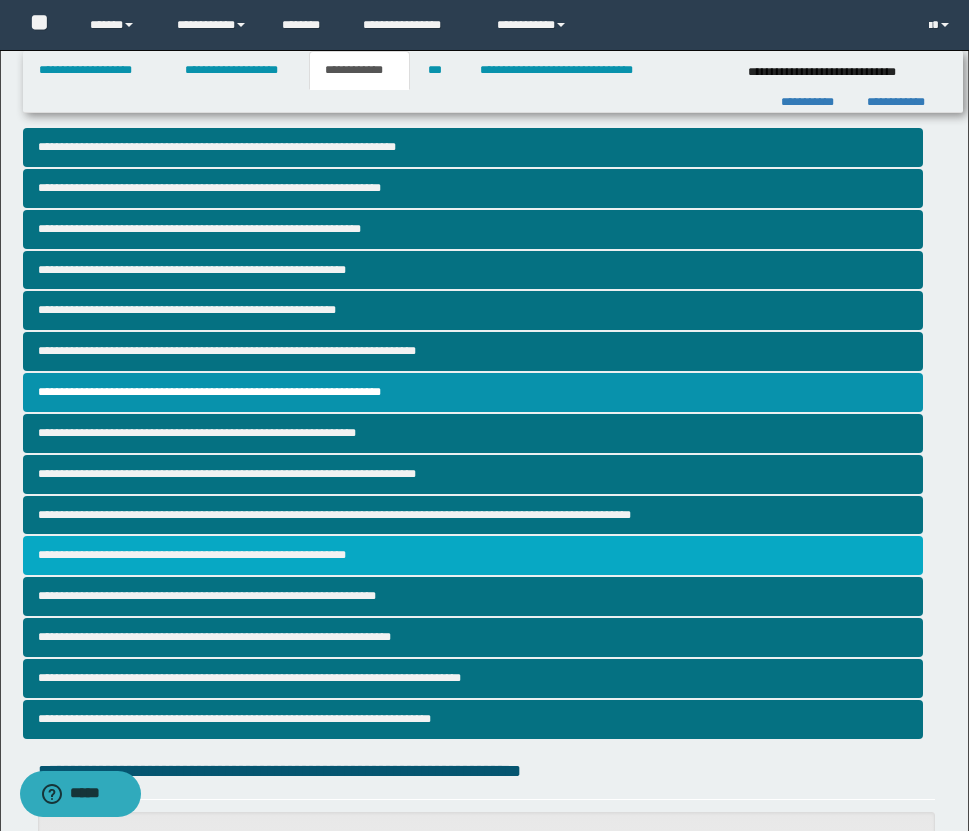 click on "**********" at bounding box center (473, 555) 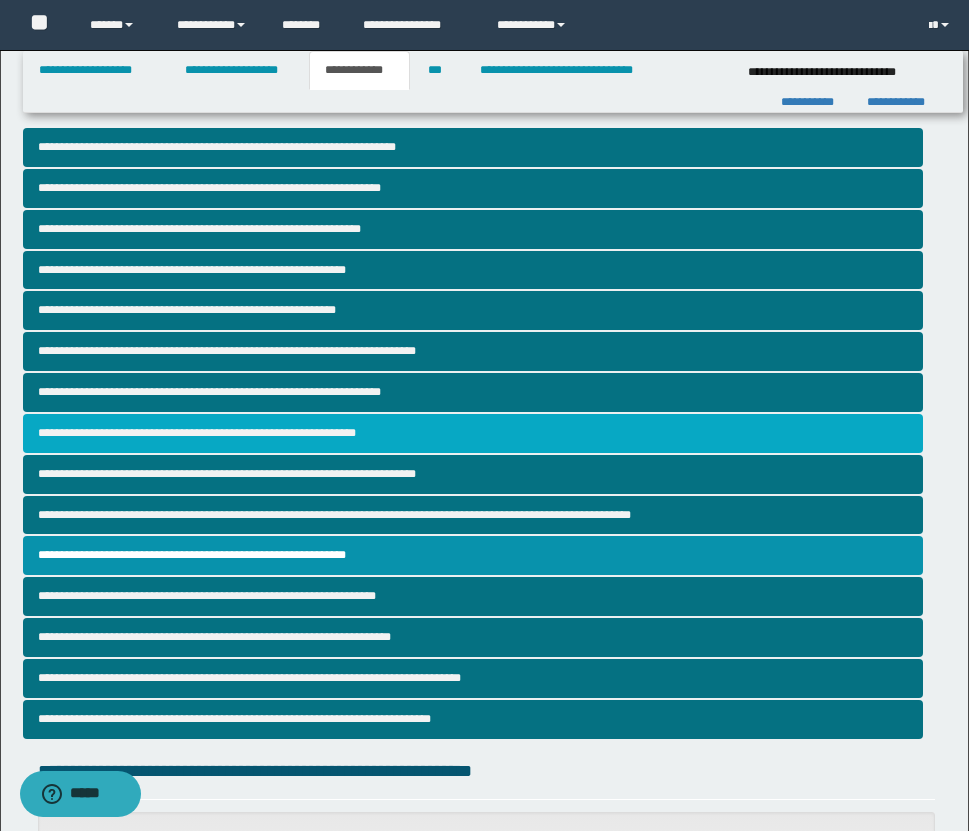 click on "**********" at bounding box center [473, 433] 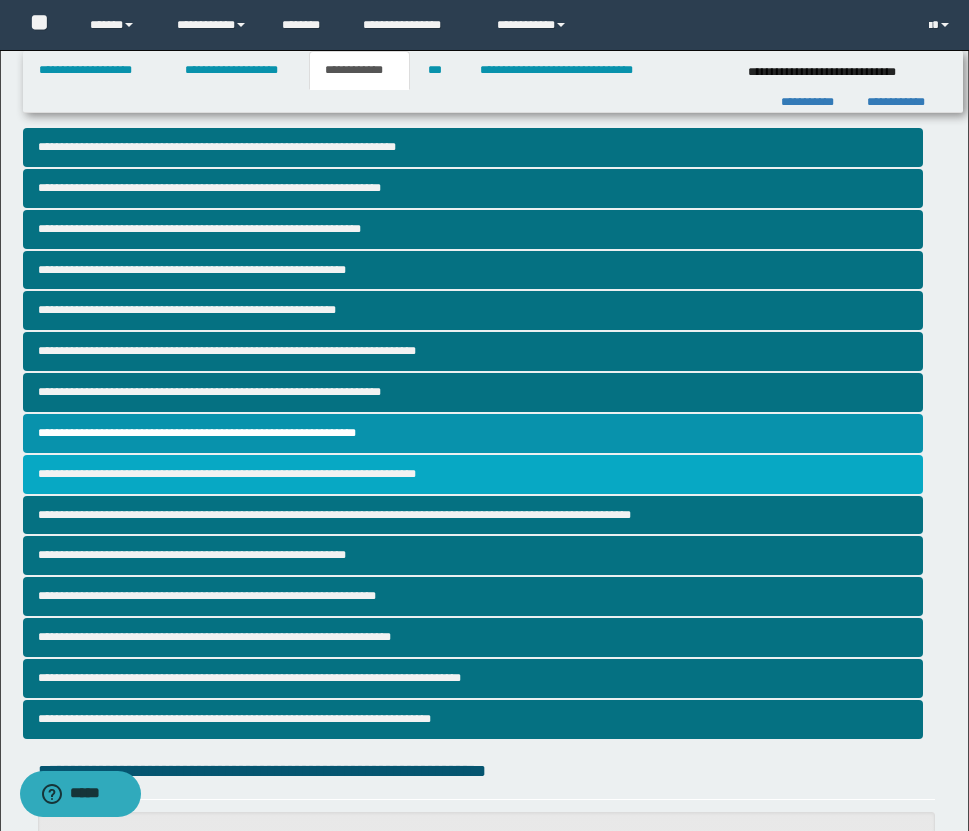 click on "**********" at bounding box center [473, 474] 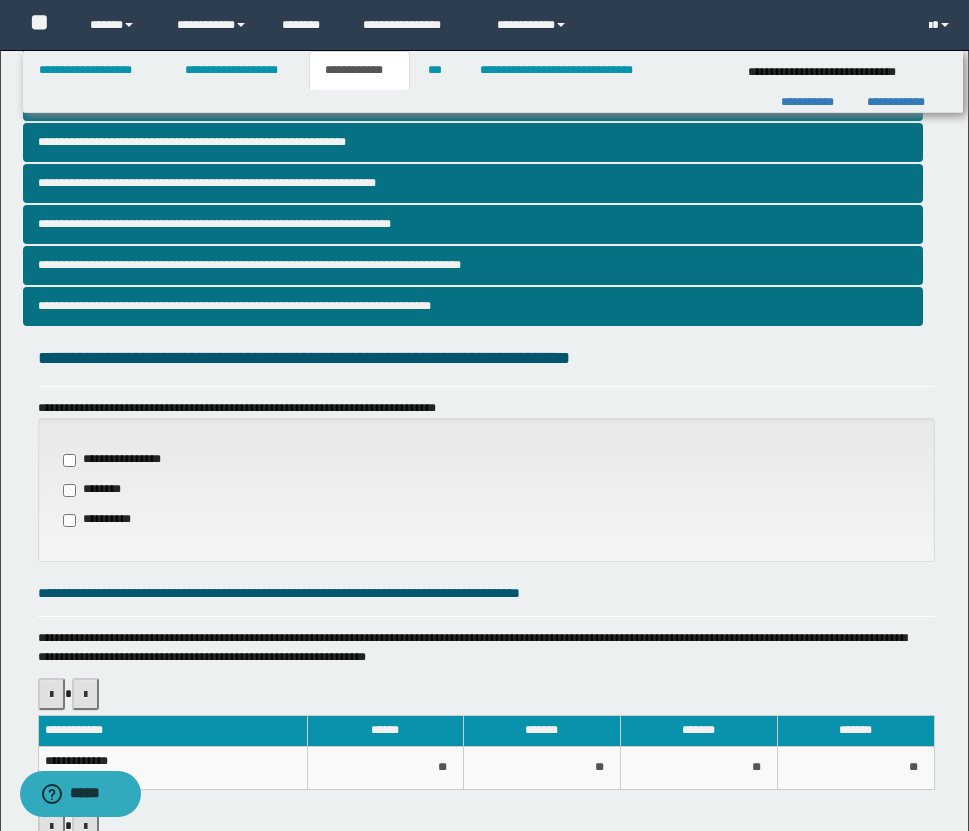 scroll, scrollTop: 471, scrollLeft: 0, axis: vertical 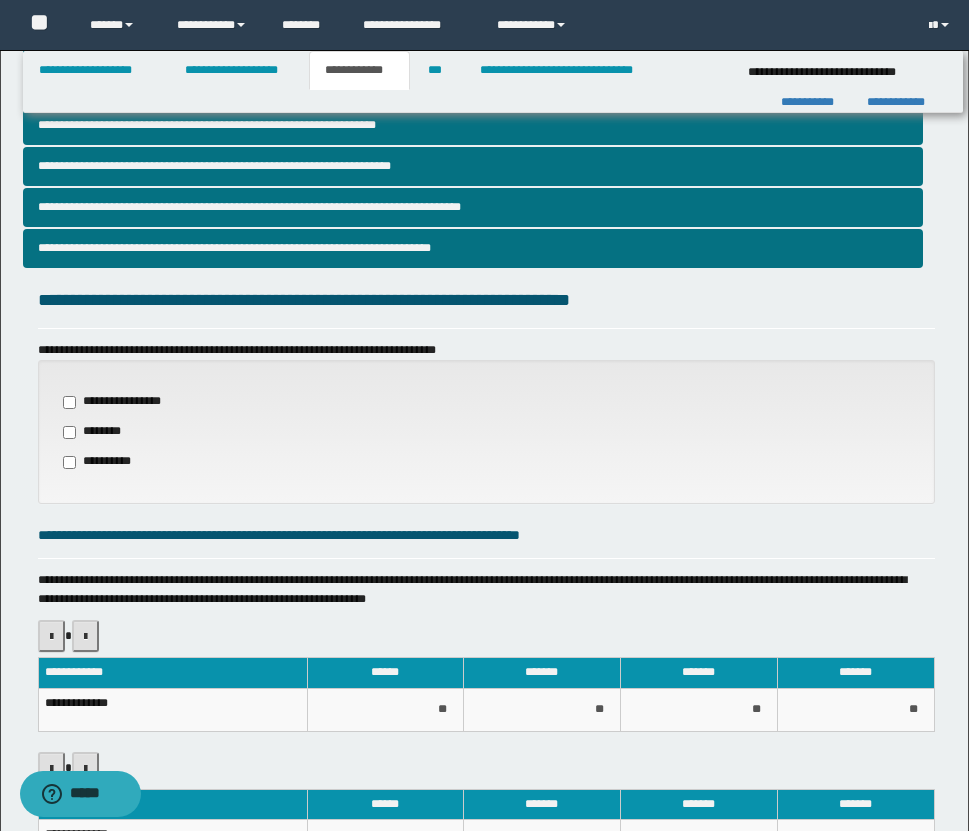 click on "********" at bounding box center (95, 432) 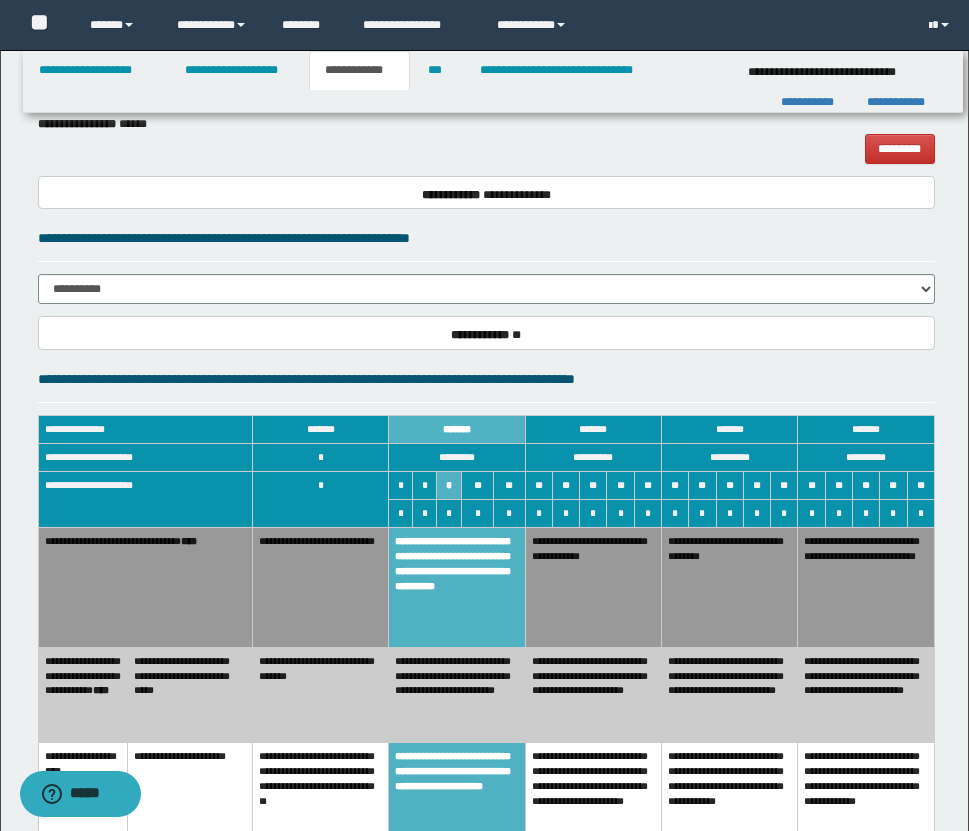 scroll, scrollTop: 1160, scrollLeft: 0, axis: vertical 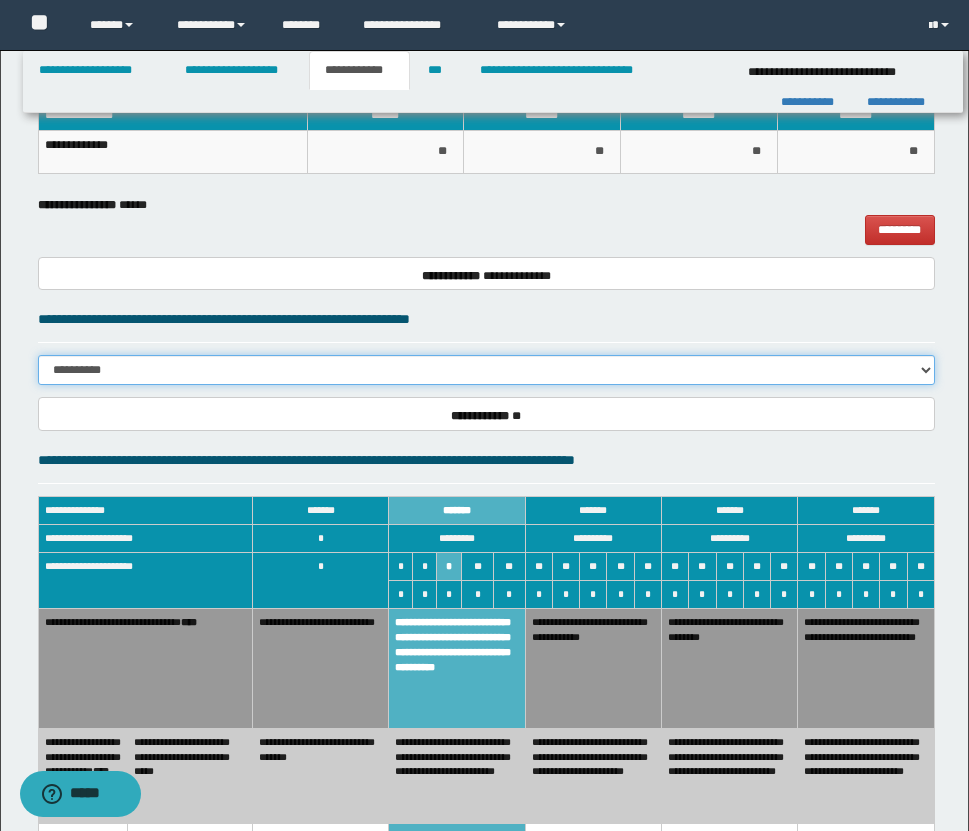 click on "**********" at bounding box center (486, 370) 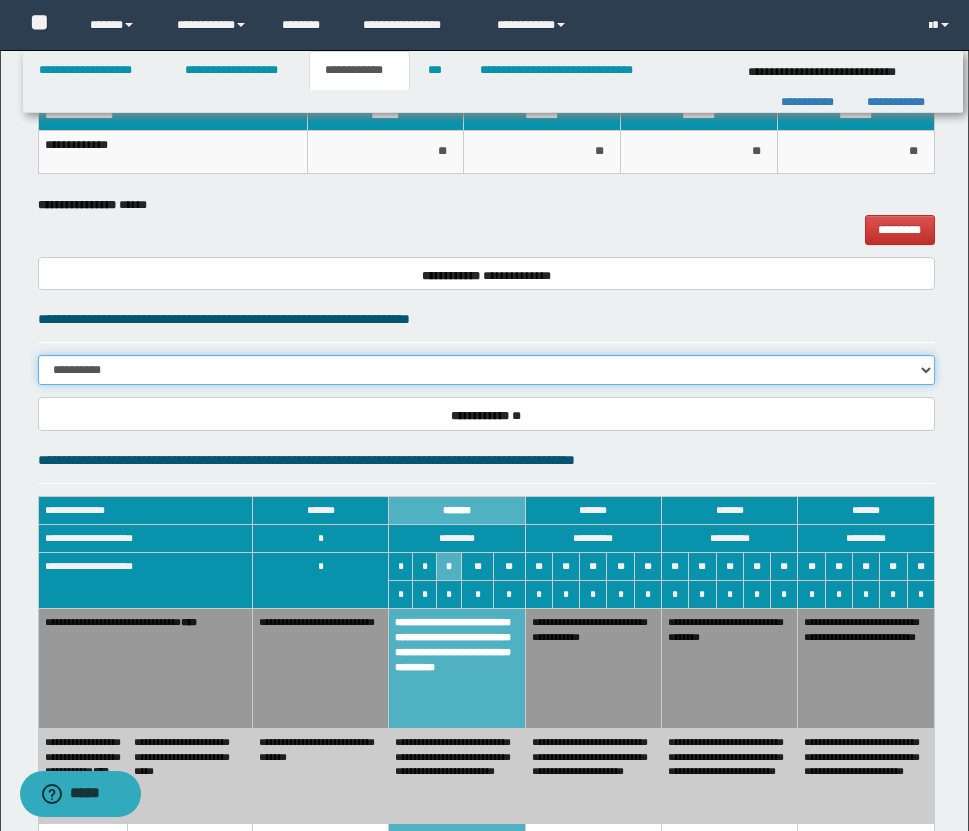 select on "*" 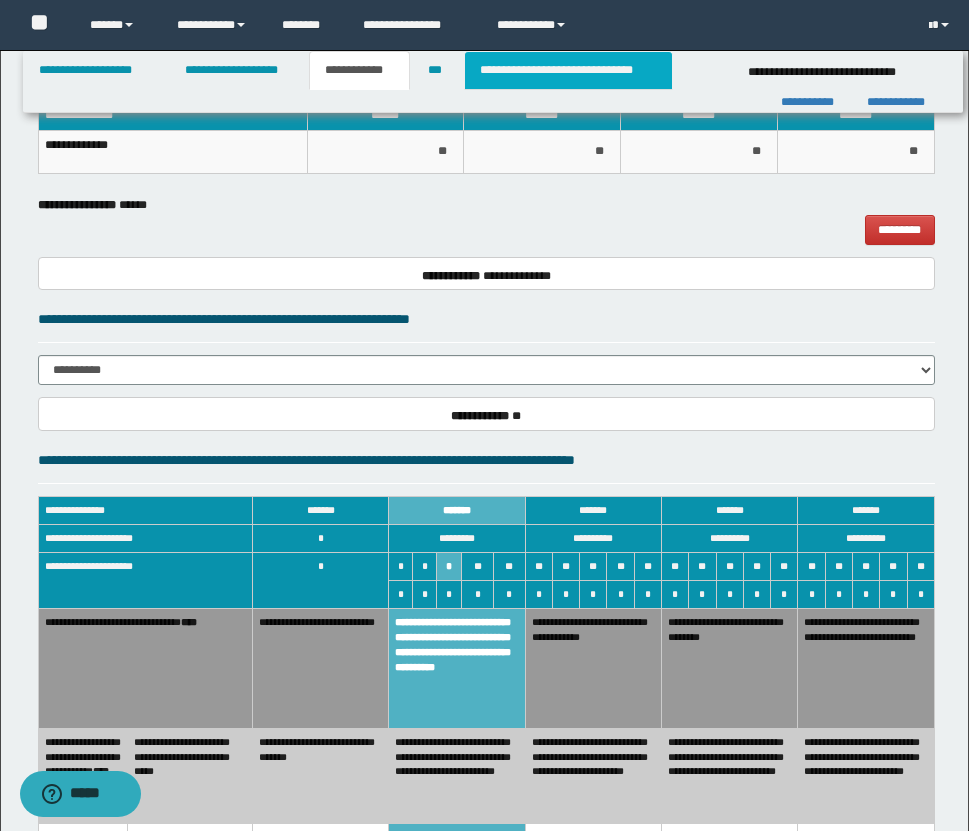 click on "**********" at bounding box center (568, 70) 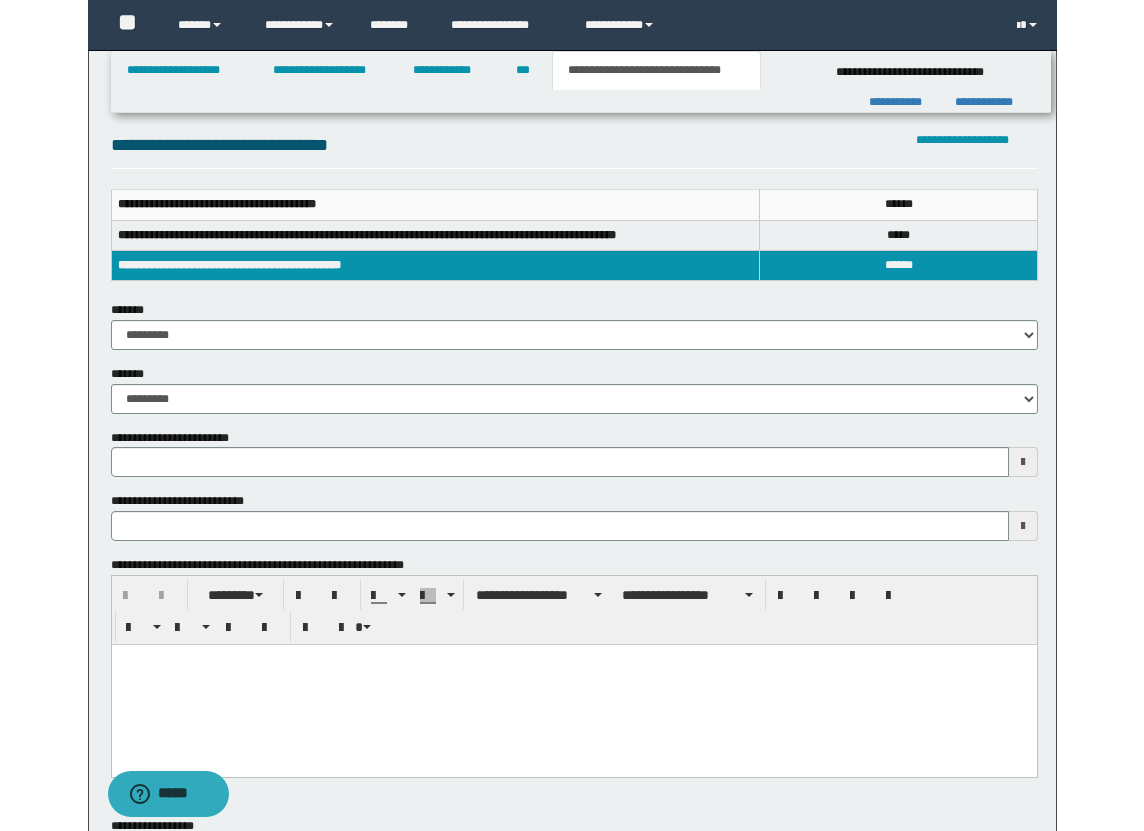 scroll, scrollTop: 0, scrollLeft: 0, axis: both 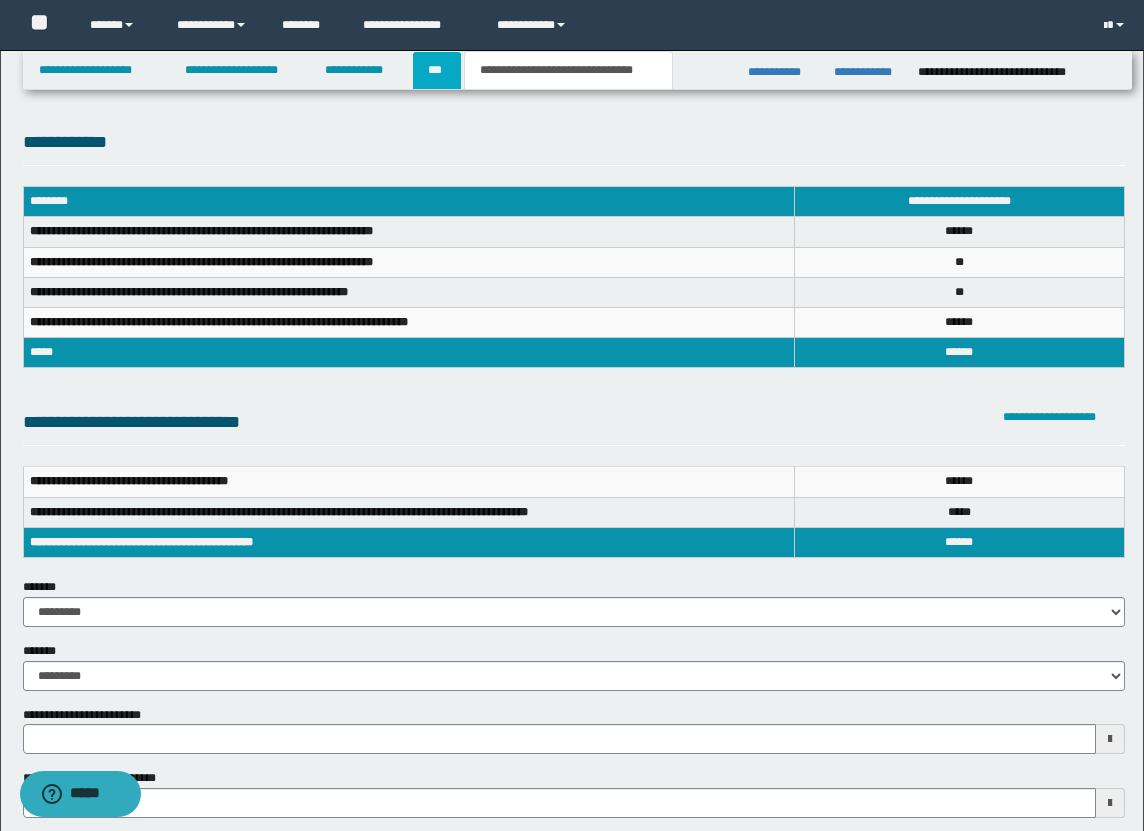 click on "***" at bounding box center (437, 70) 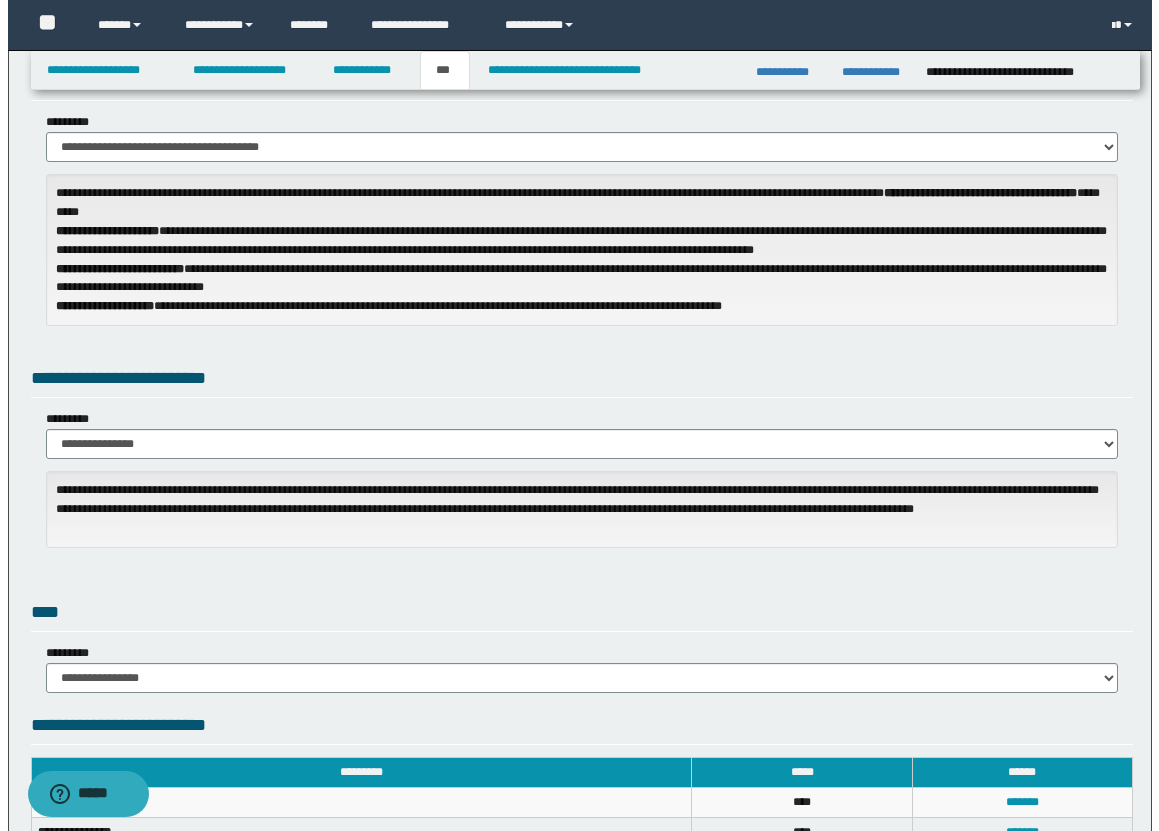 scroll, scrollTop: 0, scrollLeft: 0, axis: both 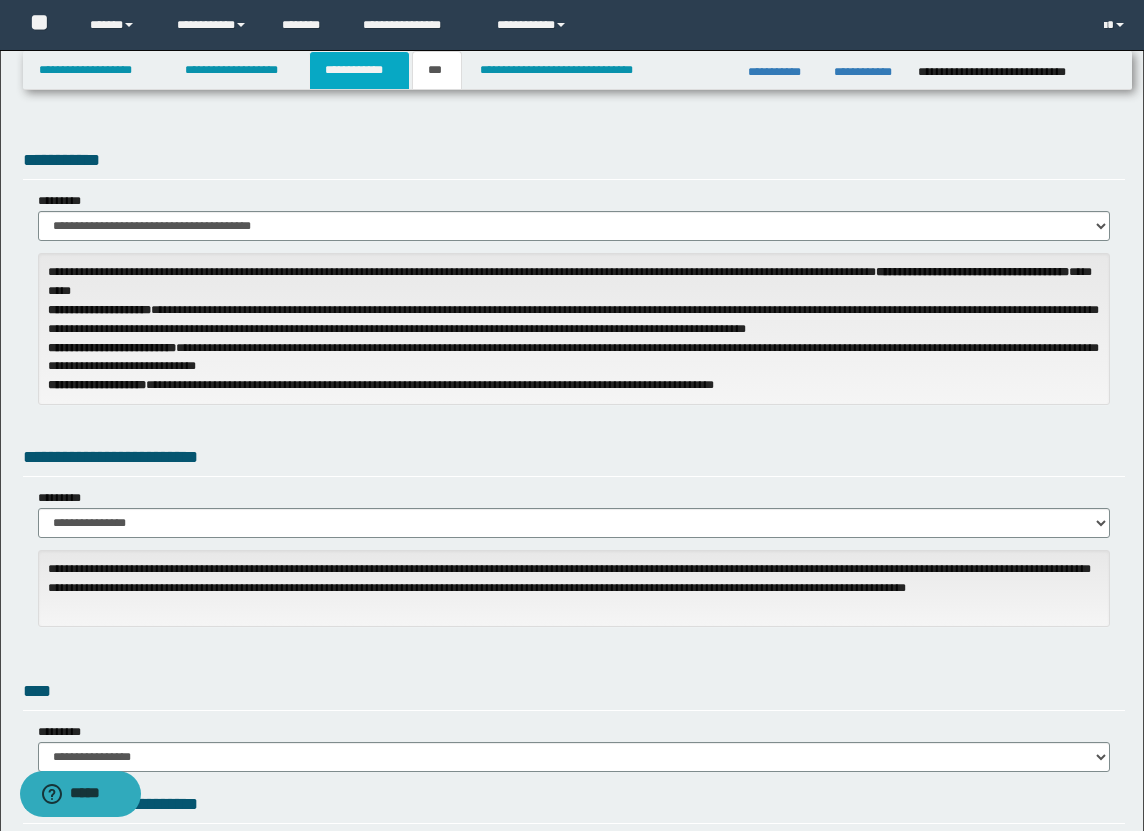 click on "**********" at bounding box center (359, 70) 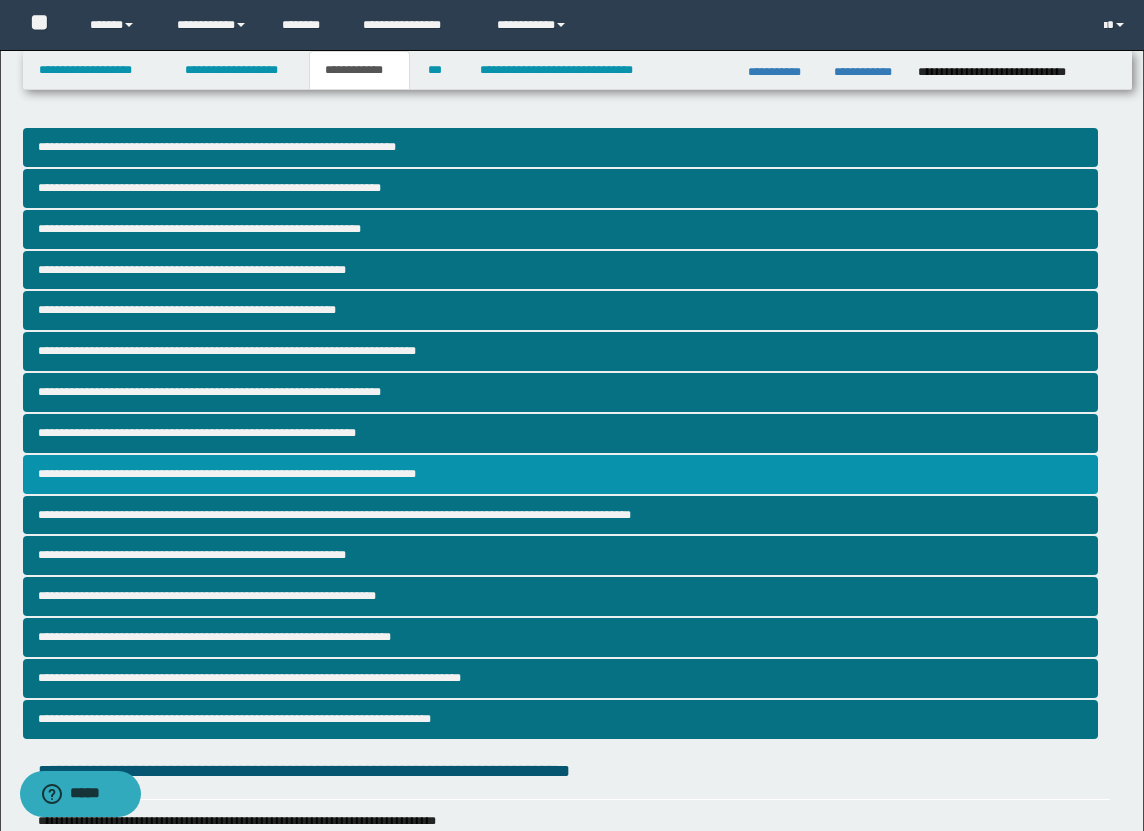 click on "**********" at bounding box center [560, 474] 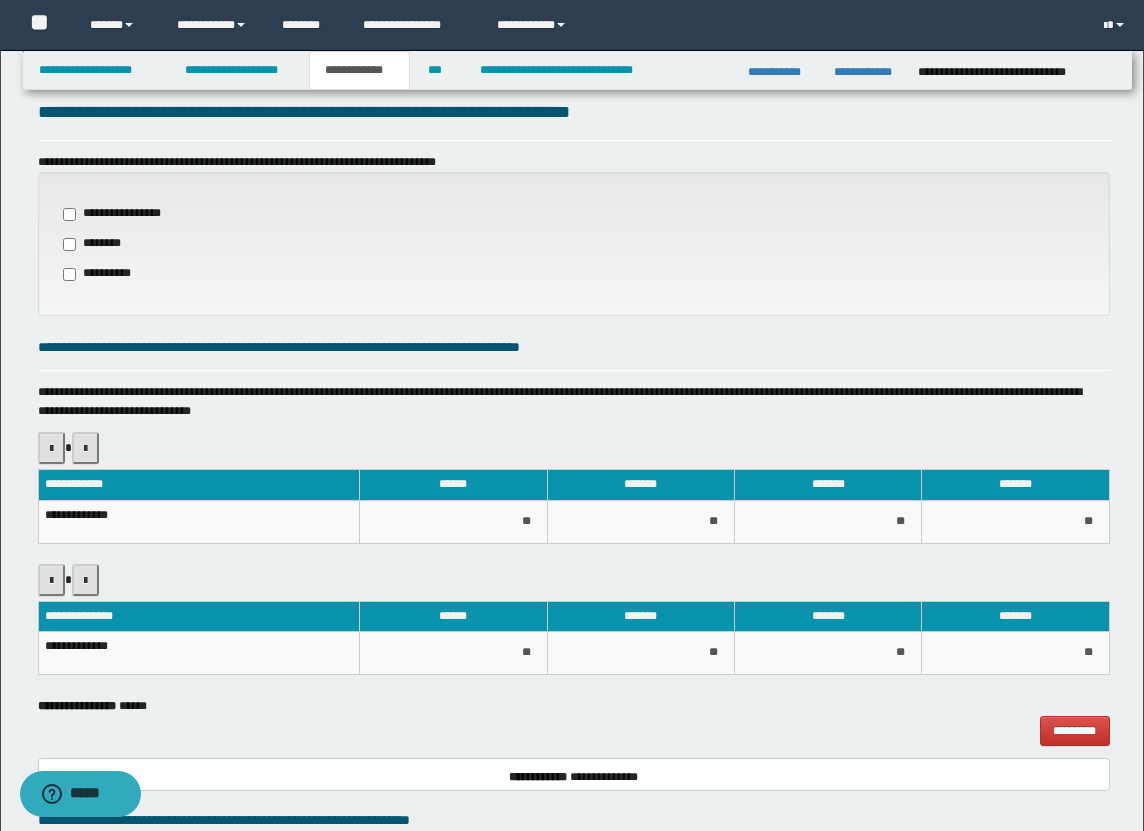 scroll, scrollTop: 661, scrollLeft: 0, axis: vertical 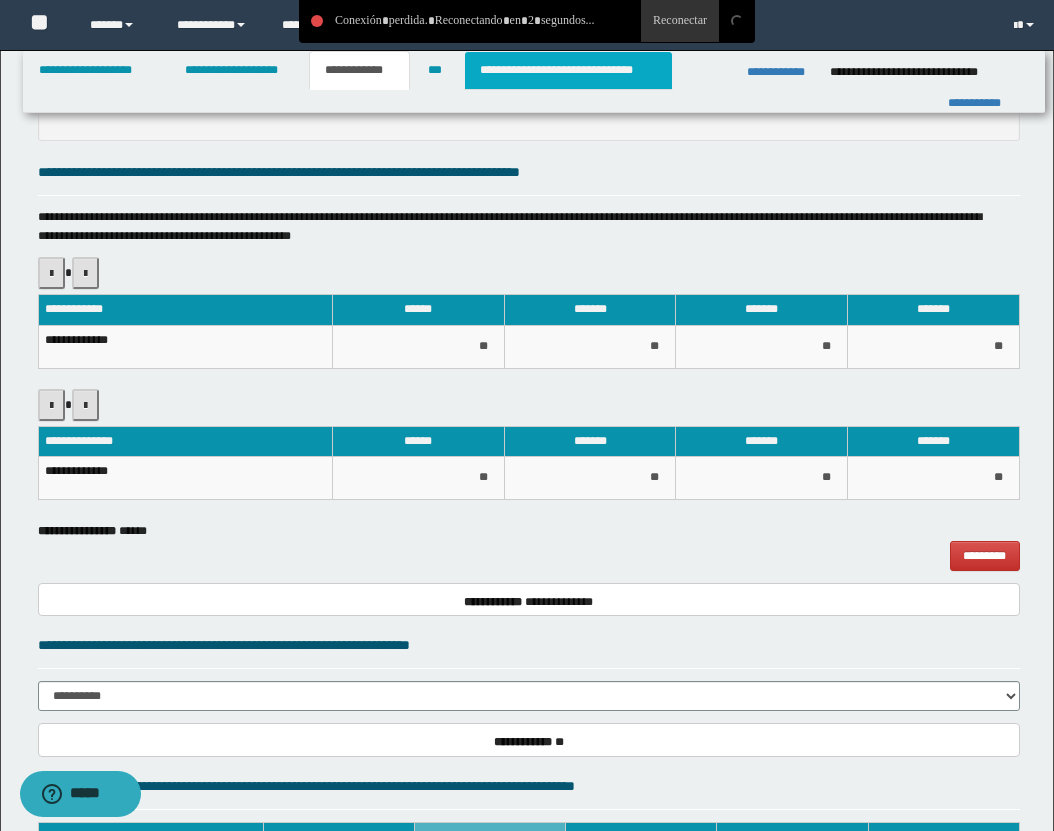 click on "**********" at bounding box center (568, 70) 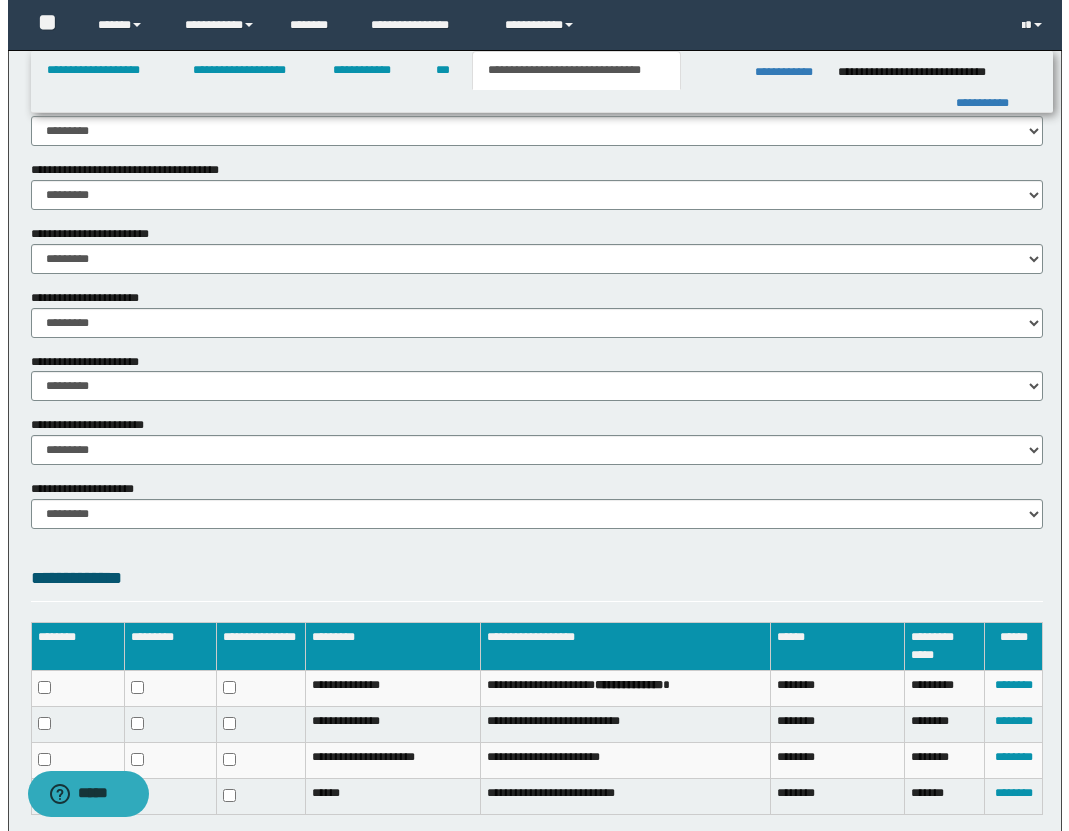 scroll, scrollTop: 1397, scrollLeft: 0, axis: vertical 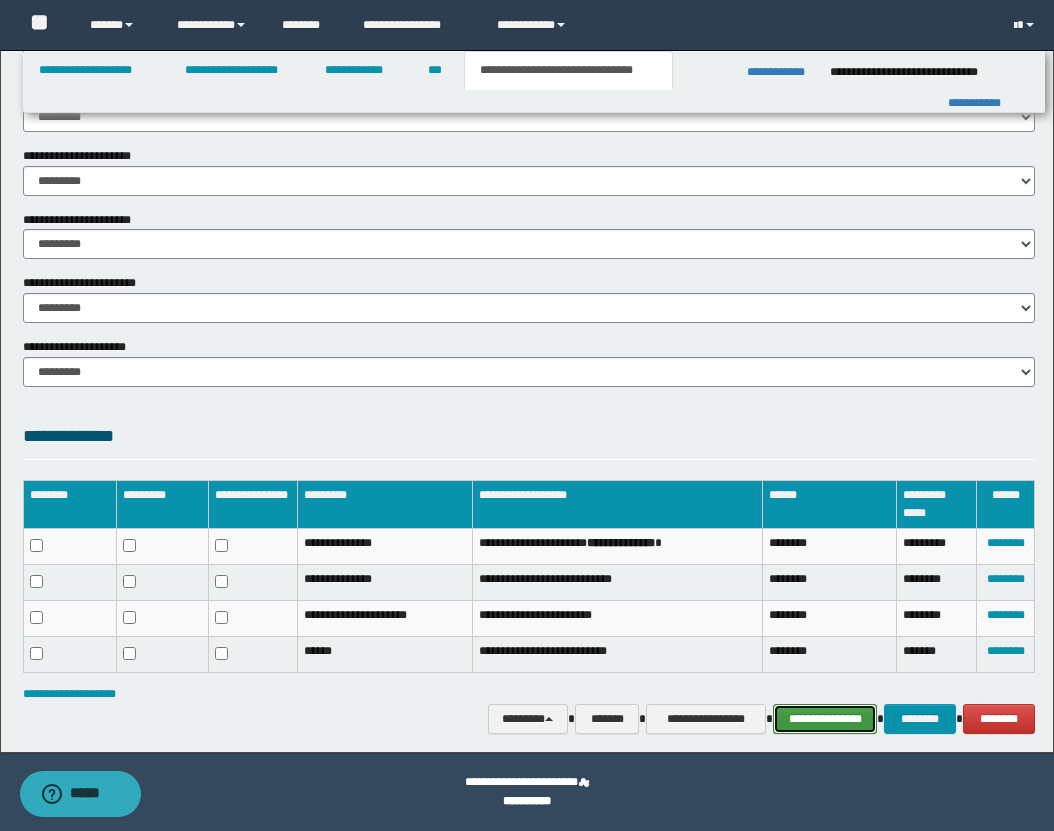 click on "**********" at bounding box center (825, 719) 